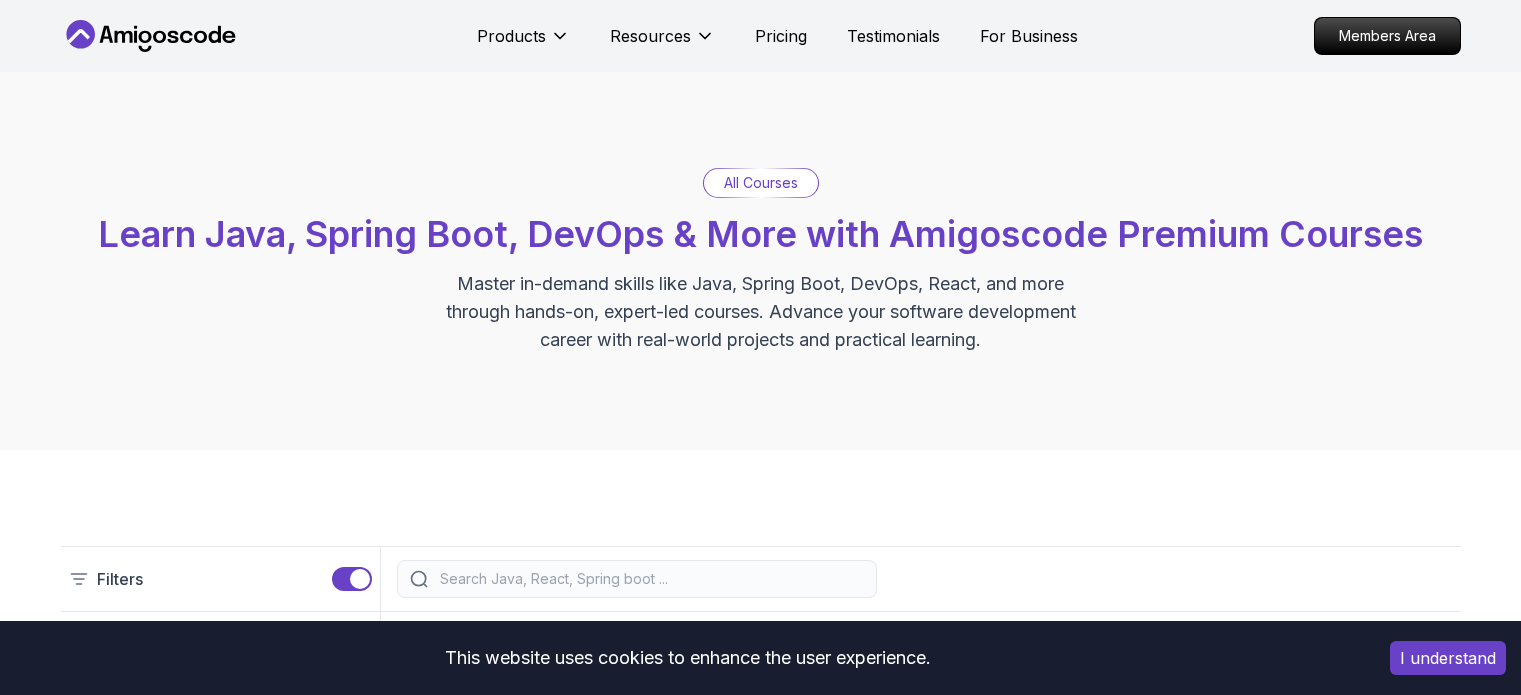 scroll, scrollTop: 0, scrollLeft: 0, axis: both 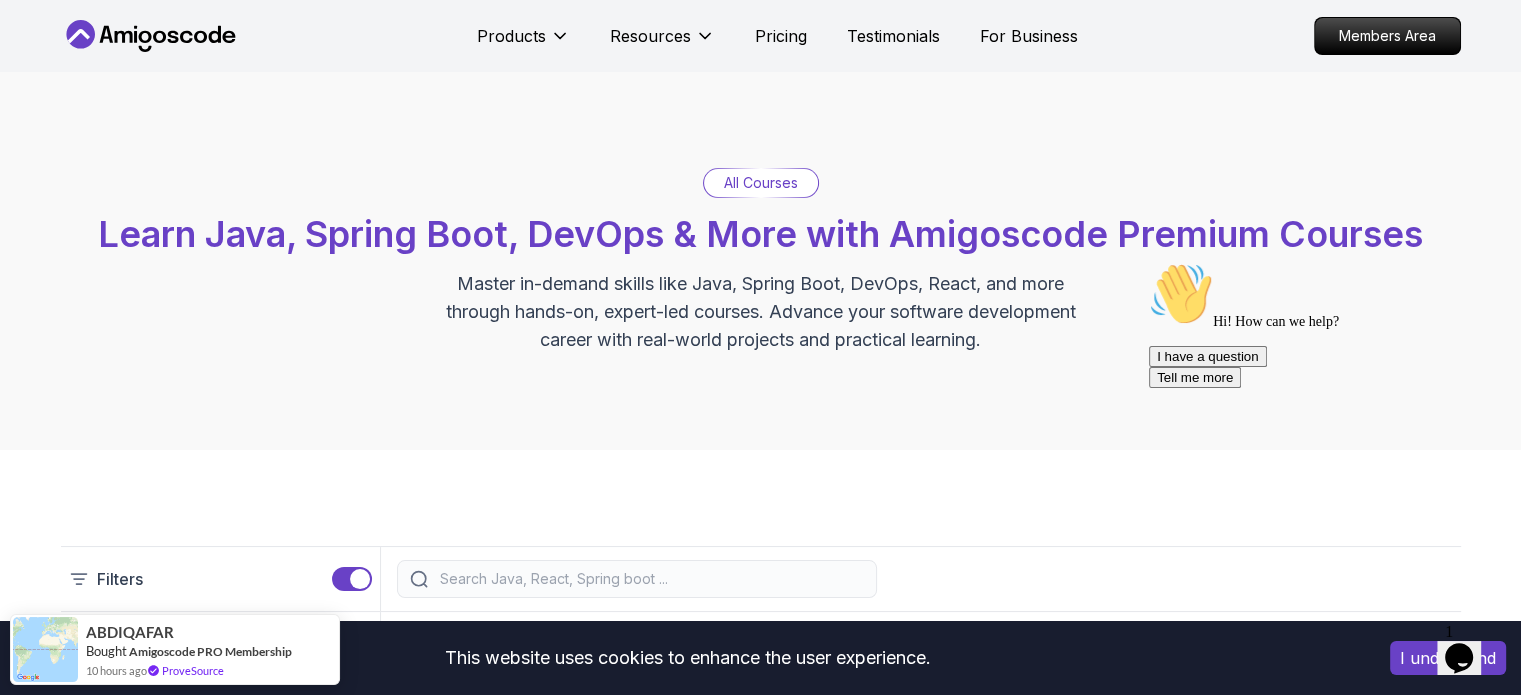 click 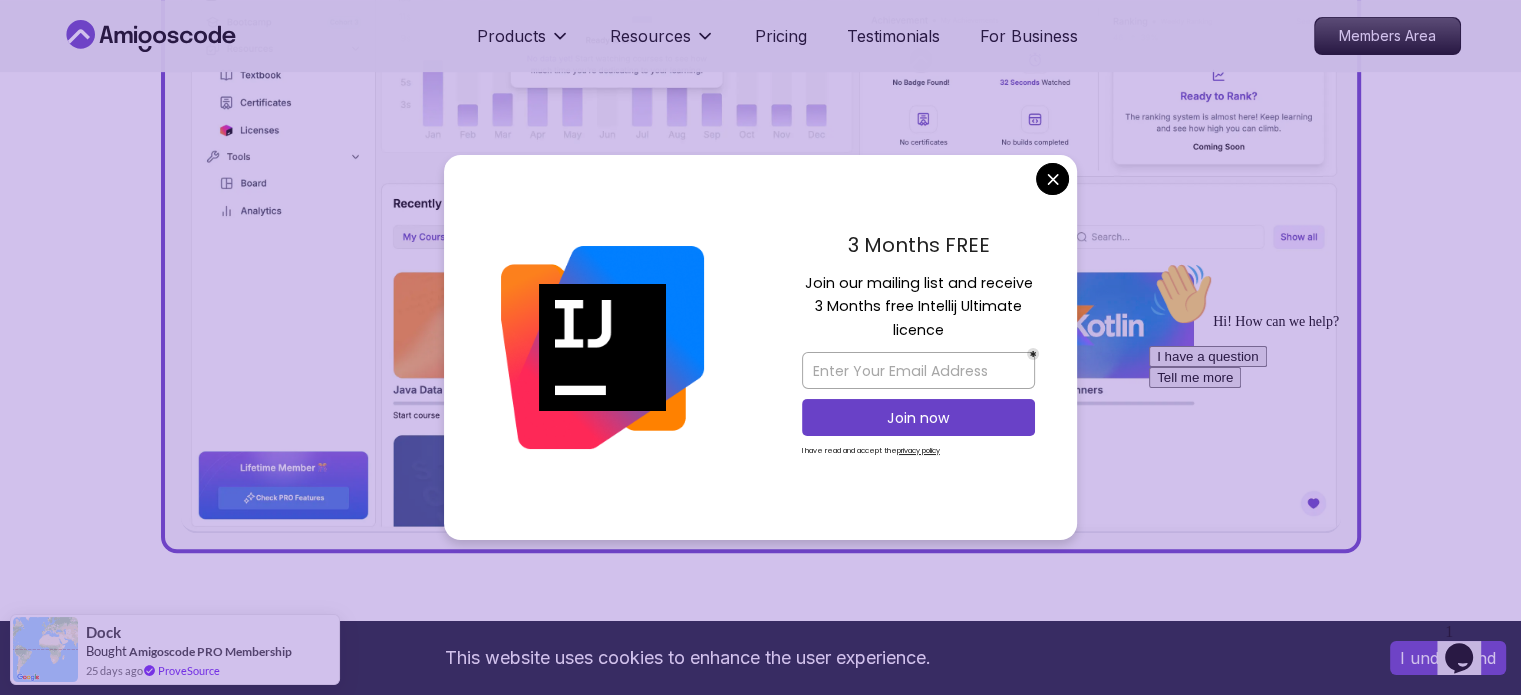 scroll, scrollTop: 1100, scrollLeft: 0, axis: vertical 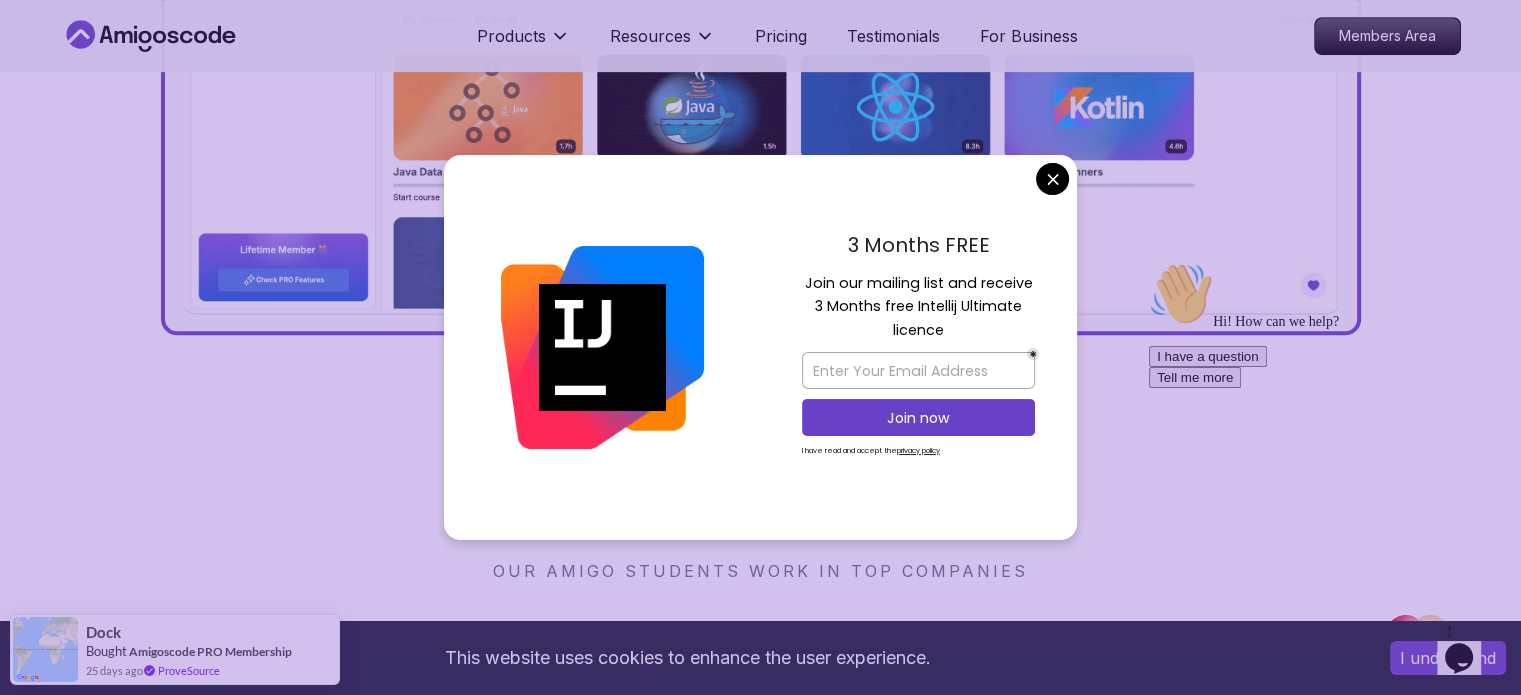 click on "This website uses cookies to enhance the user experience. I understand Products Resources Pricing Testimonials For Business Members Area Products Resources Pricing Testimonials For Business Members Area Jogh Long Spring Developer Advocate "Amigoscode Does a pretty good job, and consistently too, covering Spring and for that, I'm very Appreciative" The One-Stop Platform for   Developers Get unlimited access to coding   courses ,   Quizzes ,   Builds  and   Tools . Start your journey or level up your career with Amigoscode today! Start for Free https://amigoscode.com/dashboard OUR AMIGO STUDENTS WORK IN TOP COMPANIES Courses Builds Discover Amigoscode's Latest   Premium Courses! Get unlimited access to coding   courses ,   Quizzes ,   Builds  and   Tools . Start your journey or level up your career with Amigoscode today! Browse all  courses Advanced Spring Boot Pro Dive deep into Spring Boot with our advanced course, designed to take your skills from intermediate to expert level. NEW Spring Boot for Beginners" at bounding box center [760, 4764] 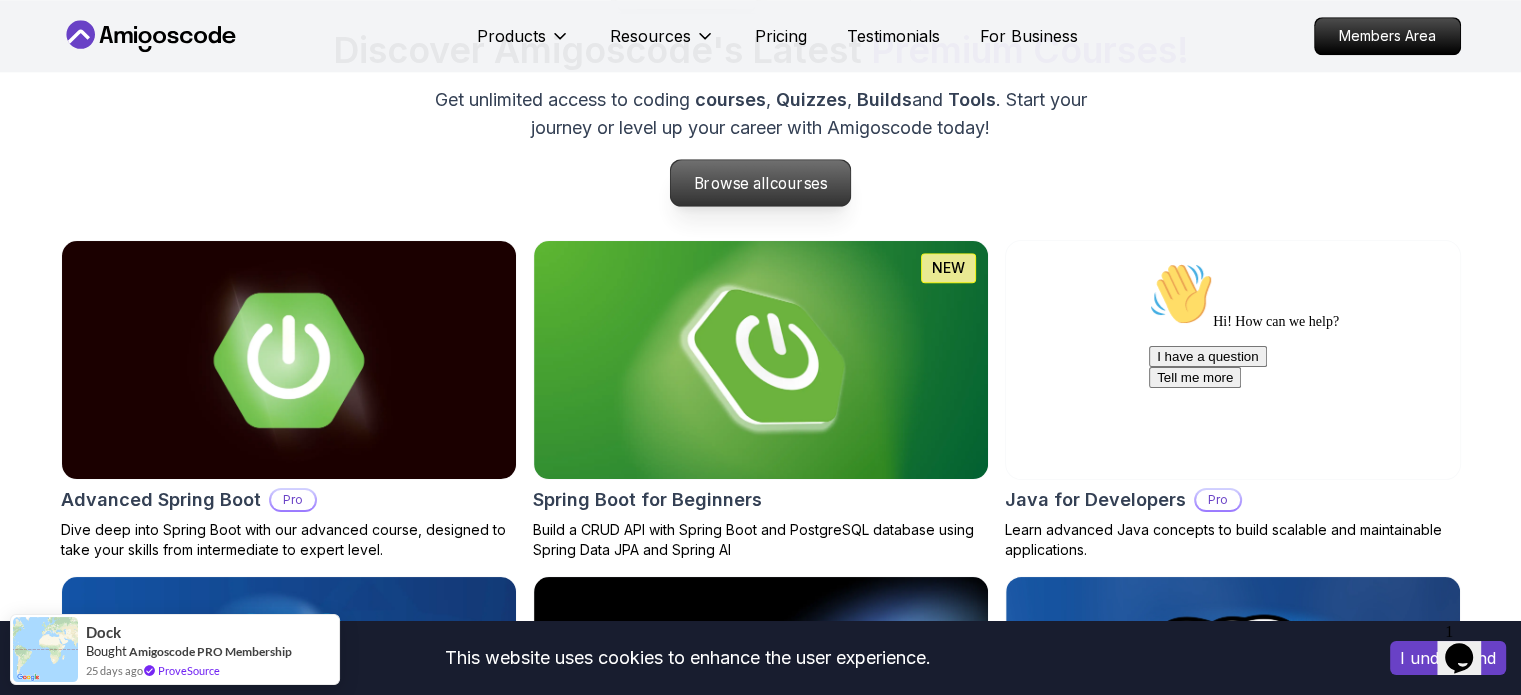 scroll, scrollTop: 1900, scrollLeft: 0, axis: vertical 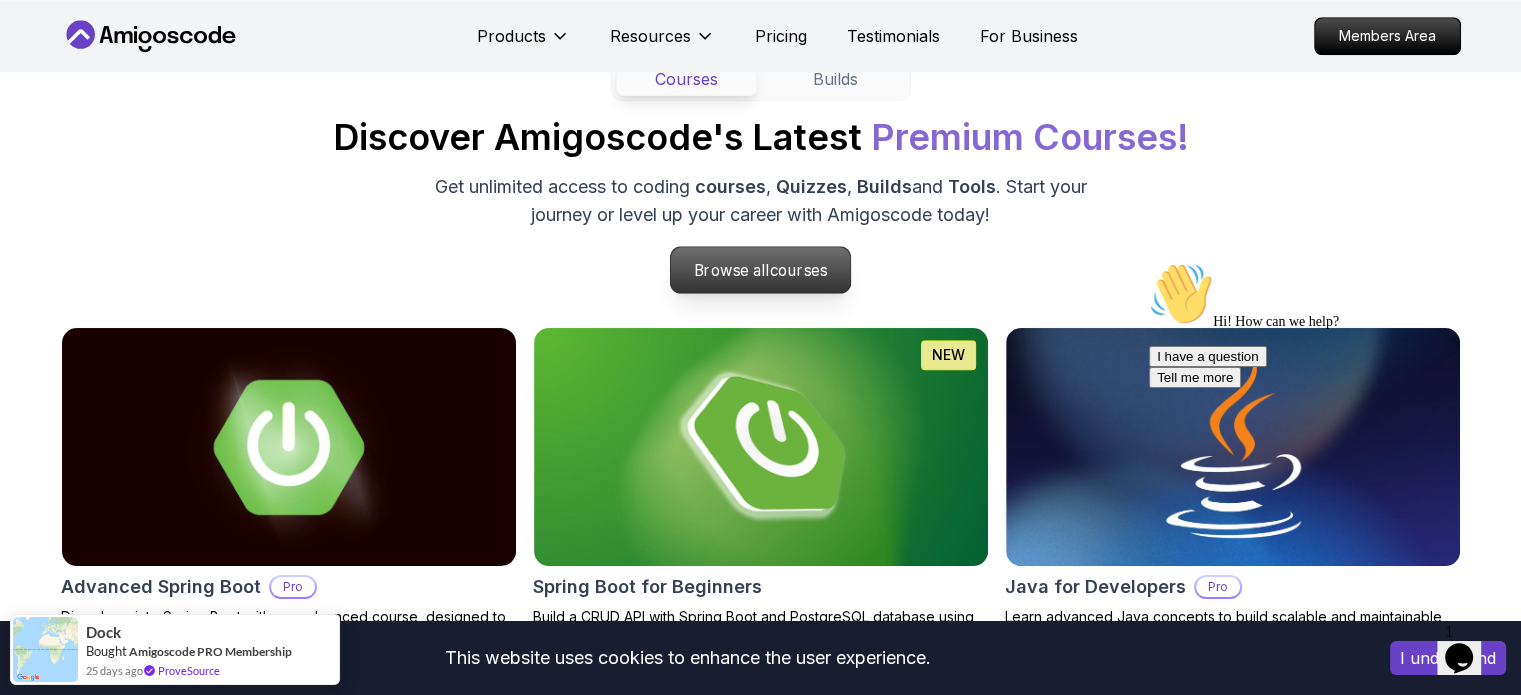 click on "Browse all  courses" at bounding box center [761, 270] 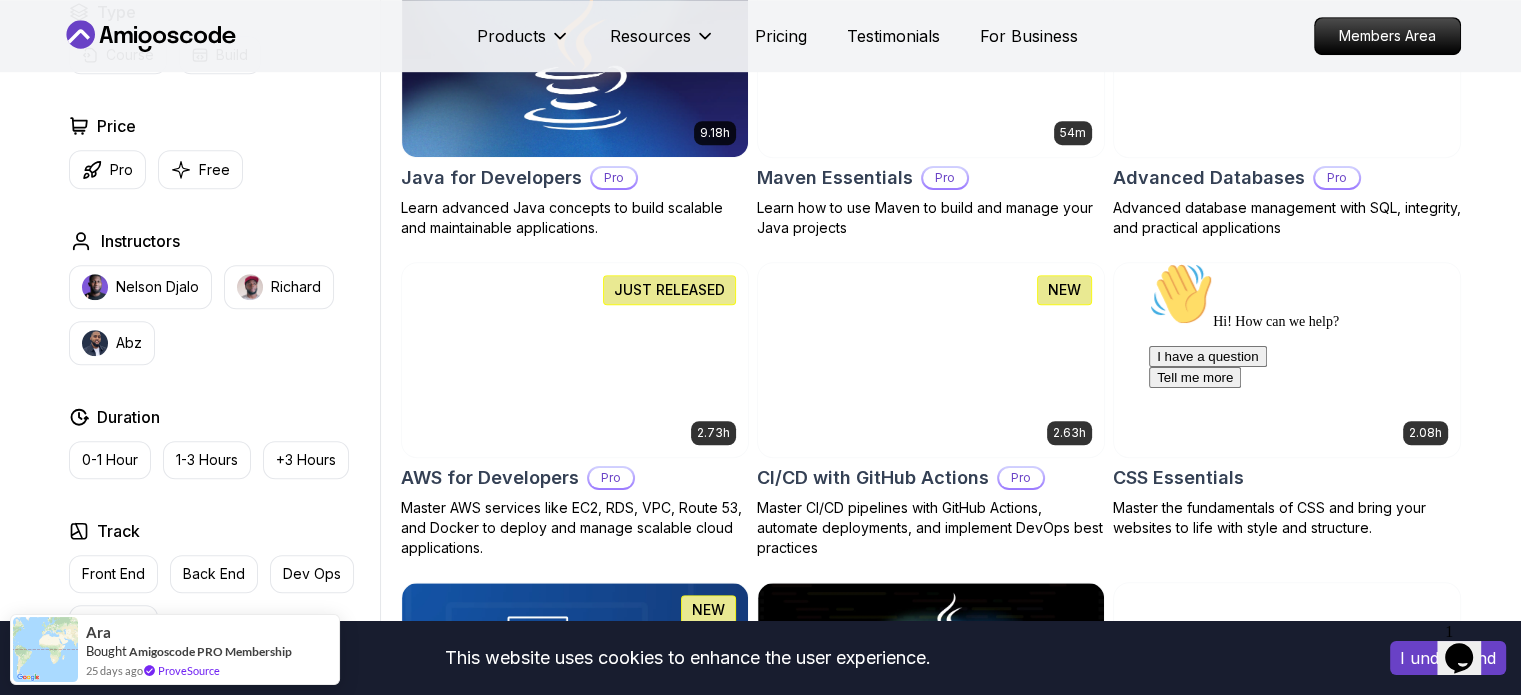 scroll, scrollTop: 1300, scrollLeft: 0, axis: vertical 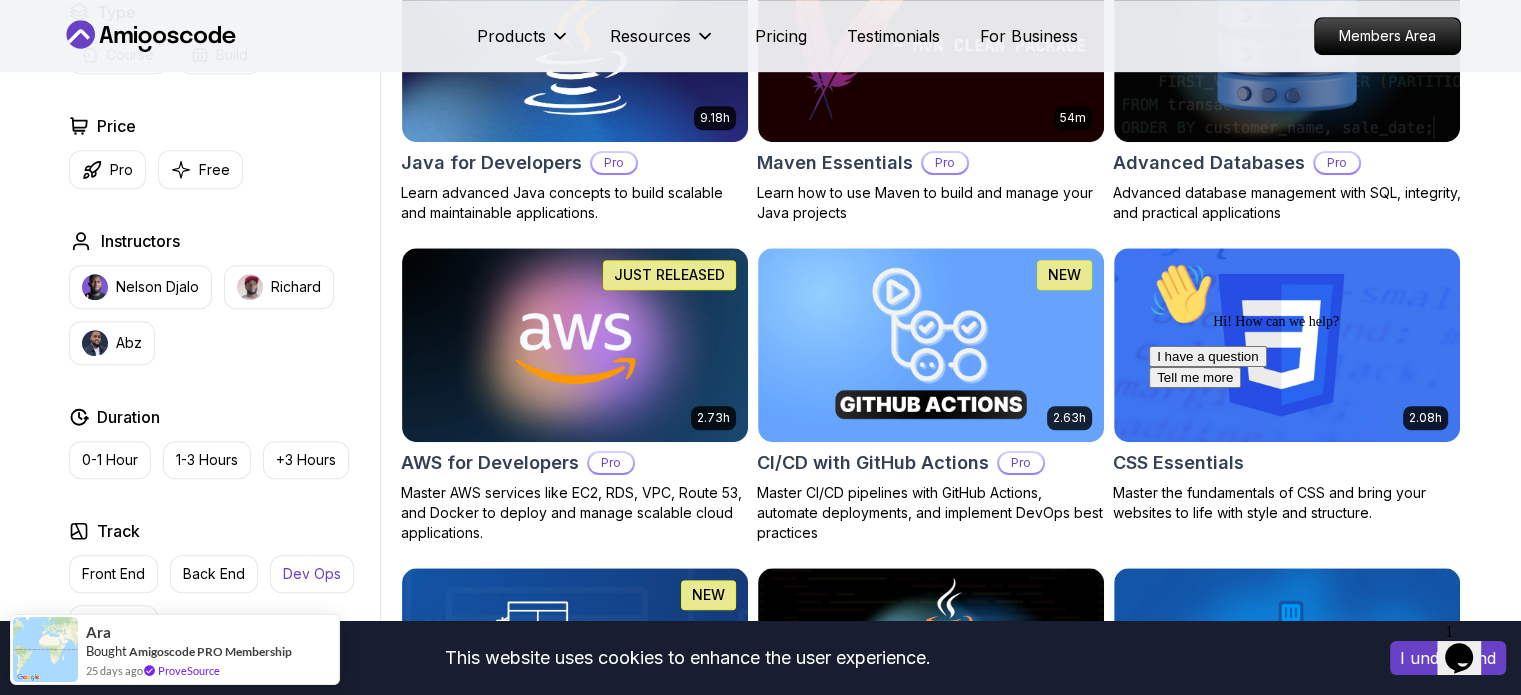 click on "Dev Ops" at bounding box center [312, 574] 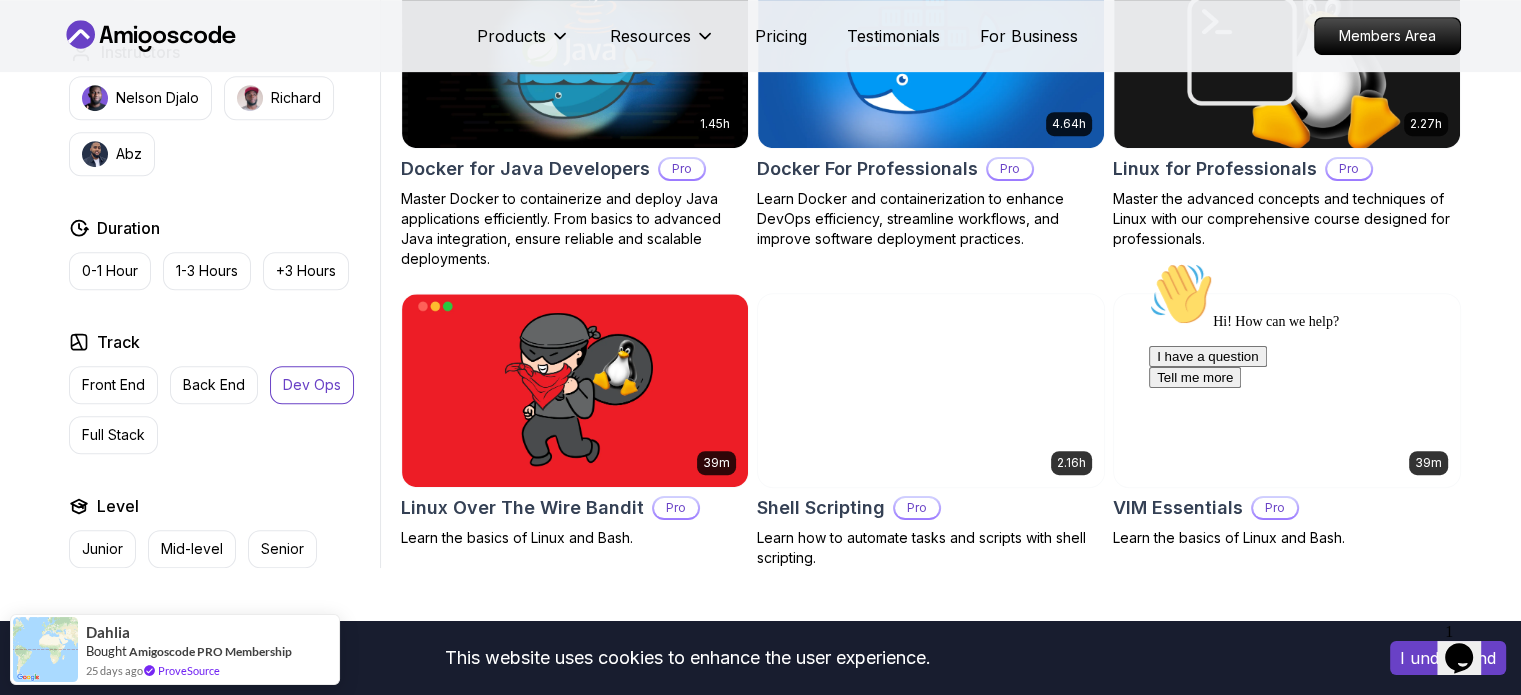 scroll, scrollTop: 1000, scrollLeft: 0, axis: vertical 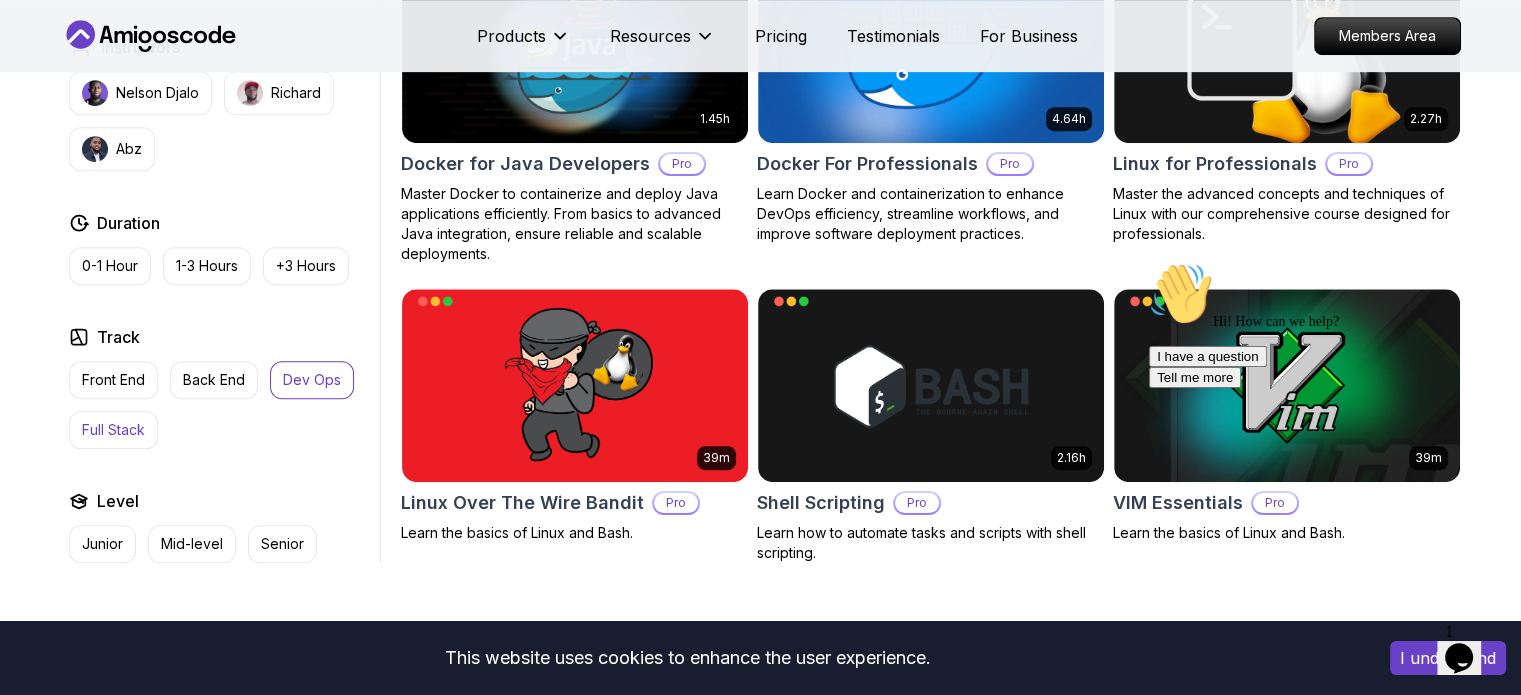 click on "Full Stack" at bounding box center [113, 430] 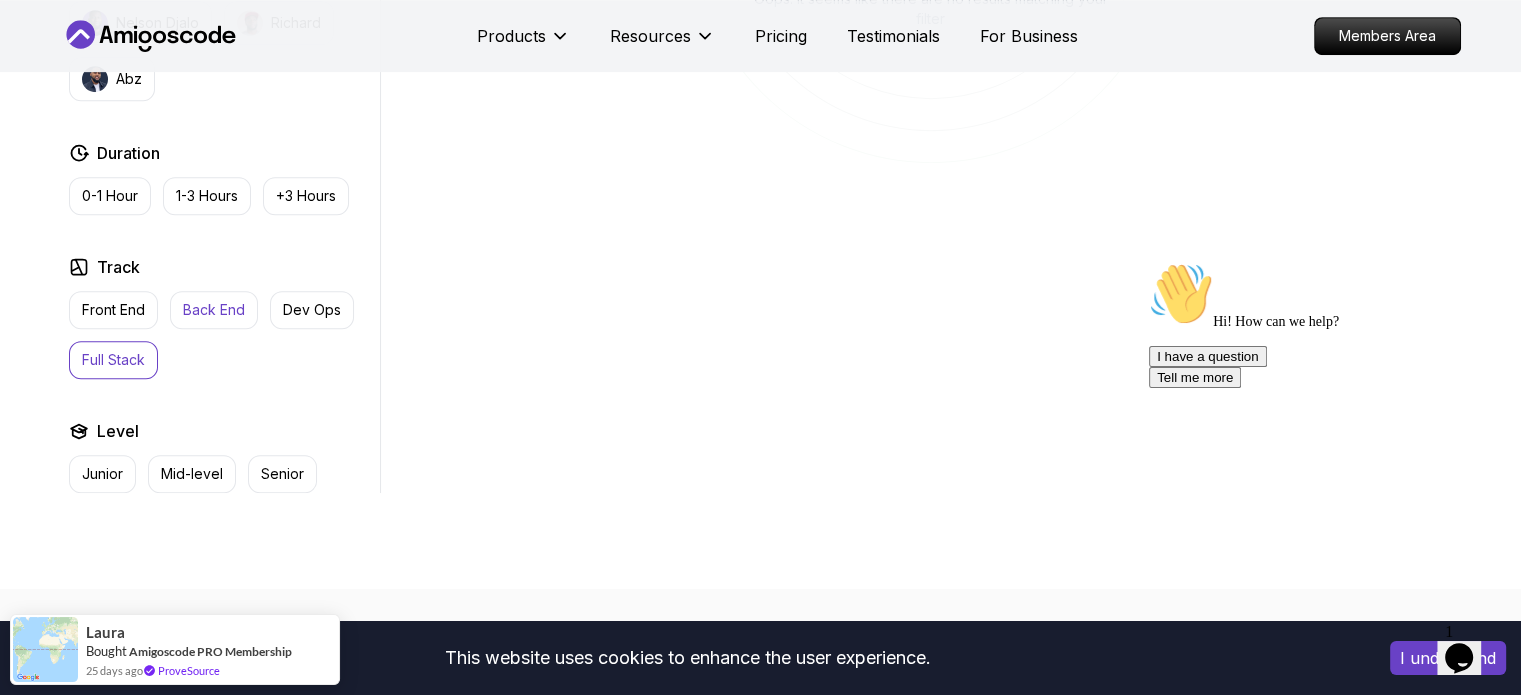 click on "Back End" at bounding box center (214, 310) 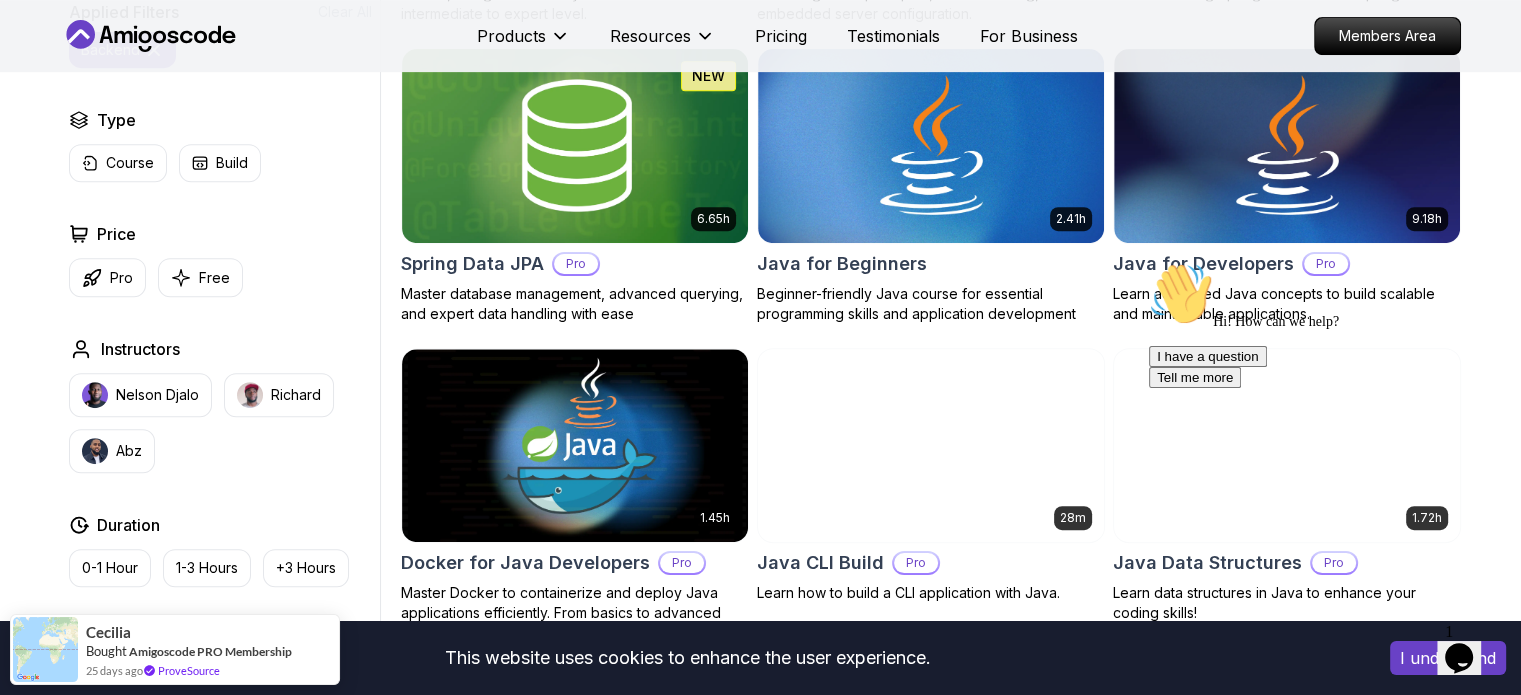 scroll, scrollTop: 500, scrollLeft: 0, axis: vertical 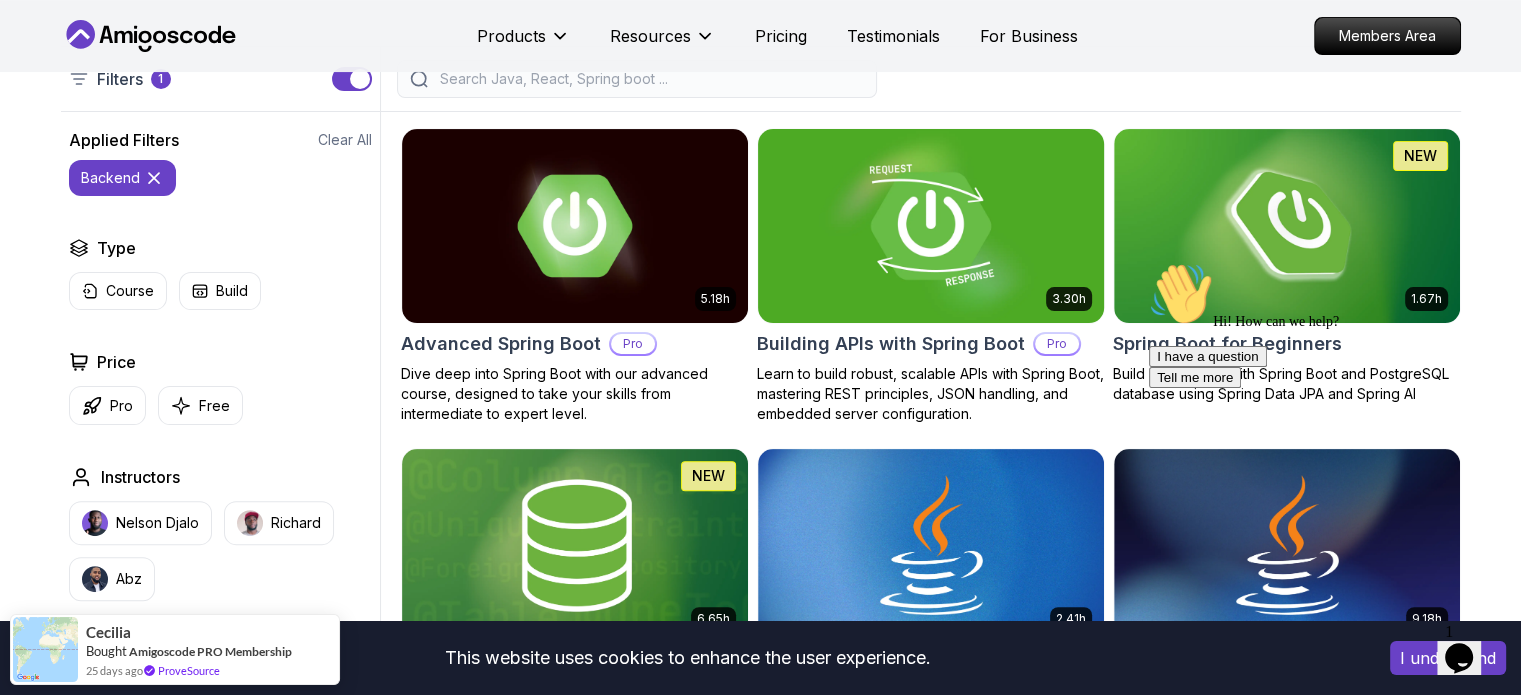 click at bounding box center [930, 225] 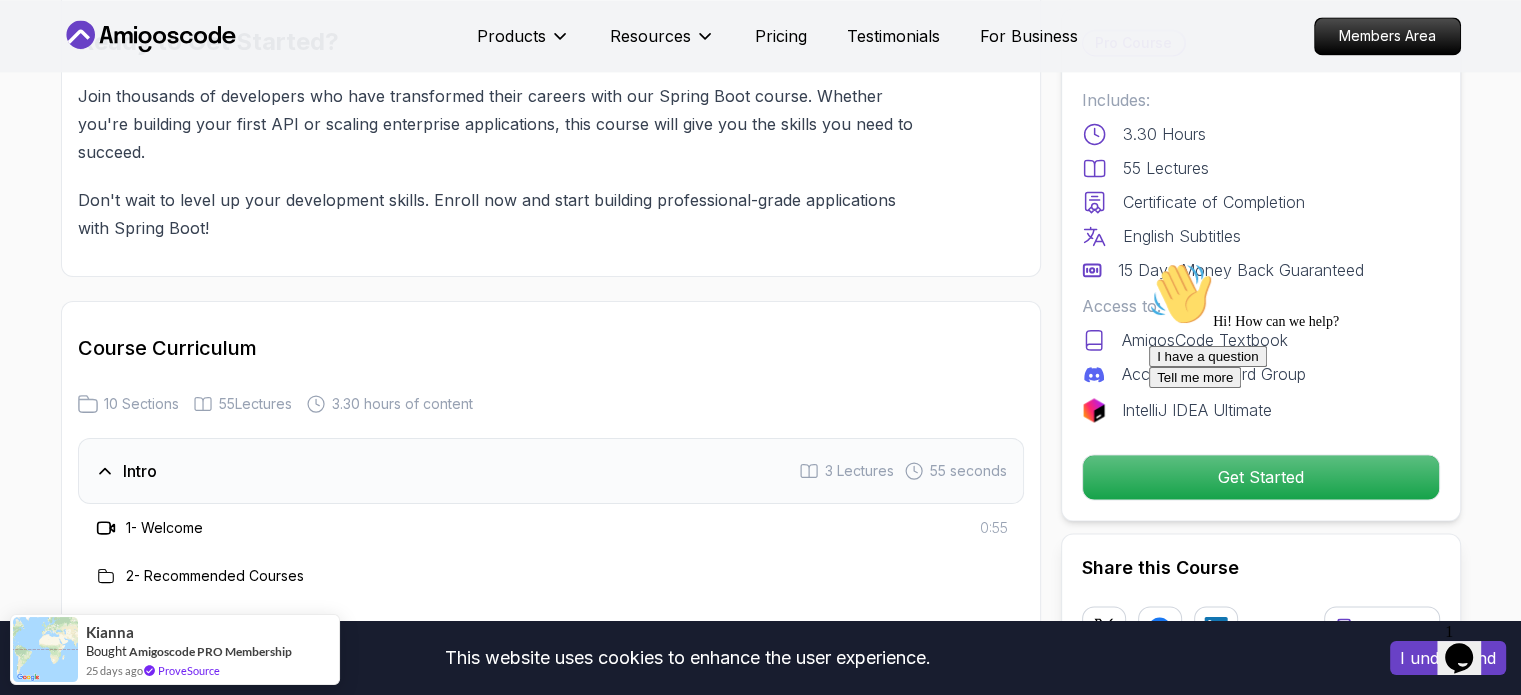 scroll, scrollTop: 3200, scrollLeft: 0, axis: vertical 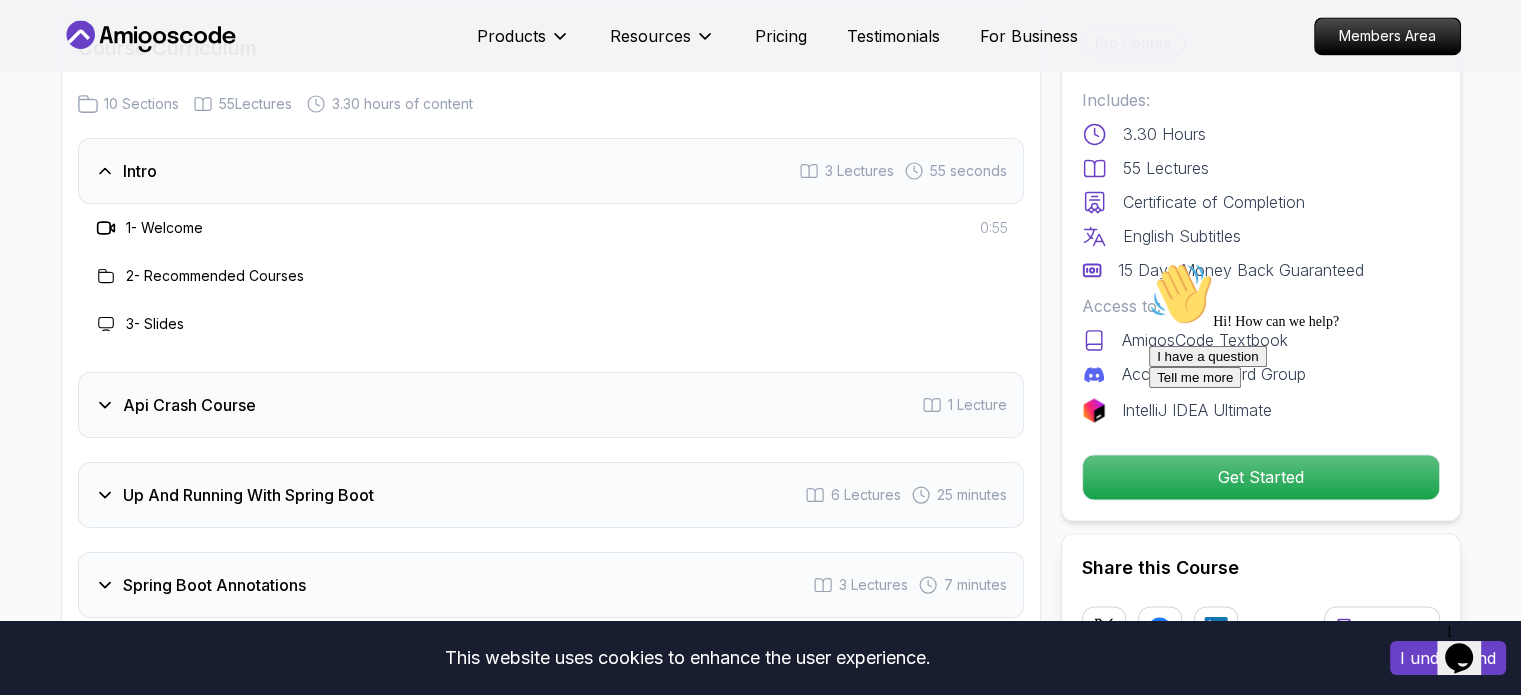 click on "Api Crash Course 1   Lecture" at bounding box center (551, 405) 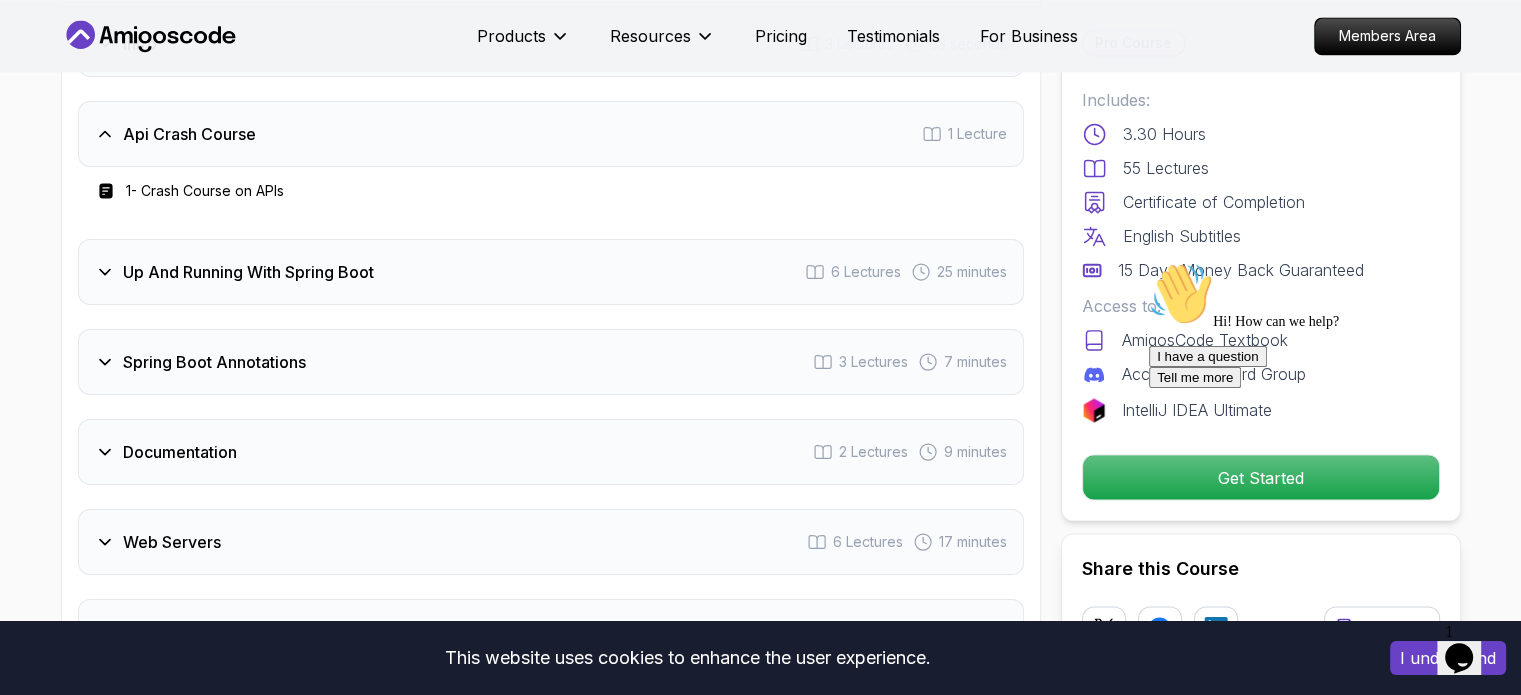 scroll, scrollTop: 3100, scrollLeft: 0, axis: vertical 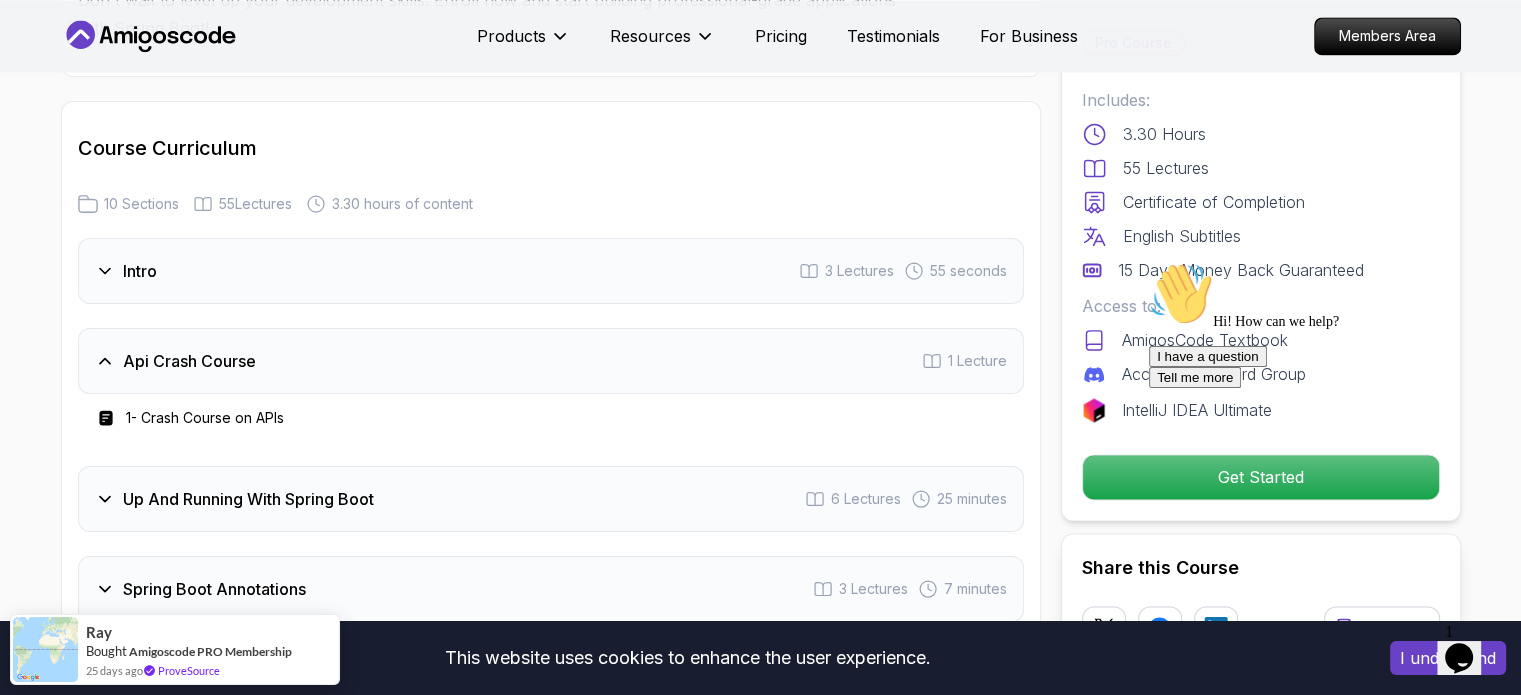 click on "1  -   Crash Course on APIs" at bounding box center [205, 418] 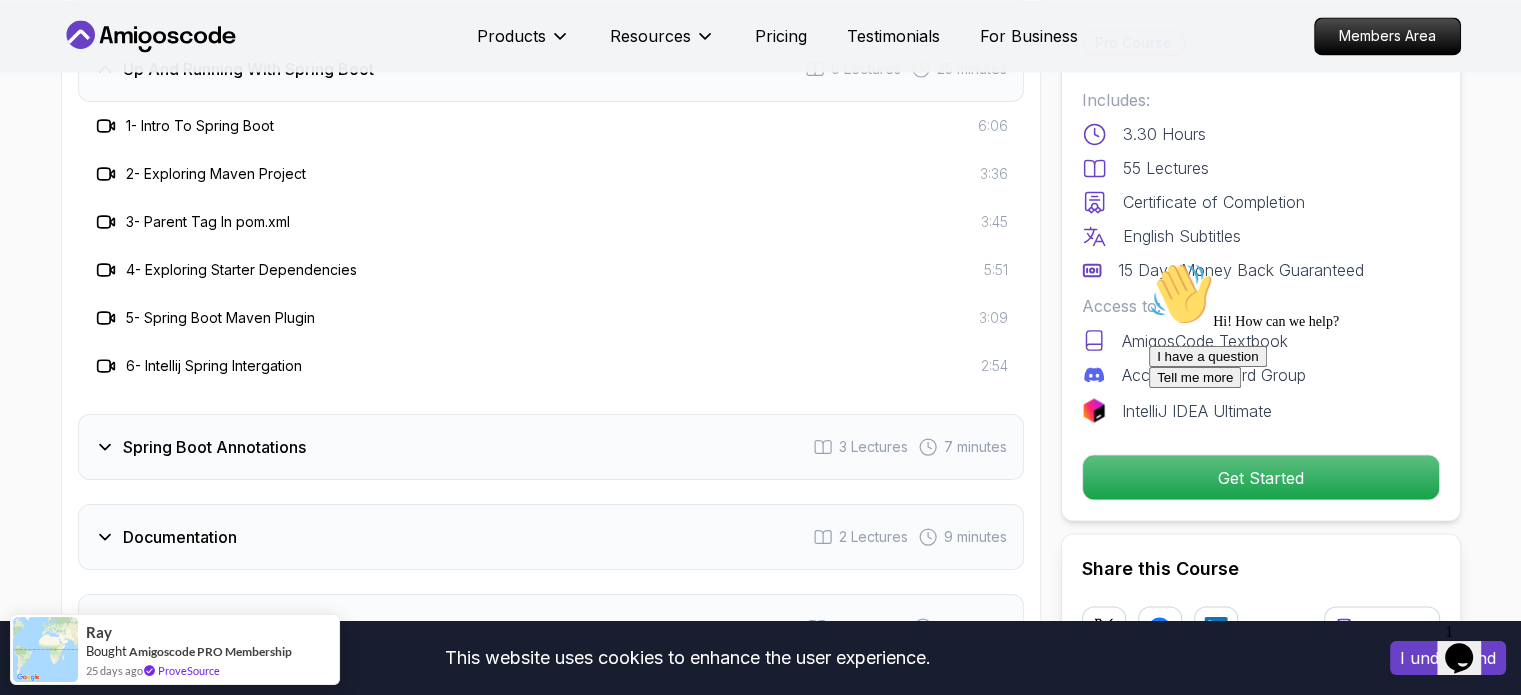 scroll, scrollTop: 3600, scrollLeft: 0, axis: vertical 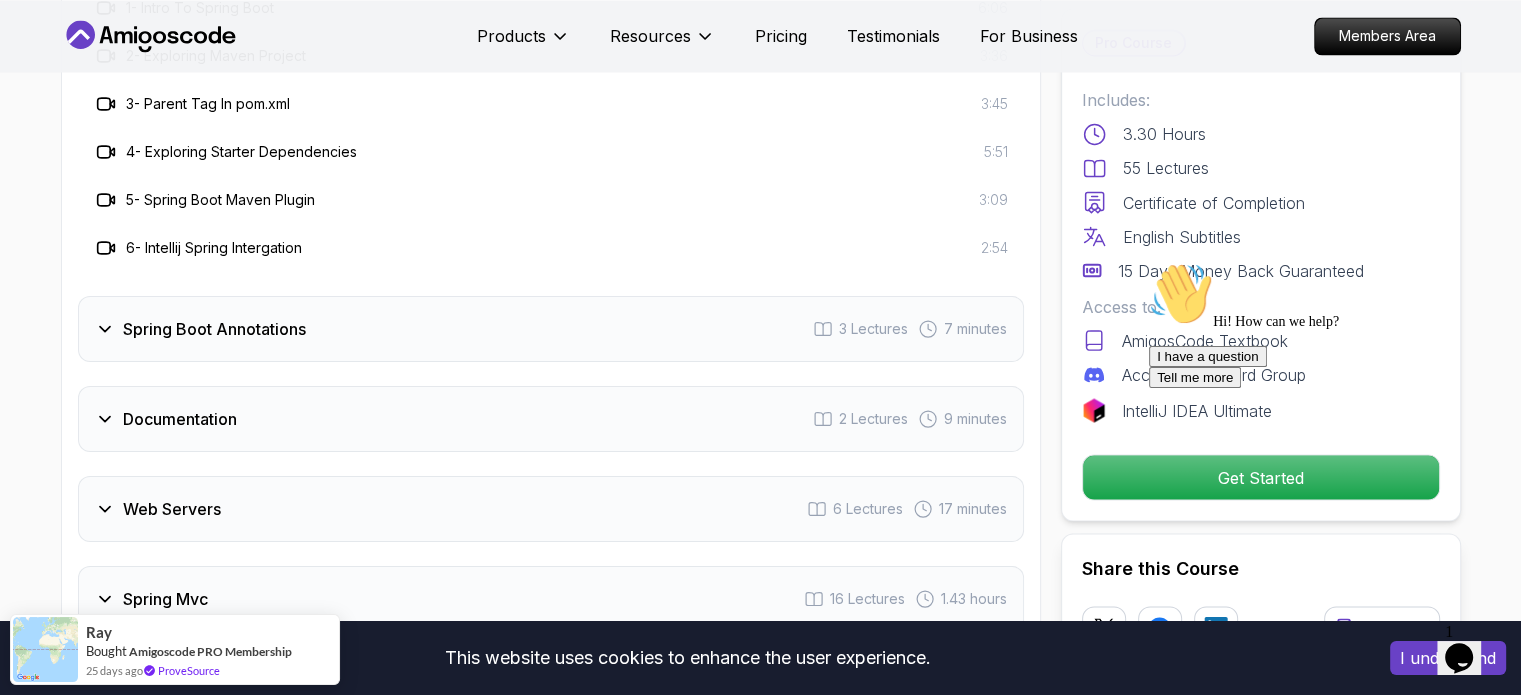 click on "Web Servers 6   Lectures     17 minutes" at bounding box center [551, 509] 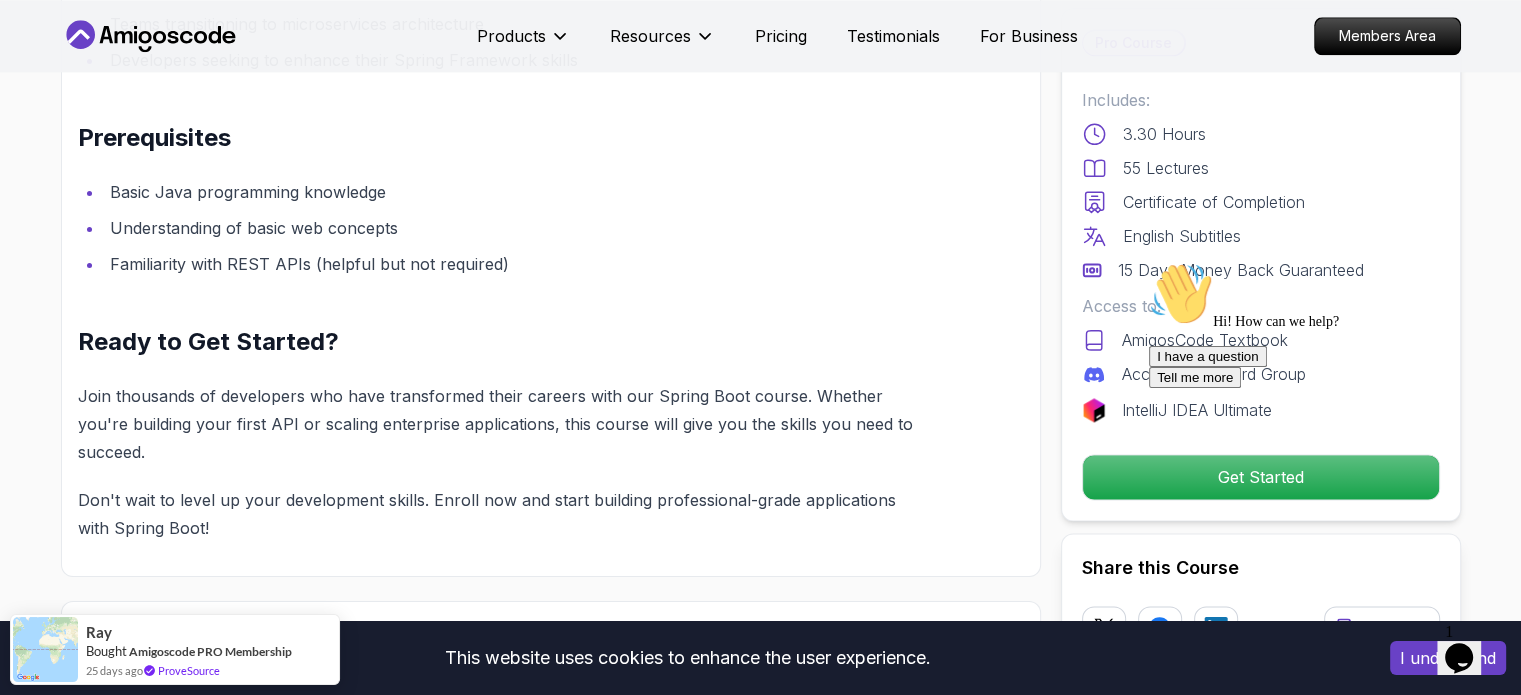 scroll, scrollTop: 2100, scrollLeft: 0, axis: vertical 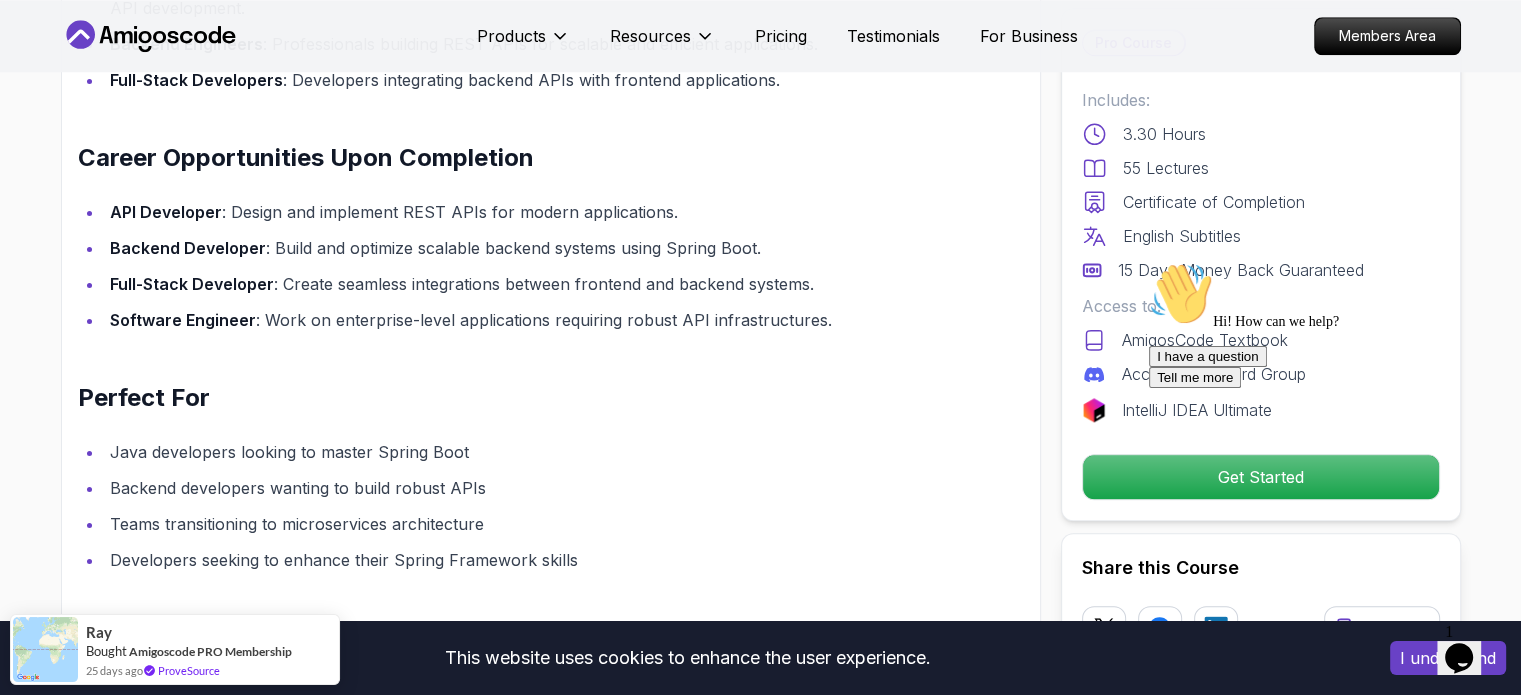 click 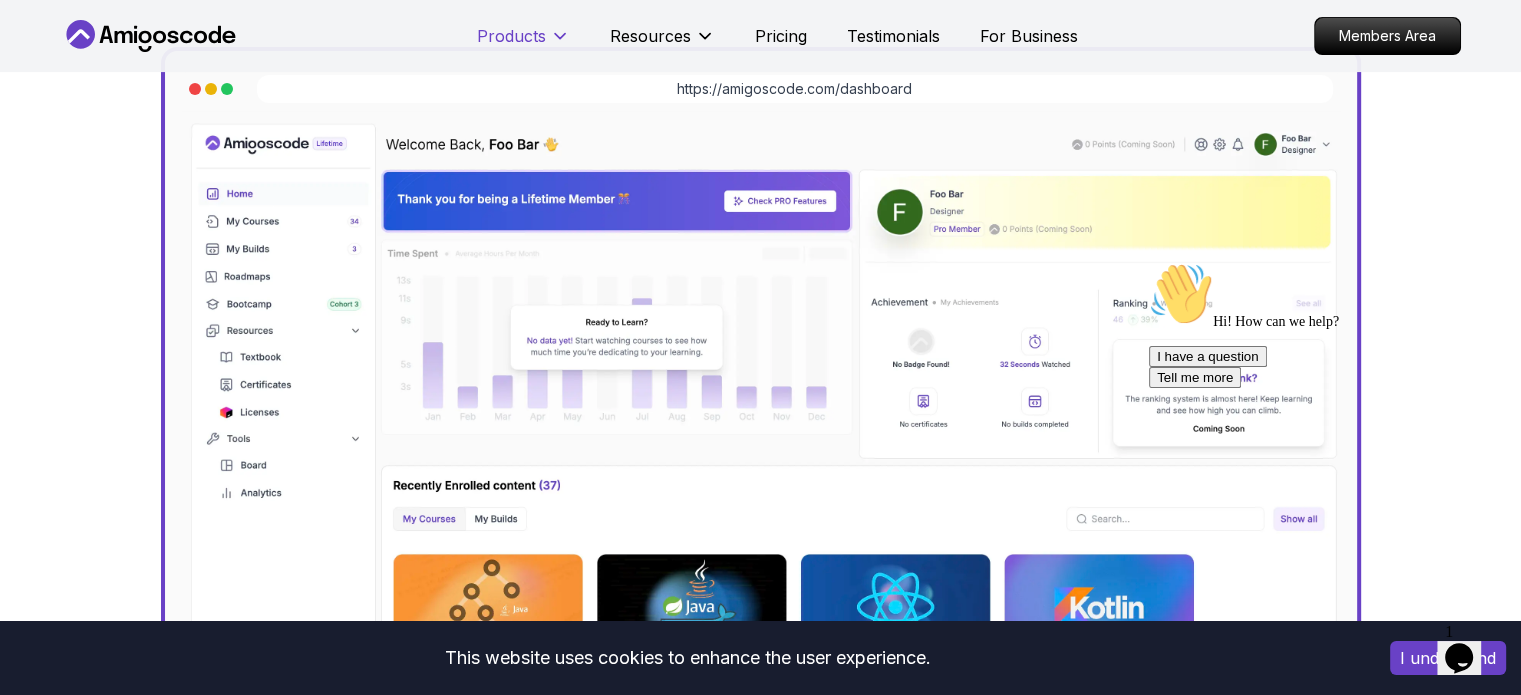 scroll, scrollTop: 0, scrollLeft: 0, axis: both 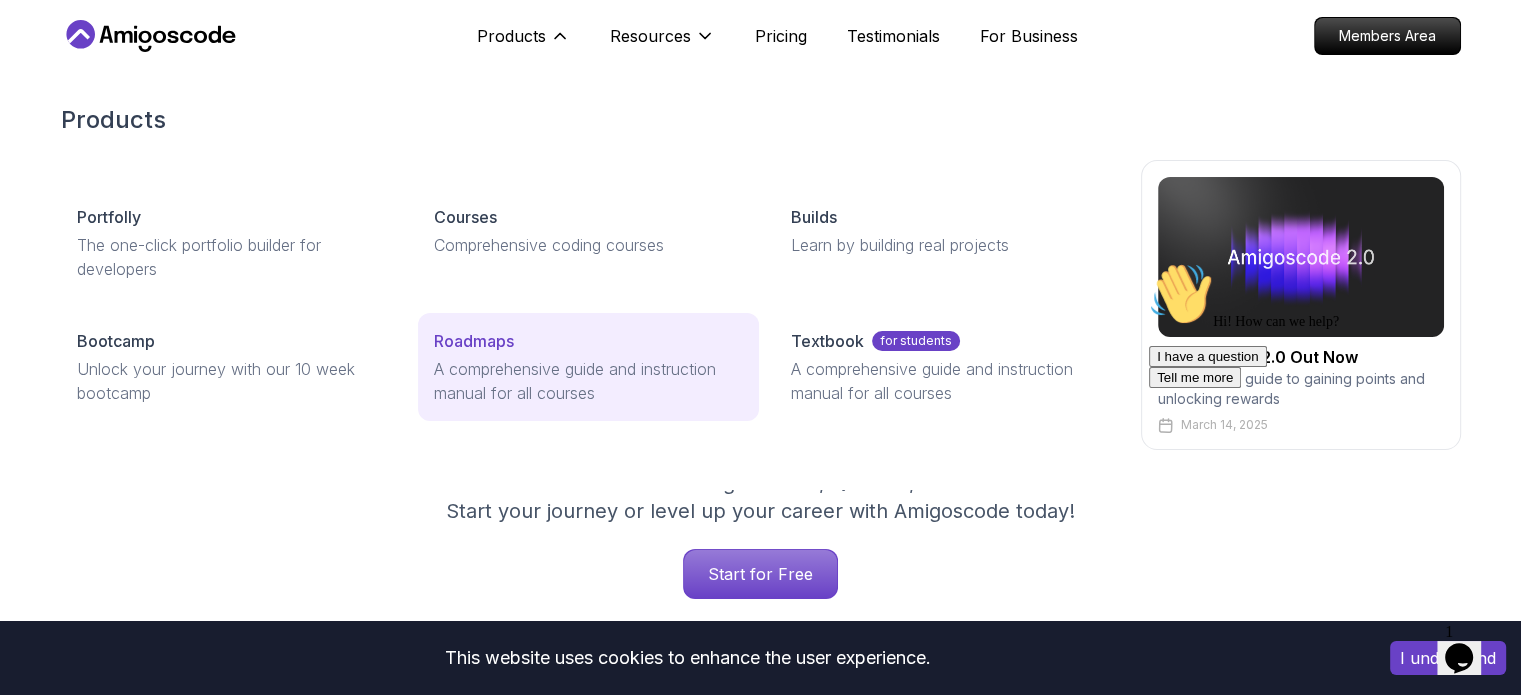 click on "Roadmaps" at bounding box center (588, 341) 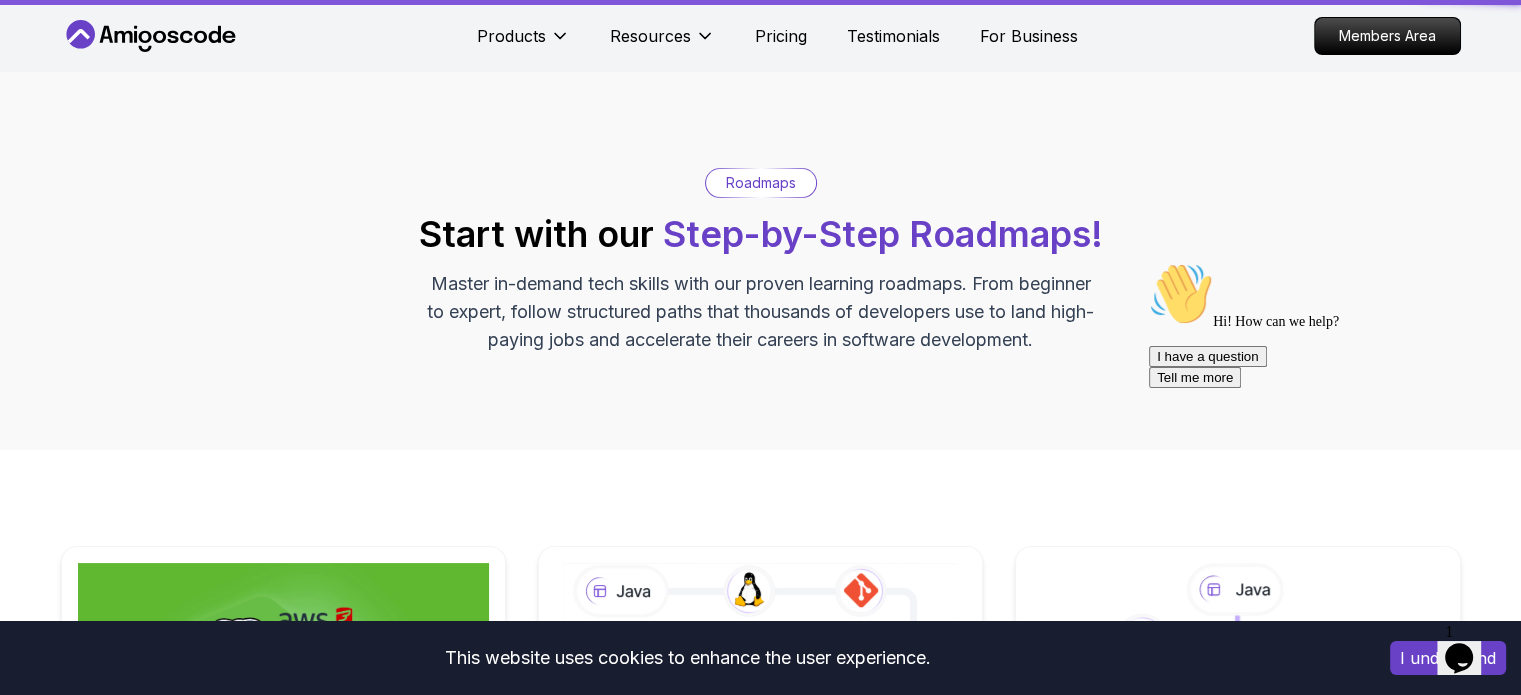 scroll, scrollTop: 400, scrollLeft: 0, axis: vertical 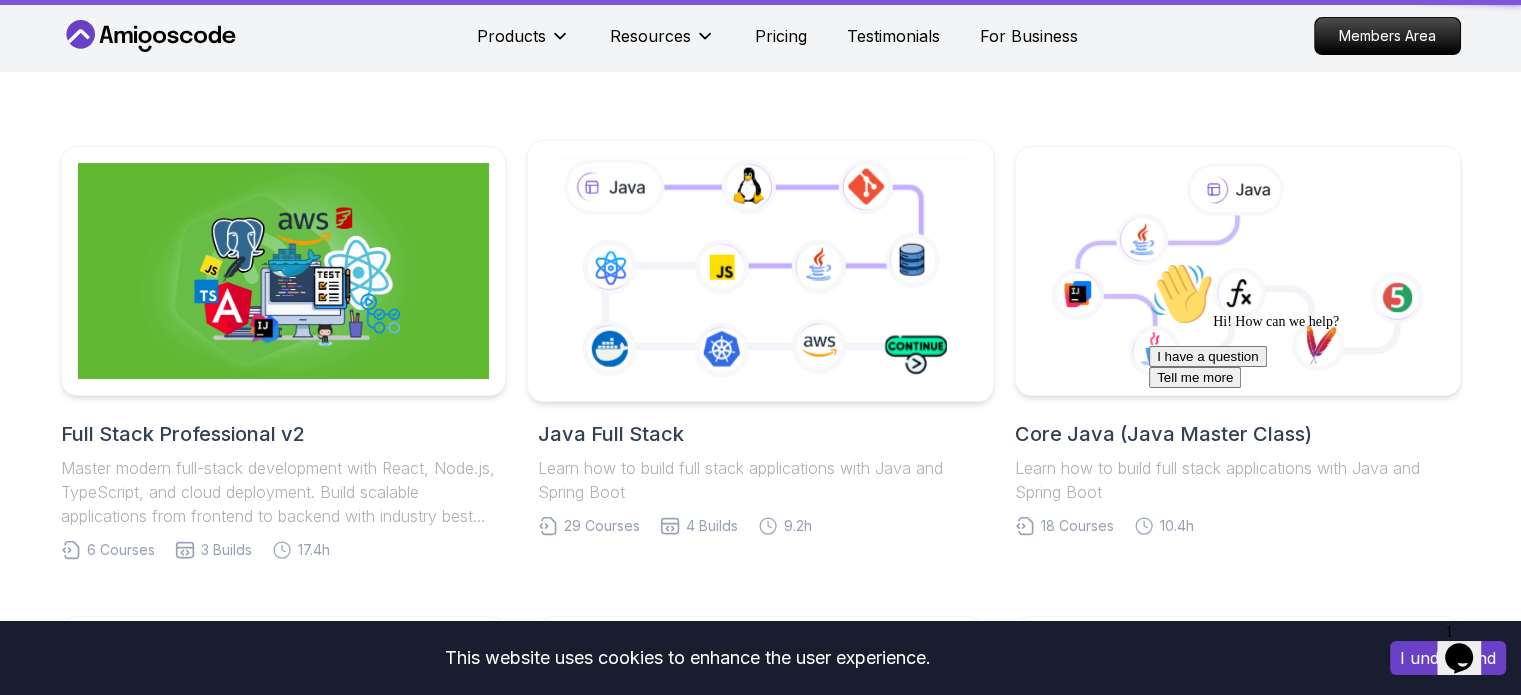 click 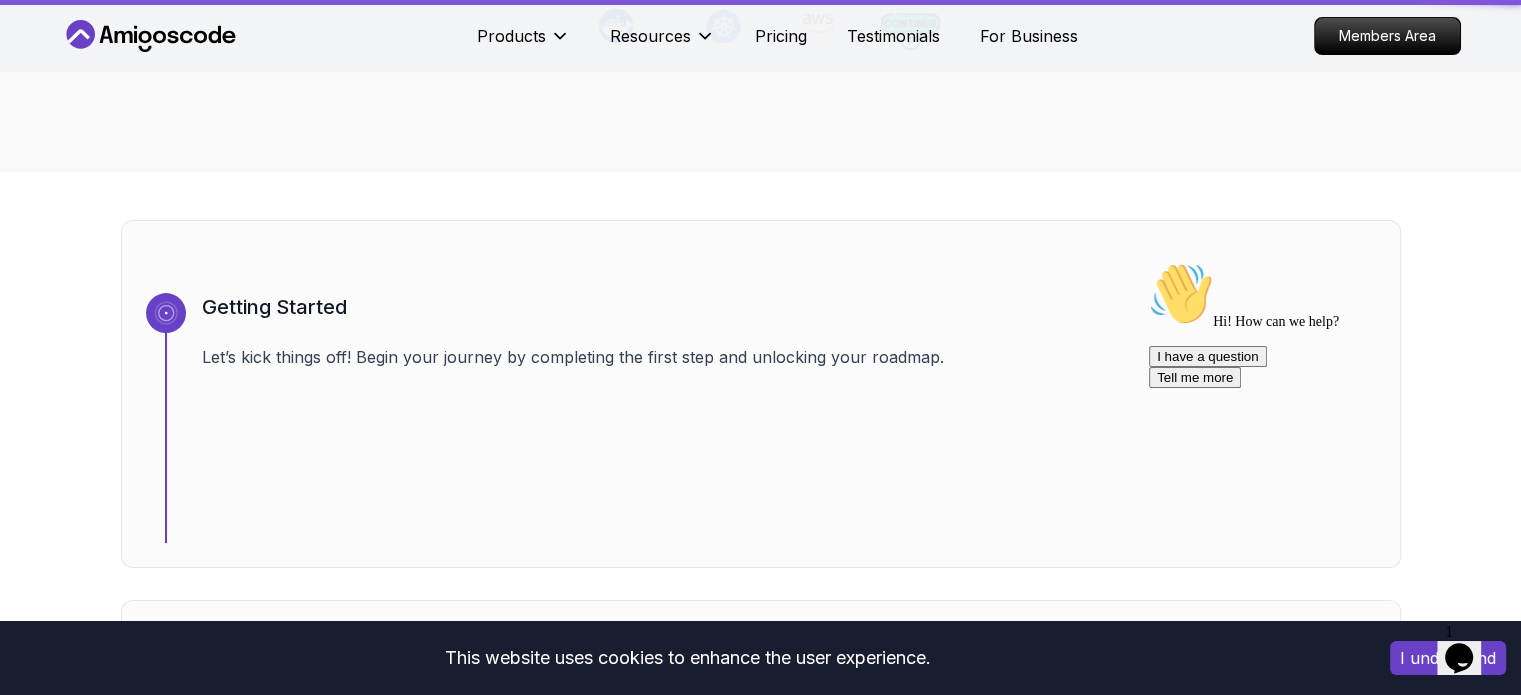 scroll, scrollTop: 900, scrollLeft: 0, axis: vertical 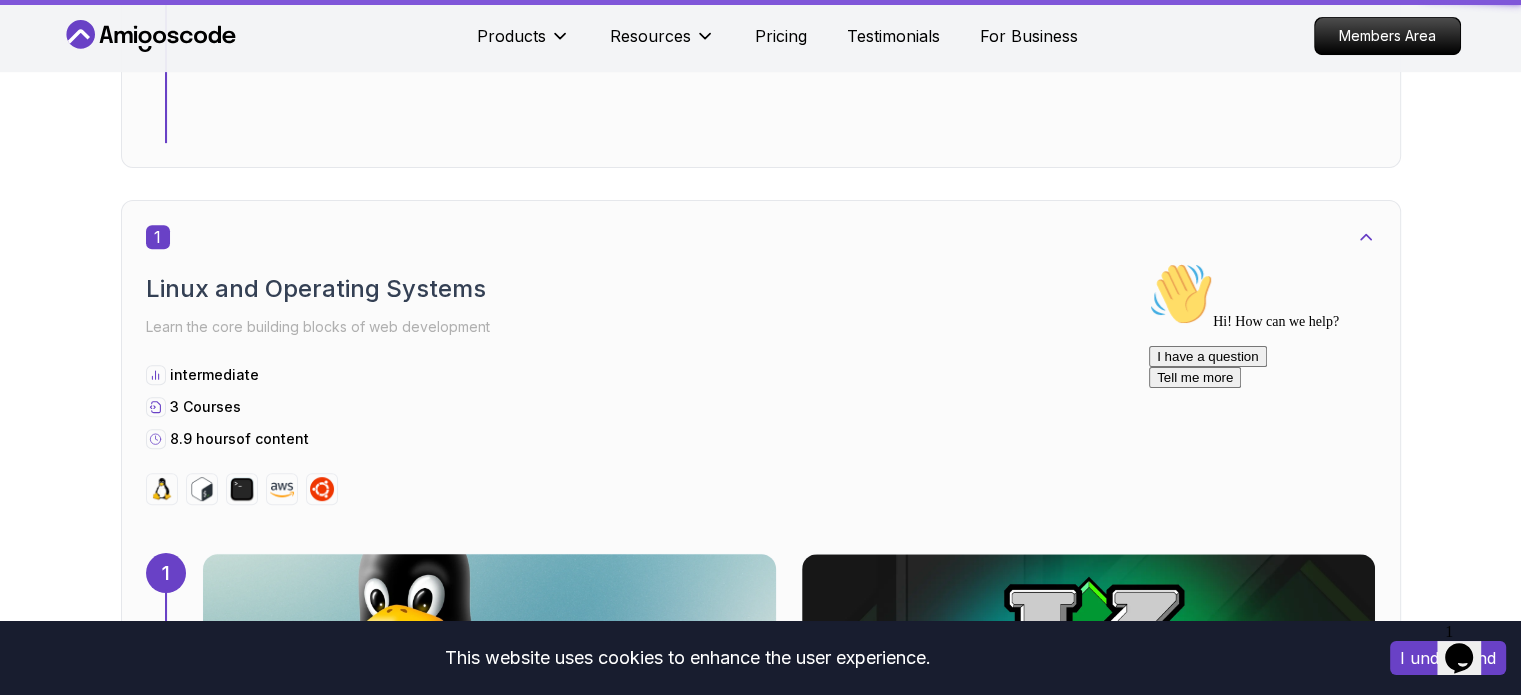 click at bounding box center [489, 673] 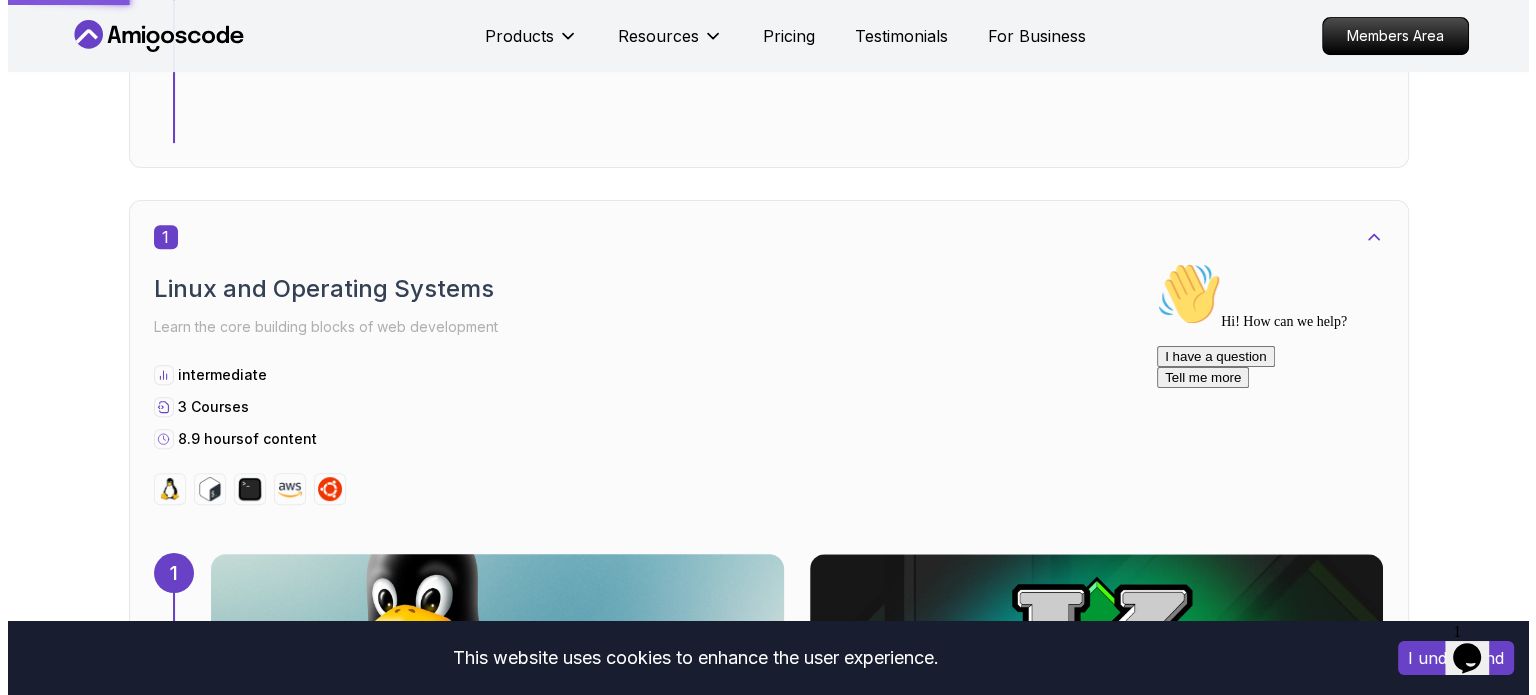scroll, scrollTop: 0, scrollLeft: 0, axis: both 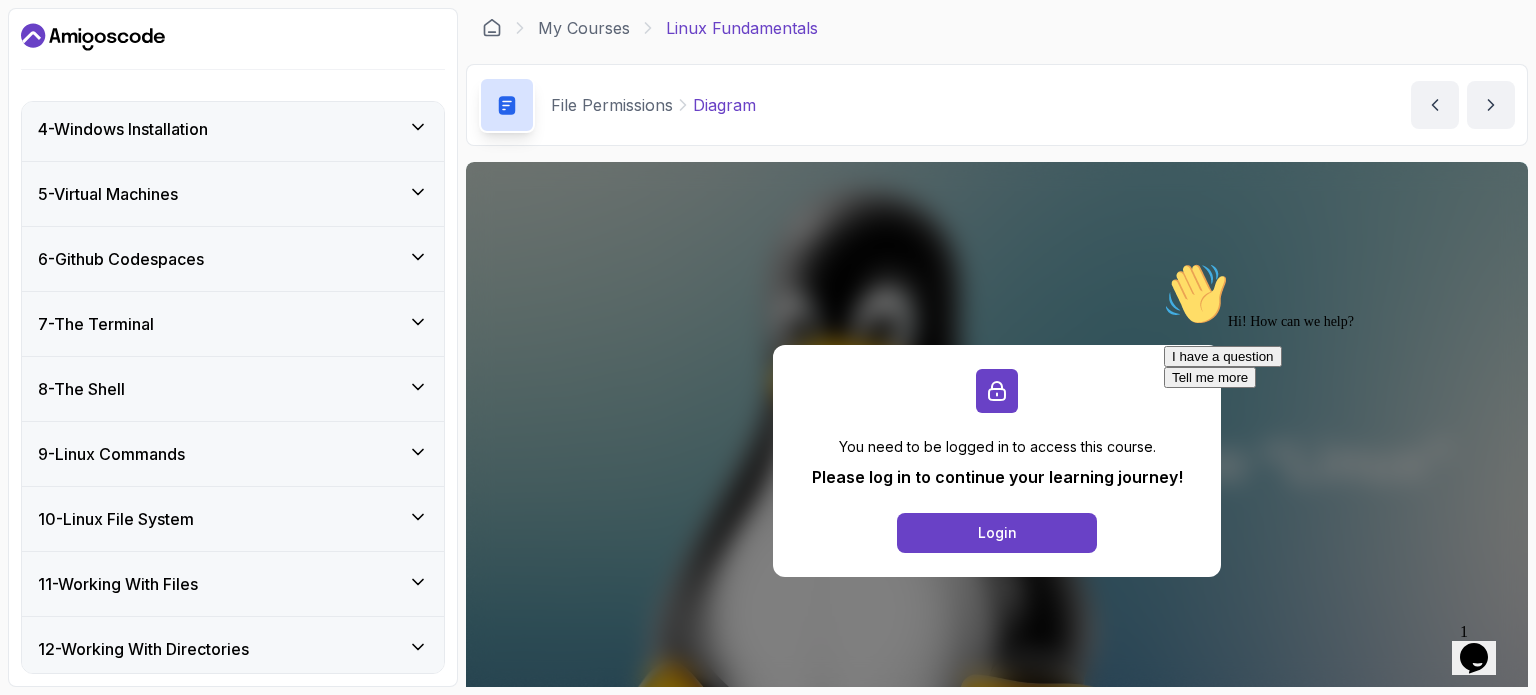 click on "5  -  Virtual Machines" at bounding box center [233, 194] 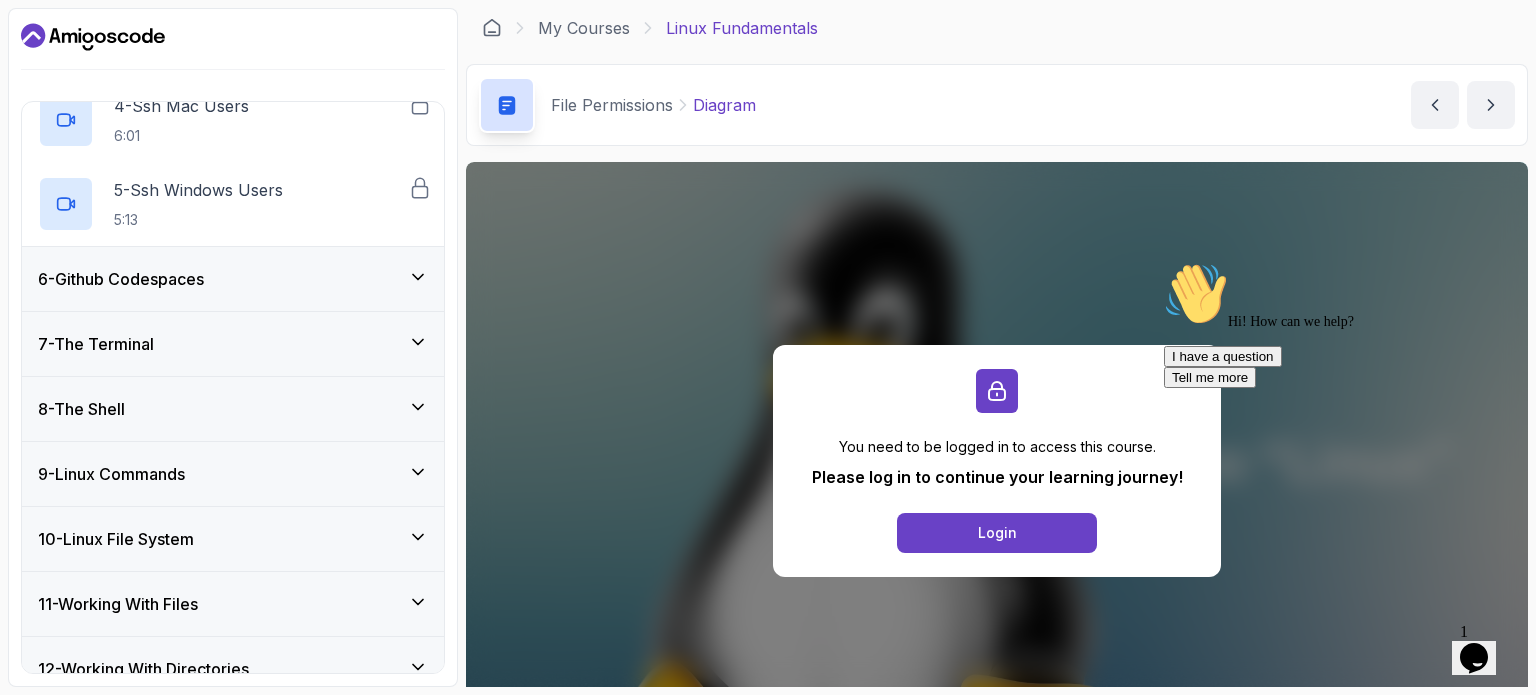 click on "6  -  Github Codespaces" at bounding box center (233, 279) 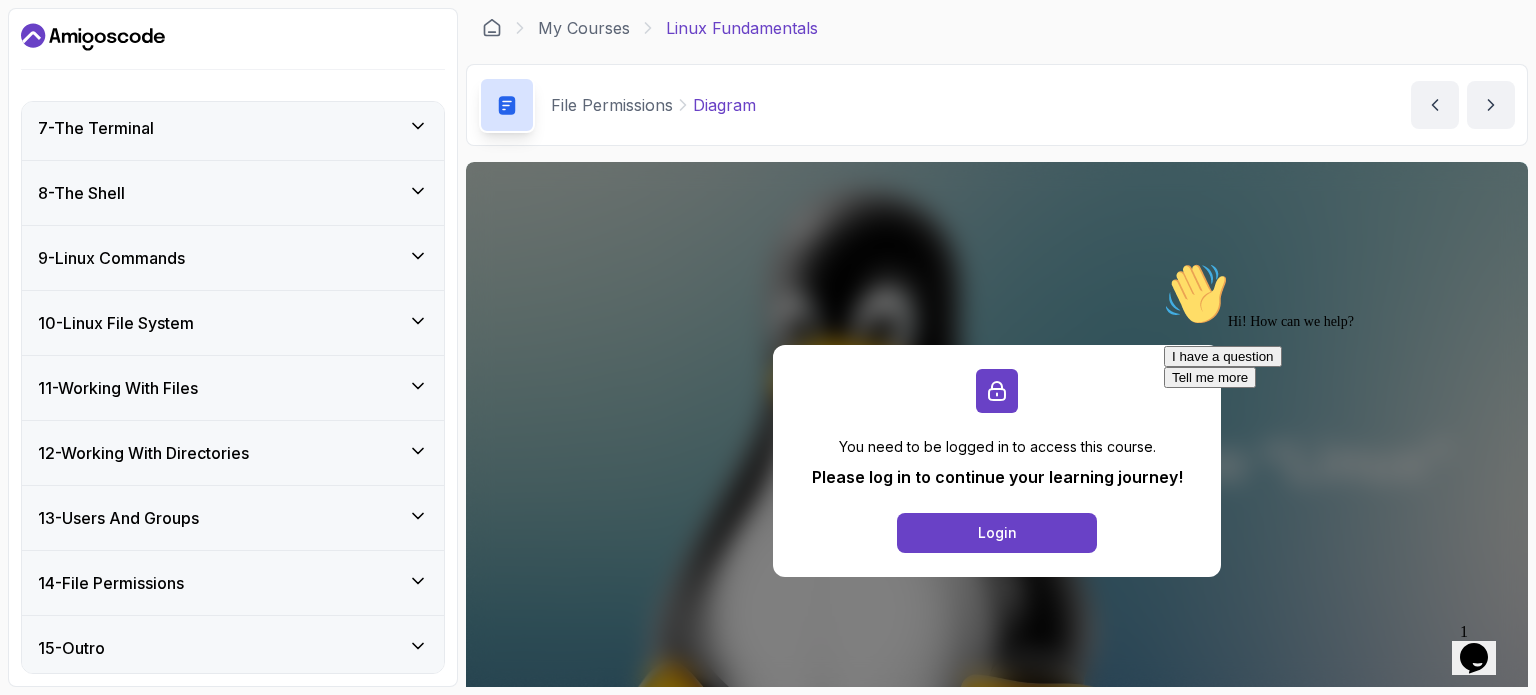 scroll, scrollTop: 903, scrollLeft: 0, axis: vertical 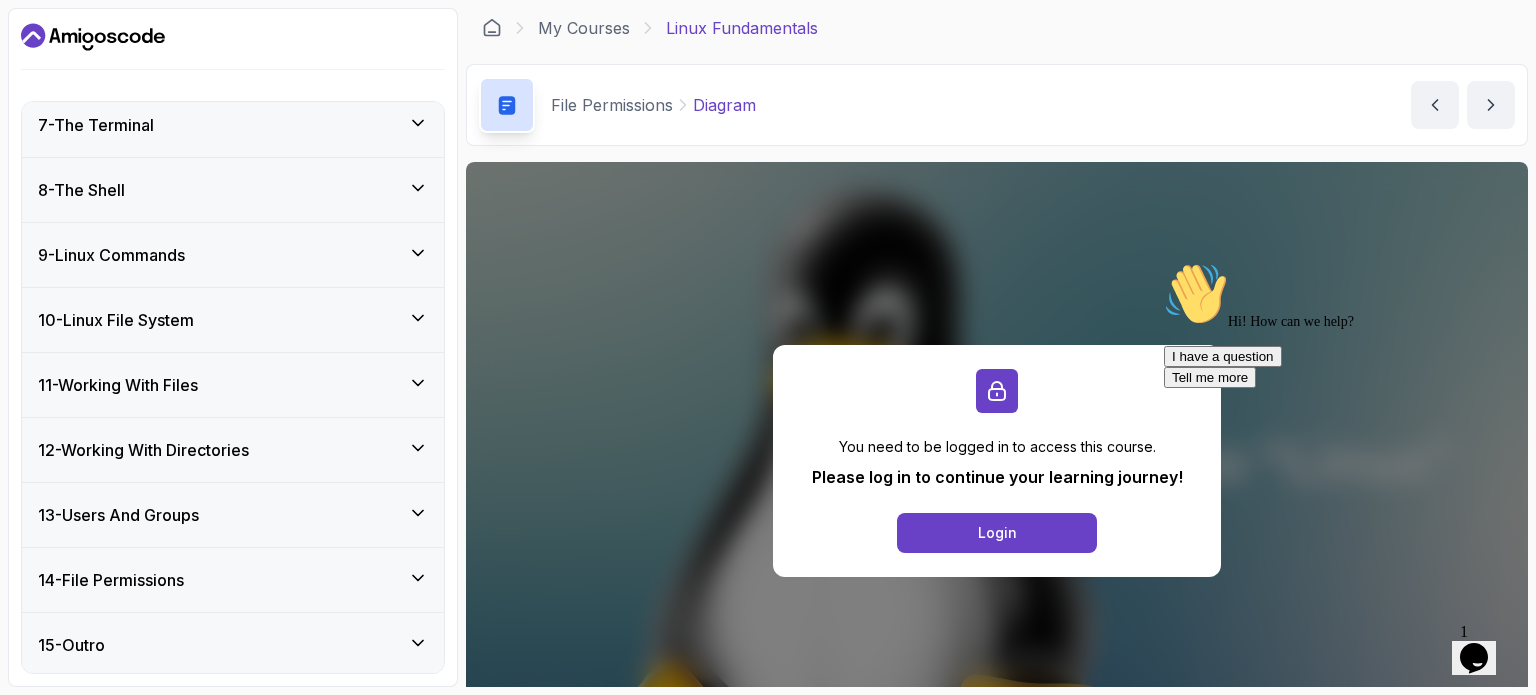 click on "11  -  Working With Files" at bounding box center (233, 385) 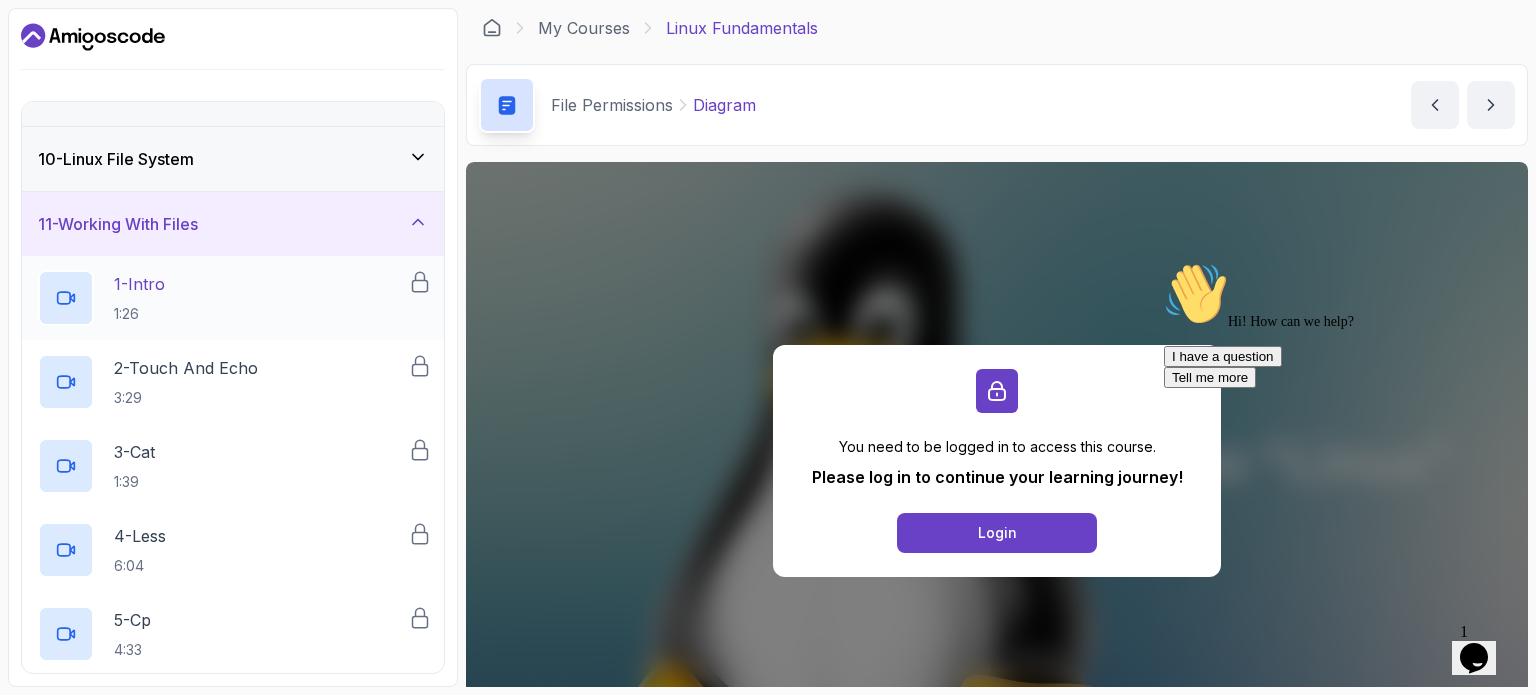 scroll, scrollTop: 499, scrollLeft: 0, axis: vertical 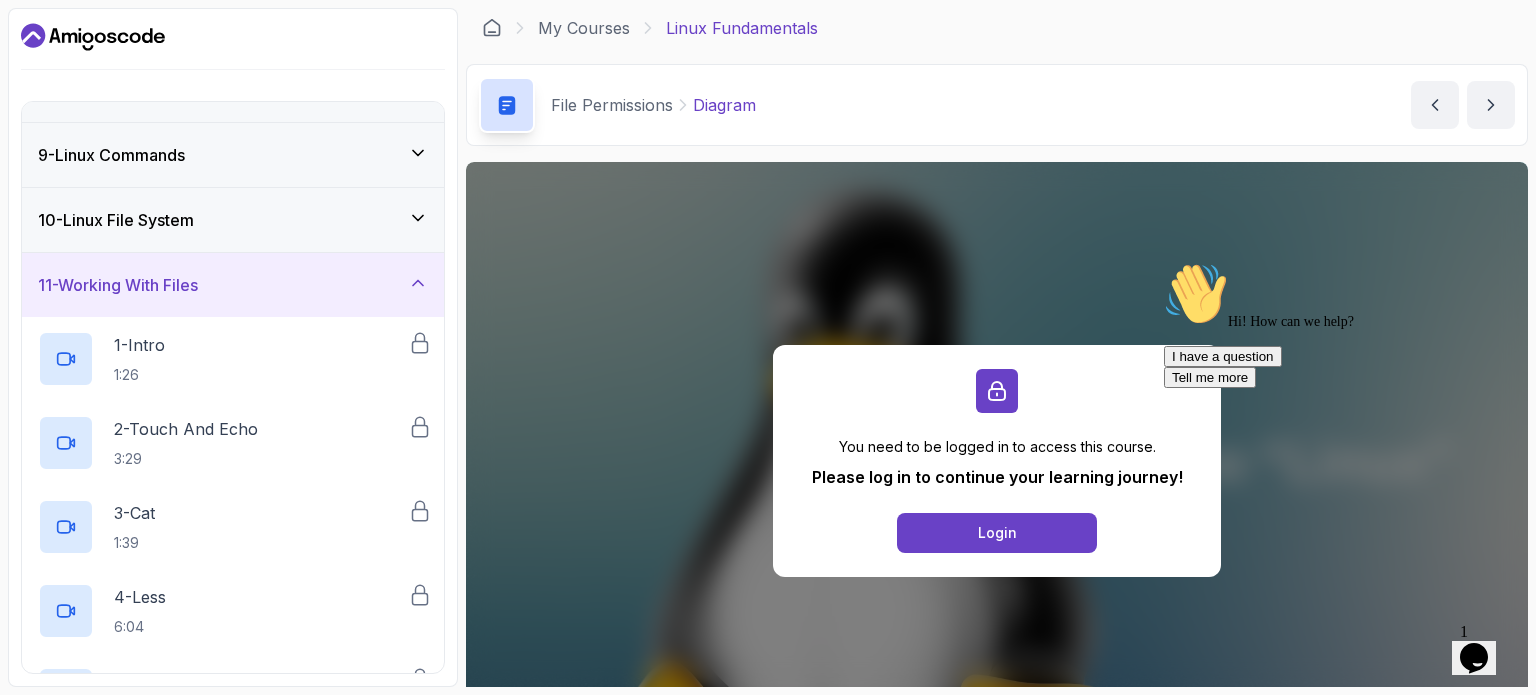 click on "10  -  Linux File System" at bounding box center [233, 220] 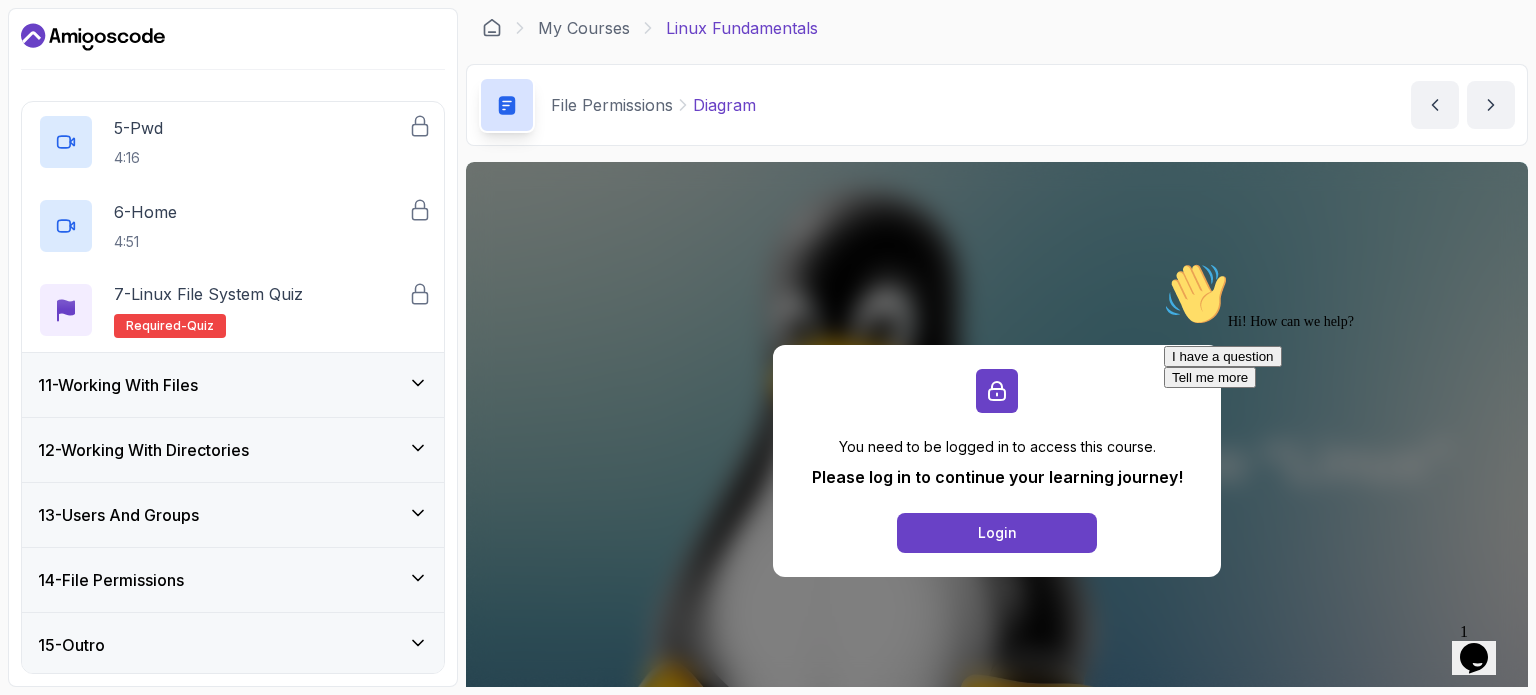click on "14  -  File Permissions" at bounding box center [233, 580] 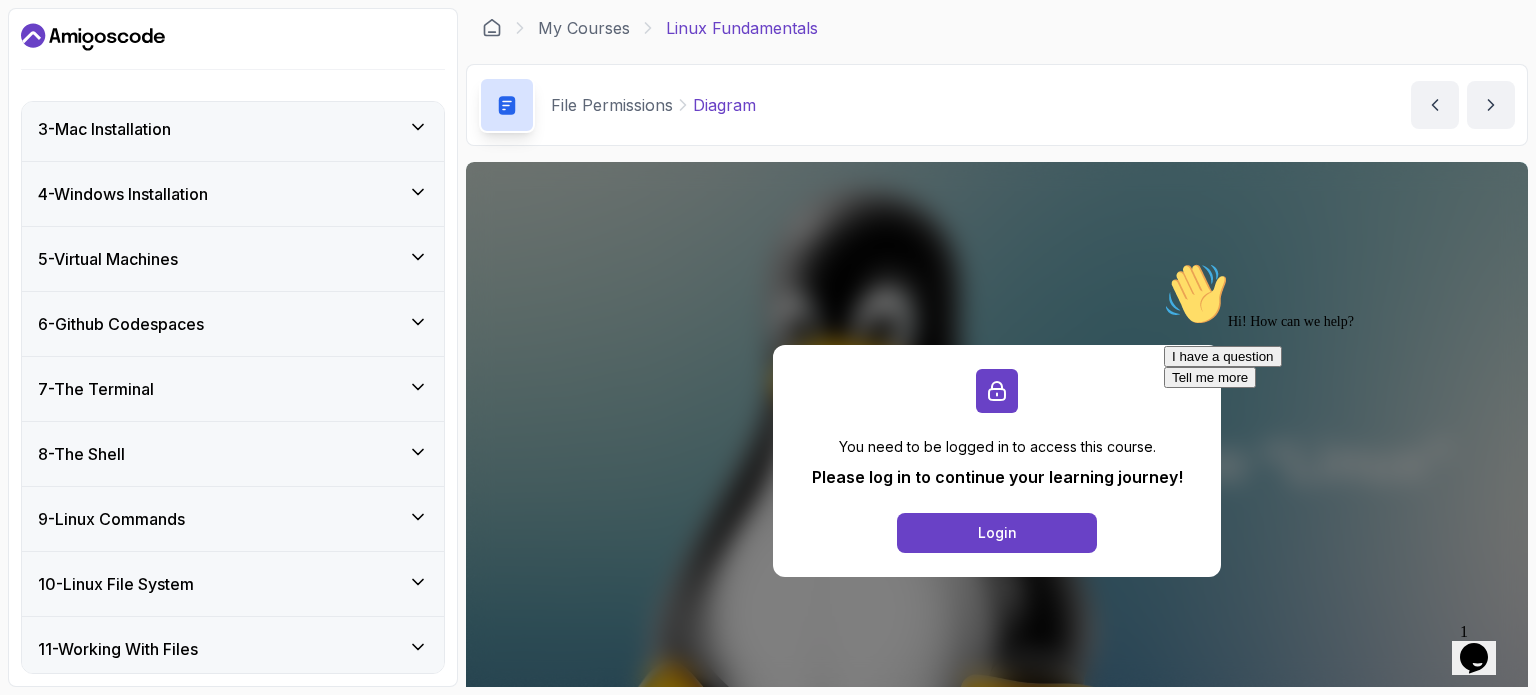 scroll, scrollTop: 0, scrollLeft: 0, axis: both 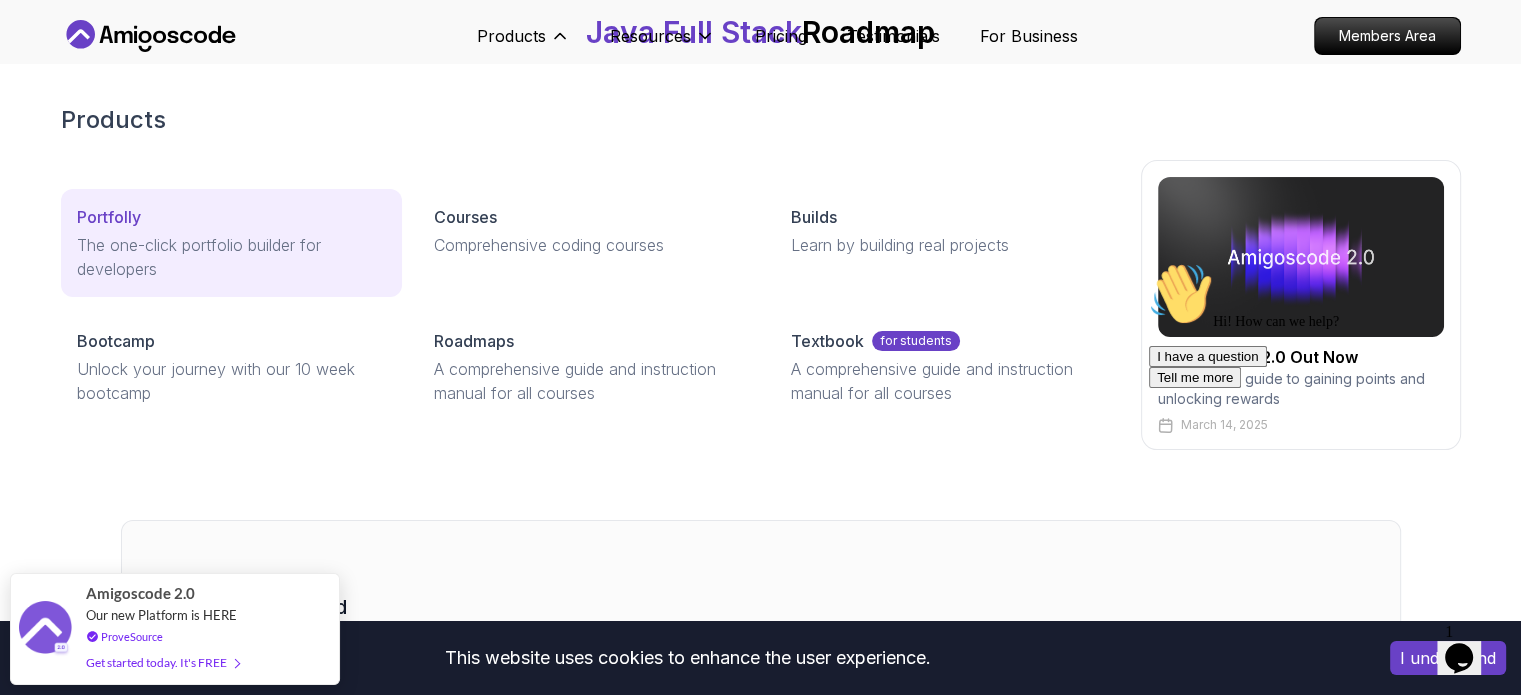 click on "The one-click portfolio builder for developers" at bounding box center [231, 257] 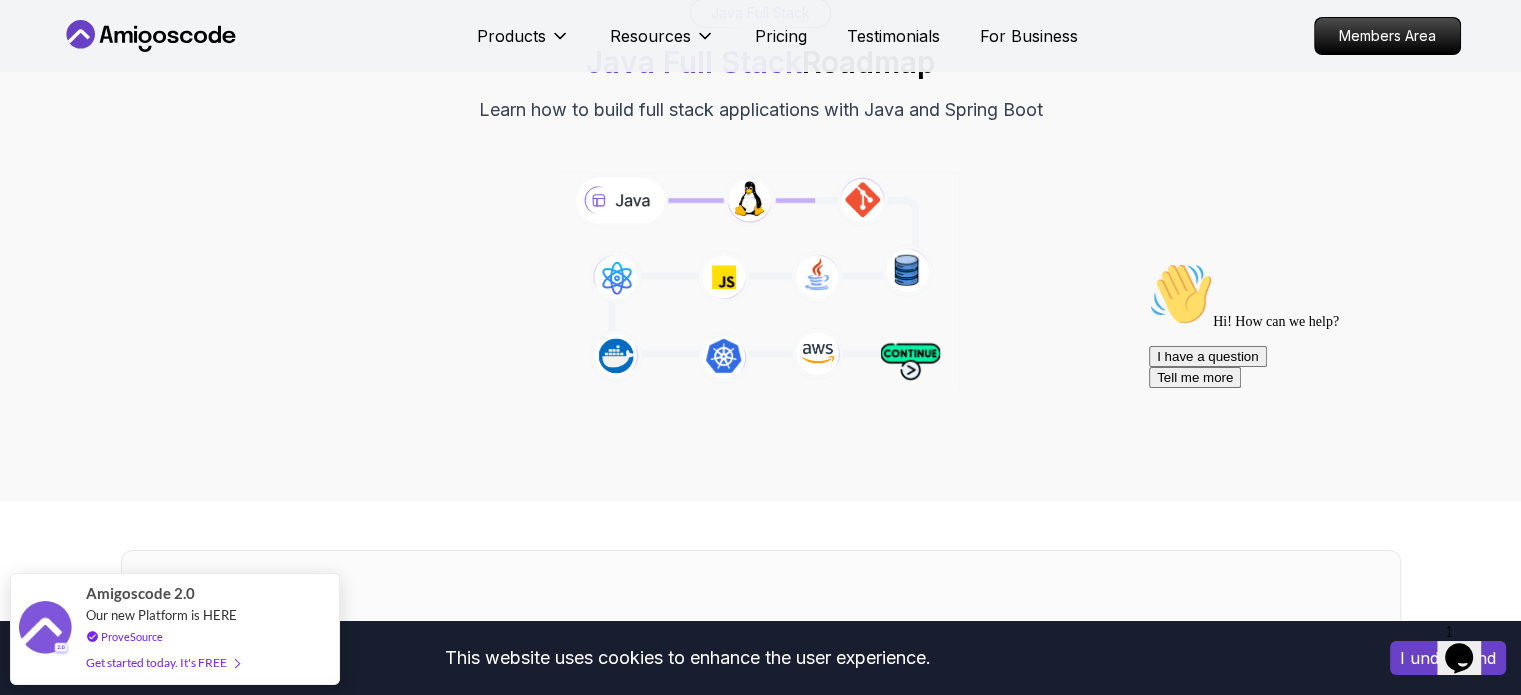 scroll, scrollTop: 0, scrollLeft: 0, axis: both 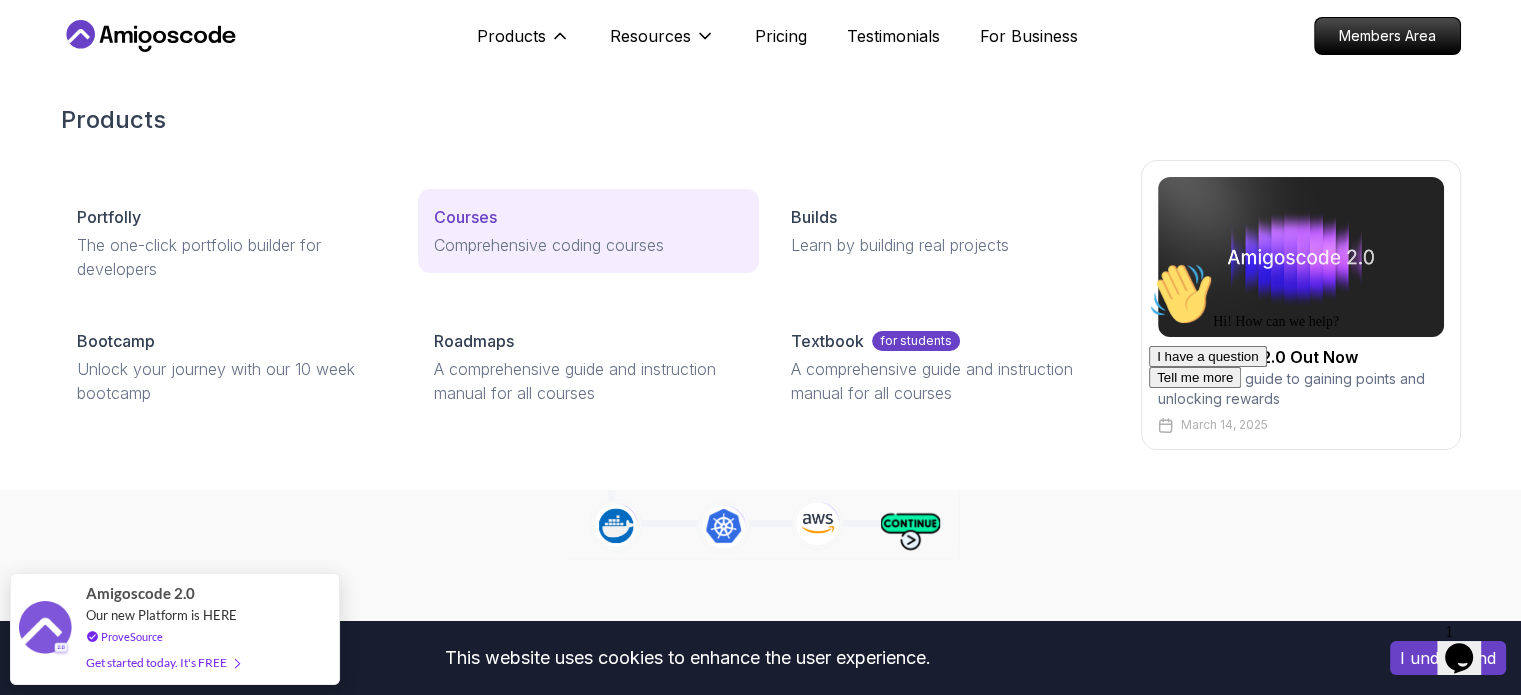 click on "Comprehensive coding courses" at bounding box center (588, 245) 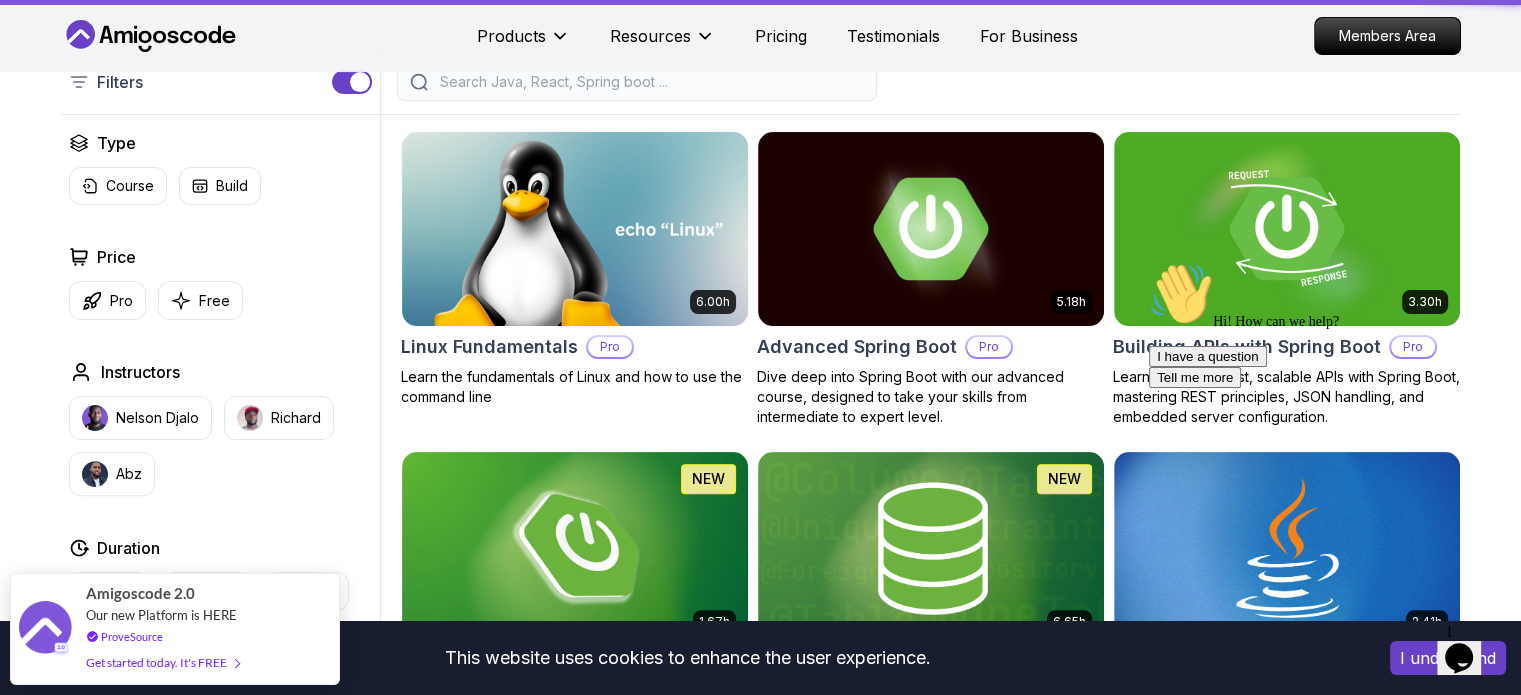 scroll, scrollTop: 500, scrollLeft: 0, axis: vertical 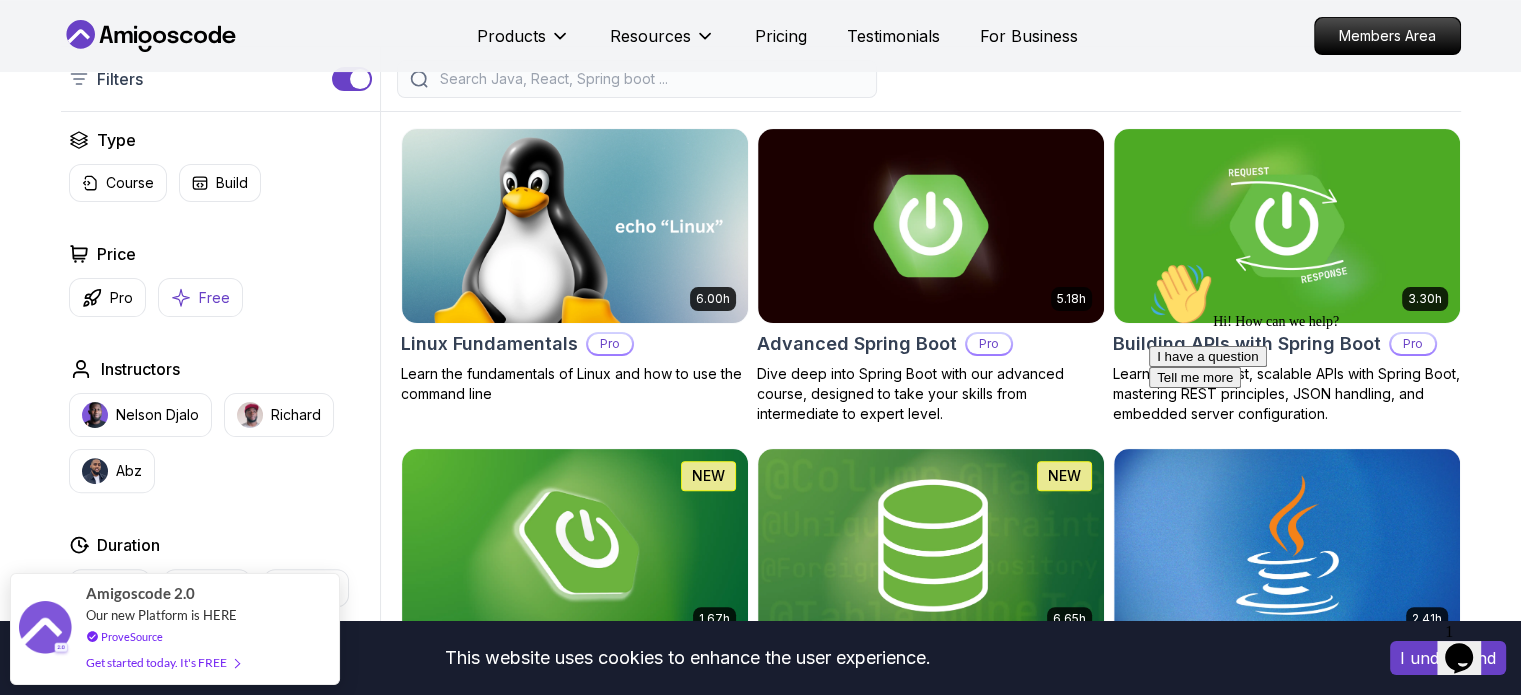 click on "Free" at bounding box center (214, 298) 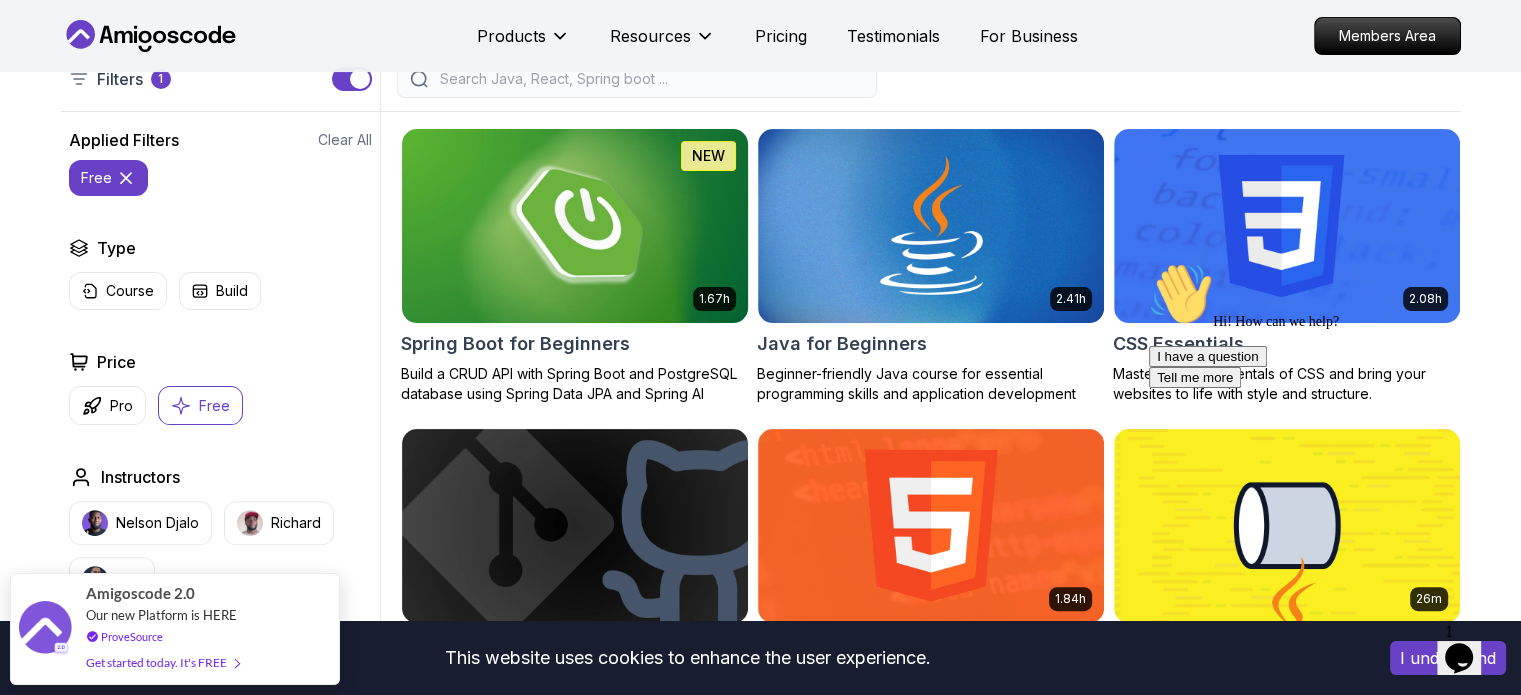 click at bounding box center (574, 225) 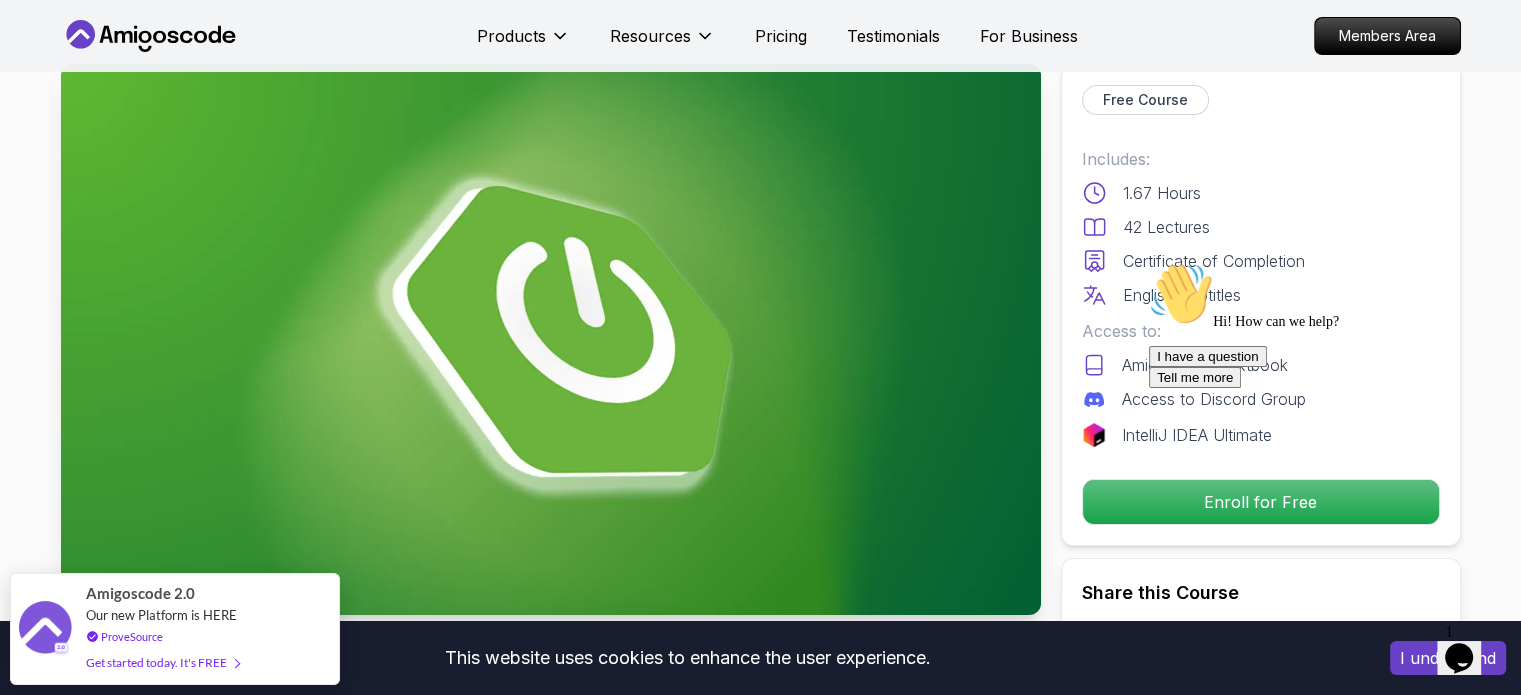 scroll, scrollTop: 200, scrollLeft: 0, axis: vertical 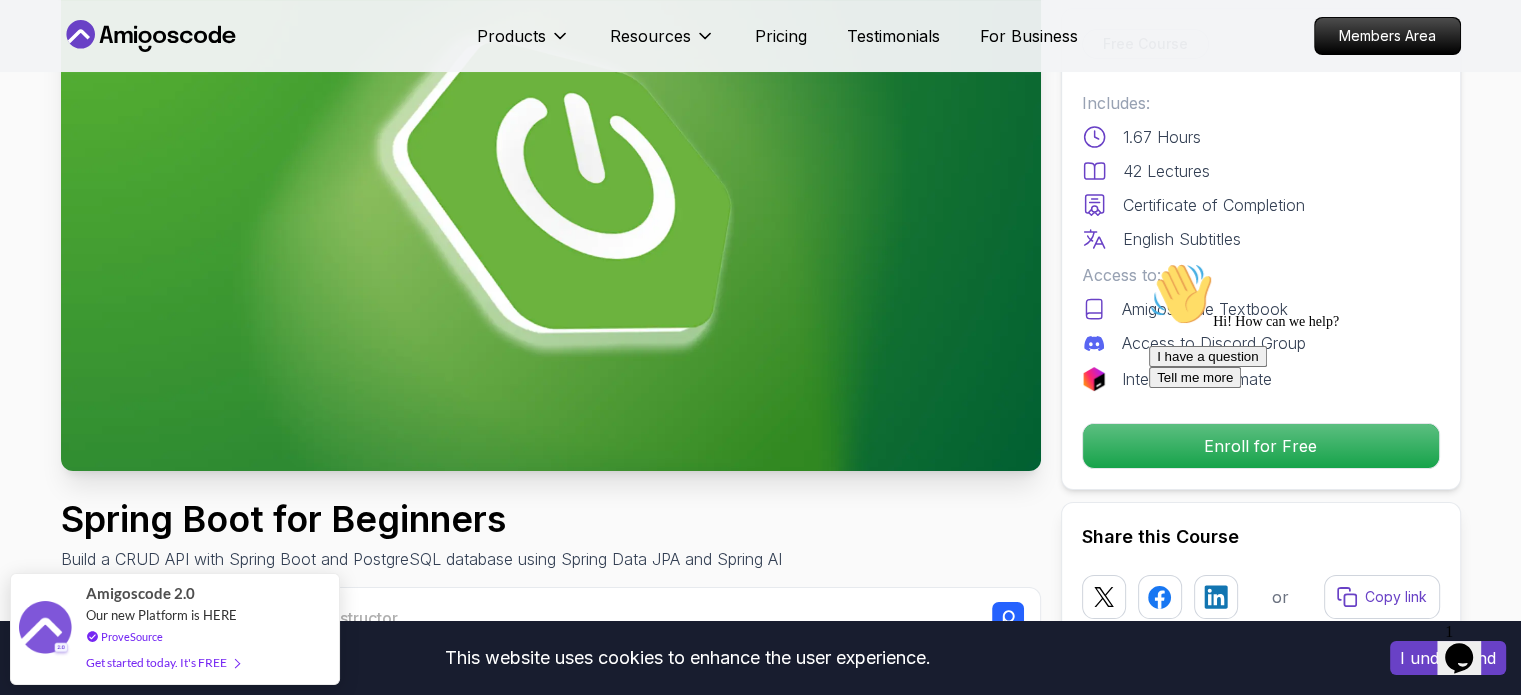 click on "Hi! How can we help? I have a question Tell me more" at bounding box center (1329, 325) 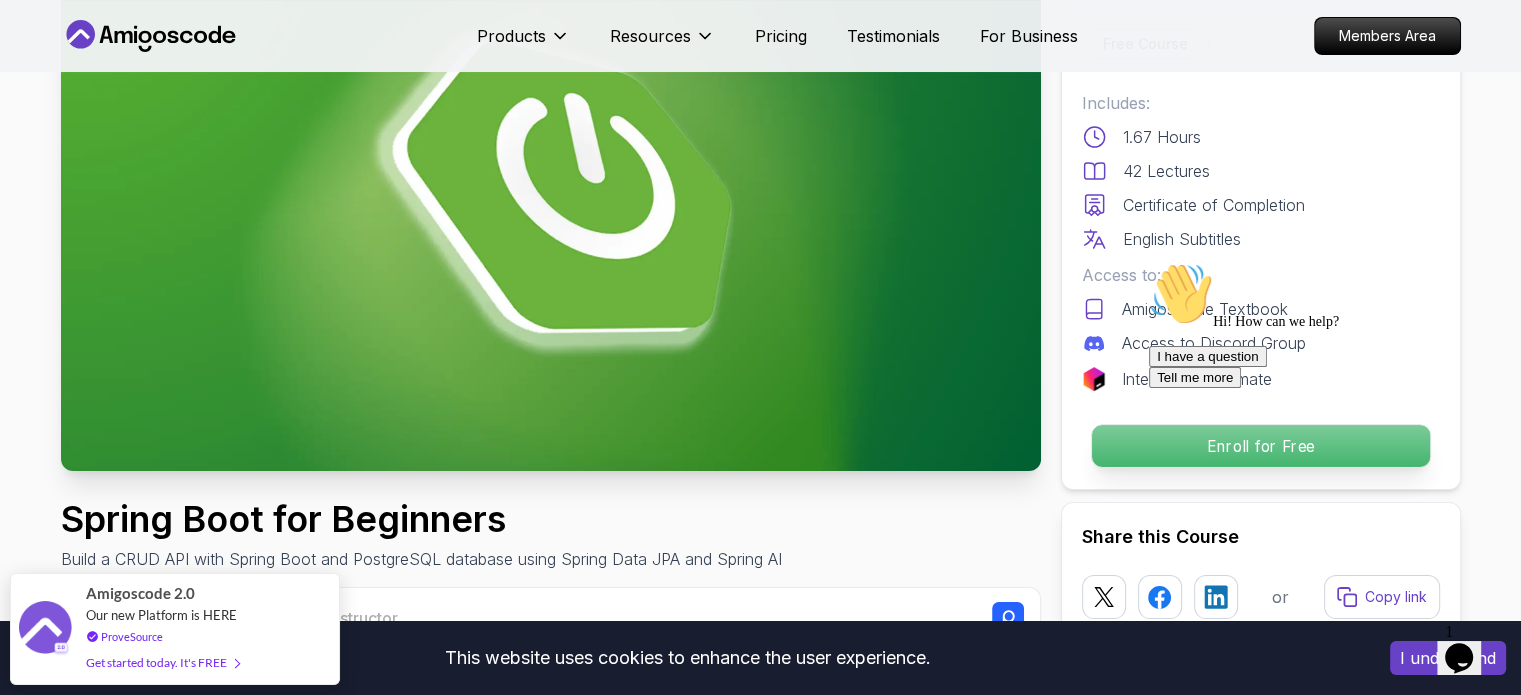click on "Enroll for Free" at bounding box center (1260, 446) 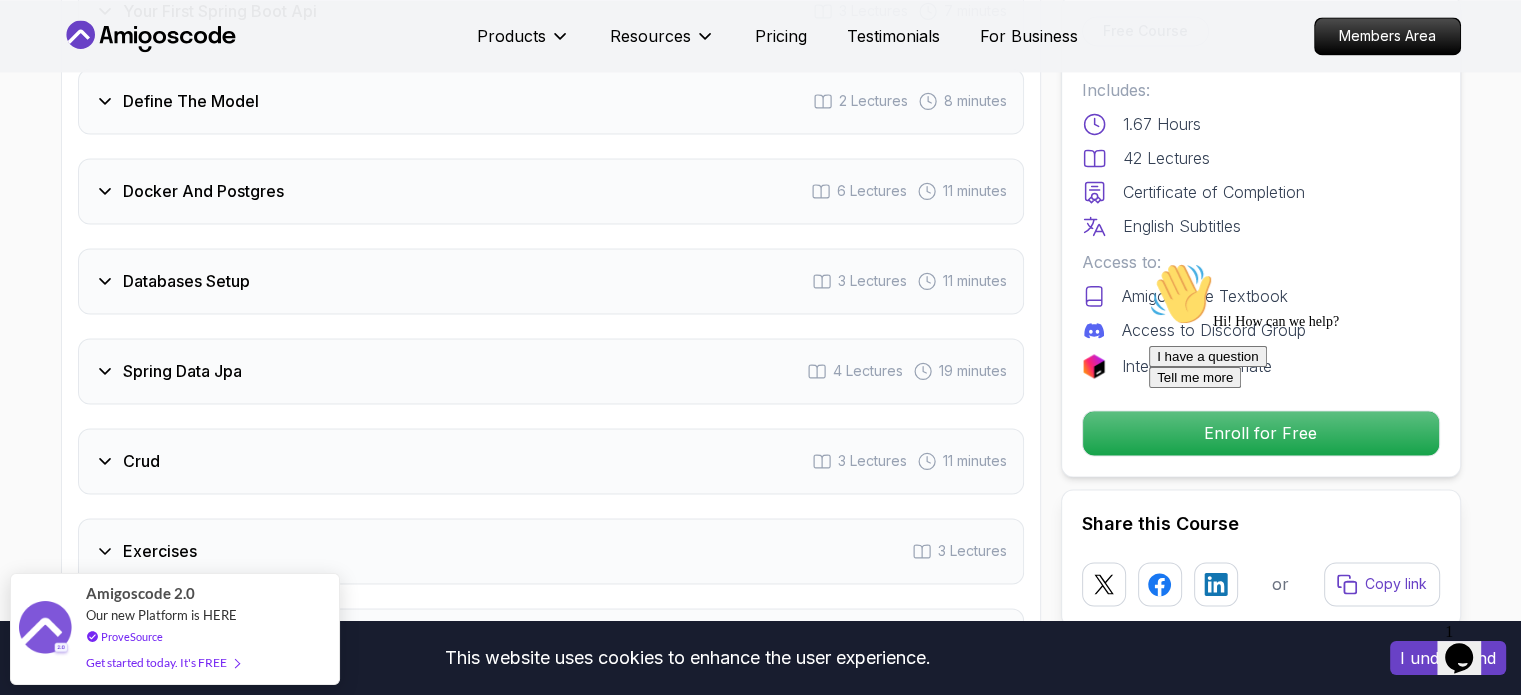 scroll, scrollTop: 2720, scrollLeft: 0, axis: vertical 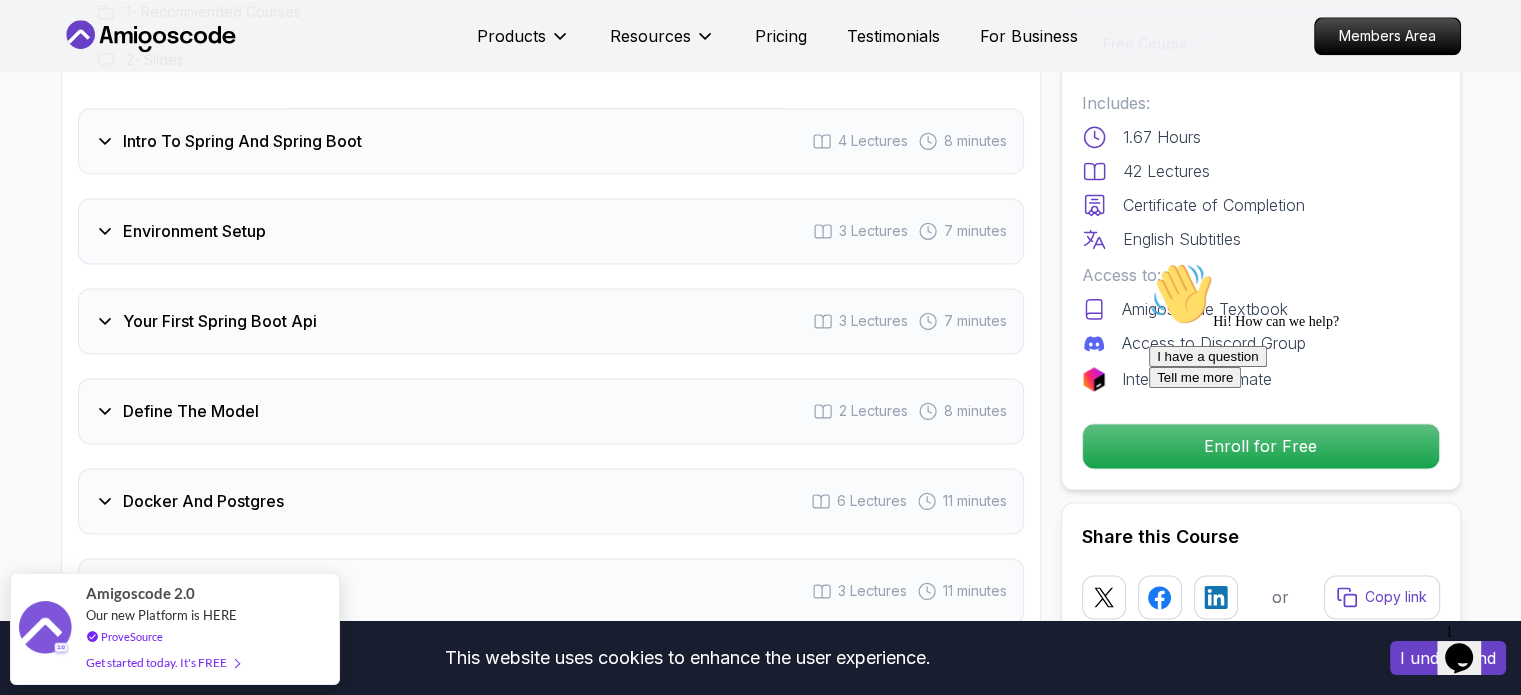 click on "Your First Spring Boot Api 3   Lectures     7 minutes" at bounding box center [551, 321] 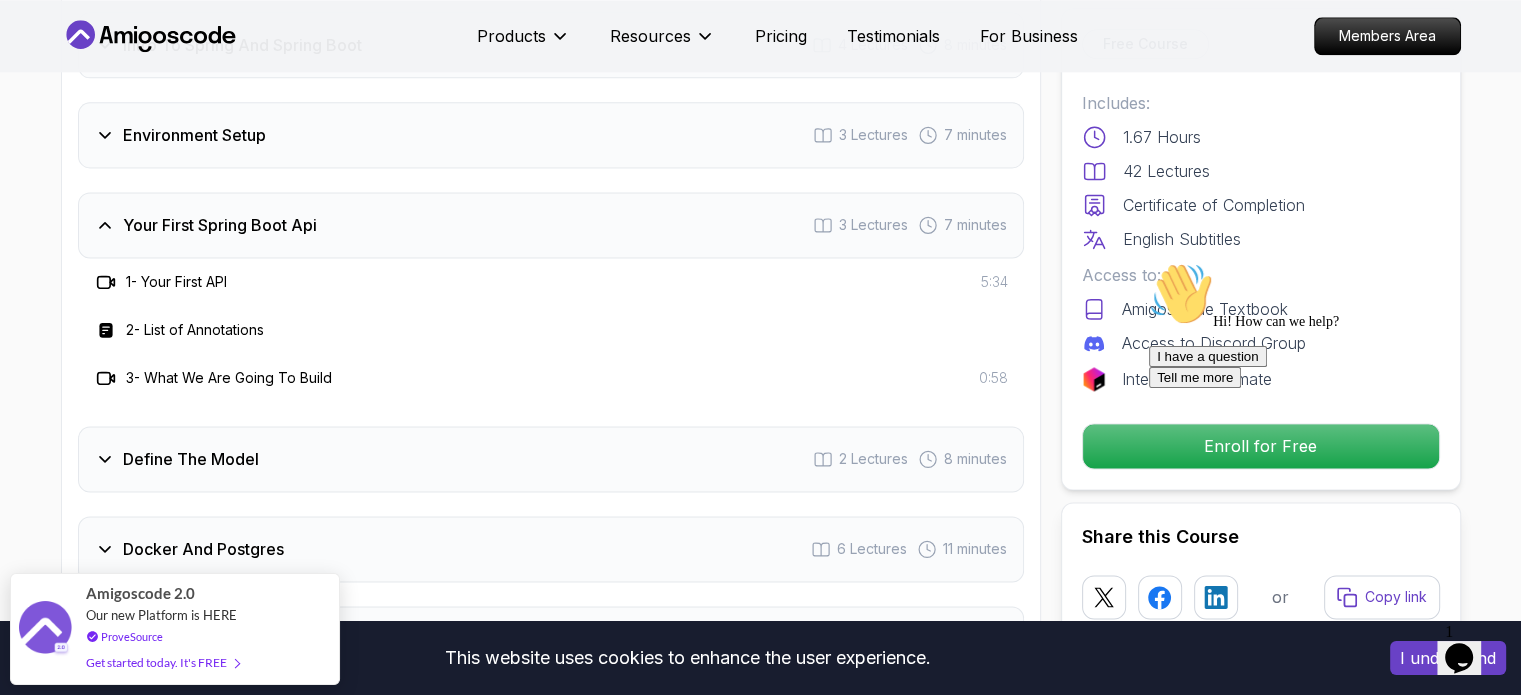 scroll, scrollTop: 2220, scrollLeft: 0, axis: vertical 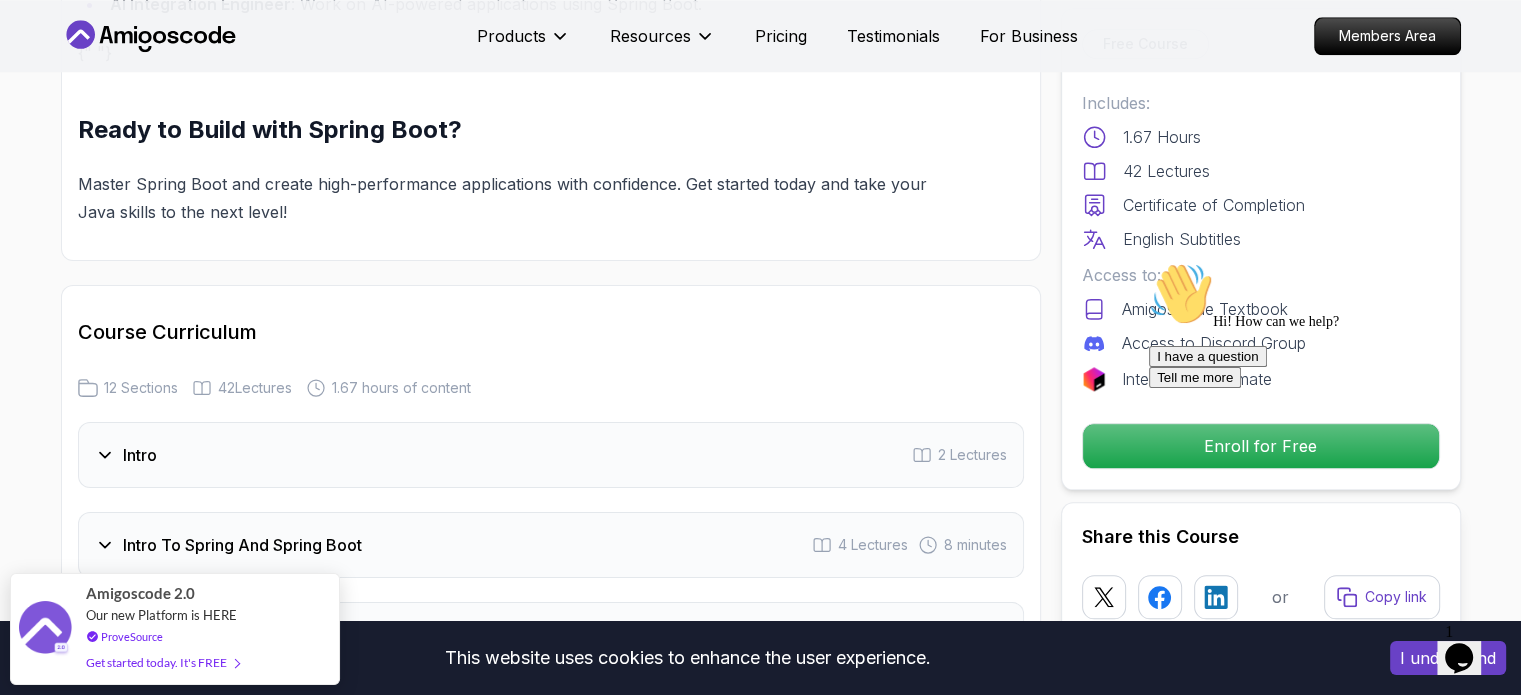 click on "Intro 2   Lectures" at bounding box center [551, 455] 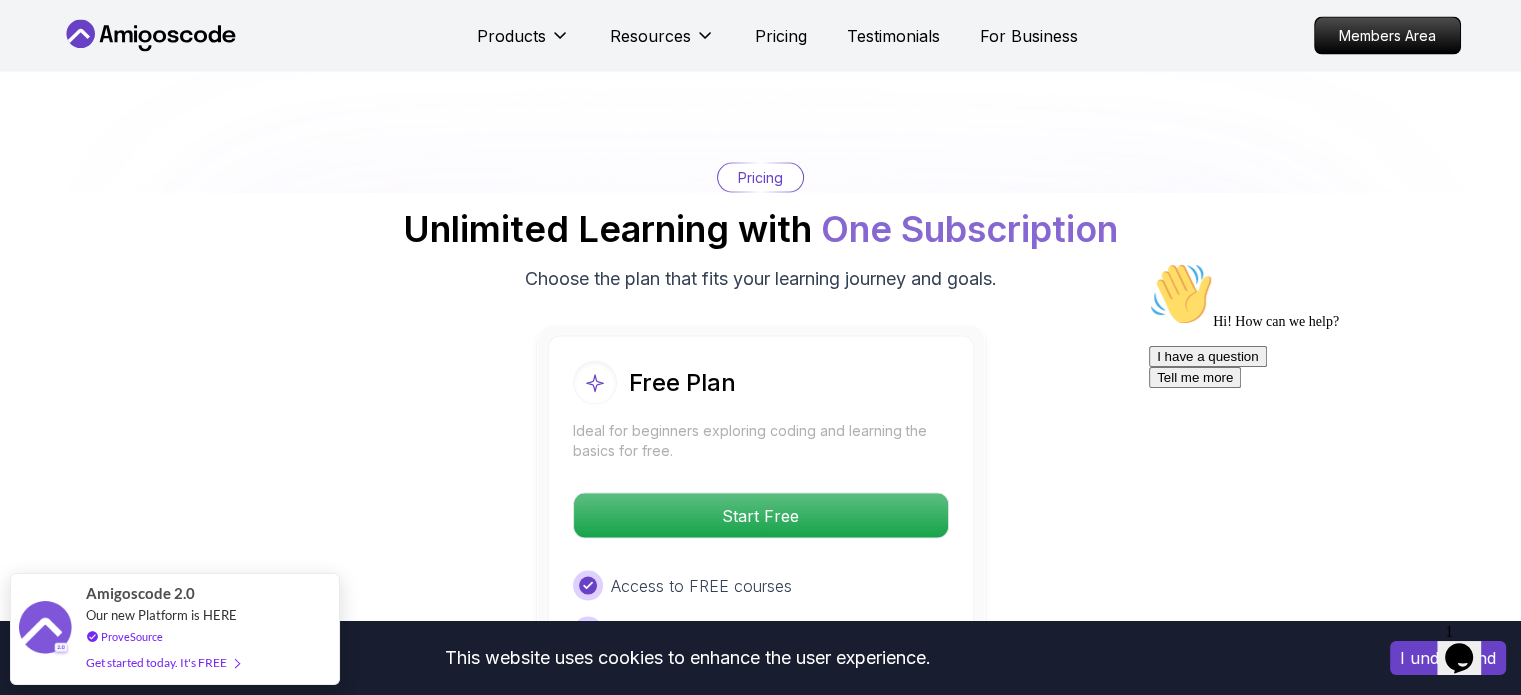scroll, scrollTop: 4320, scrollLeft: 0, axis: vertical 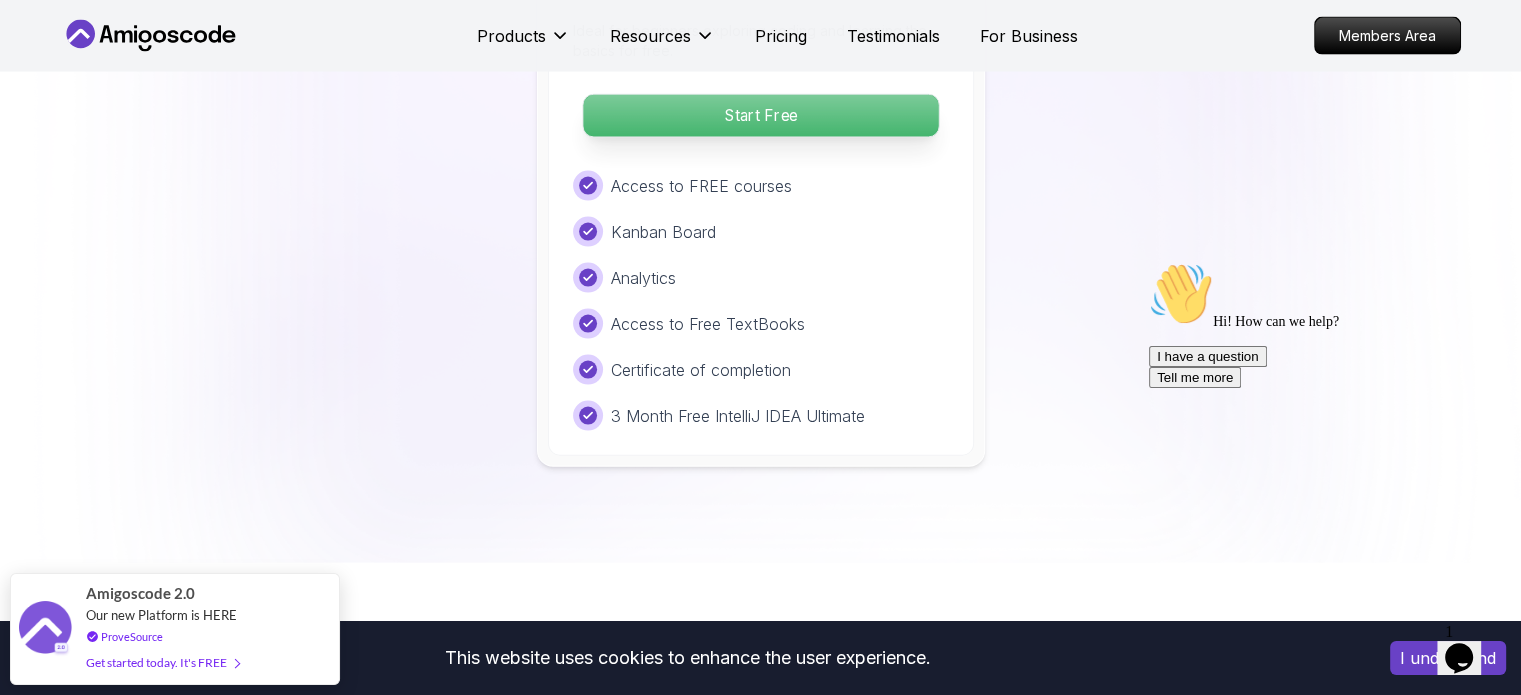 click on "Start Free" at bounding box center [760, 116] 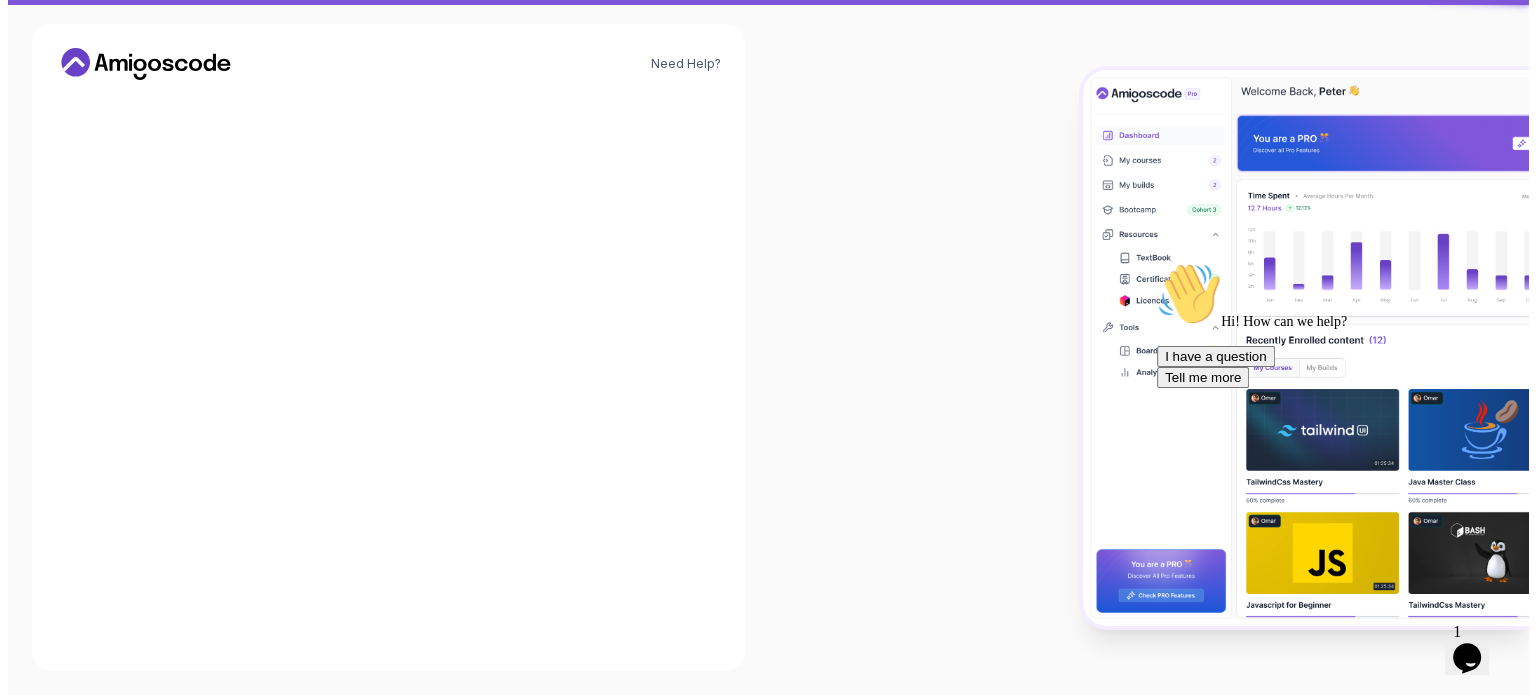 scroll, scrollTop: 0, scrollLeft: 0, axis: both 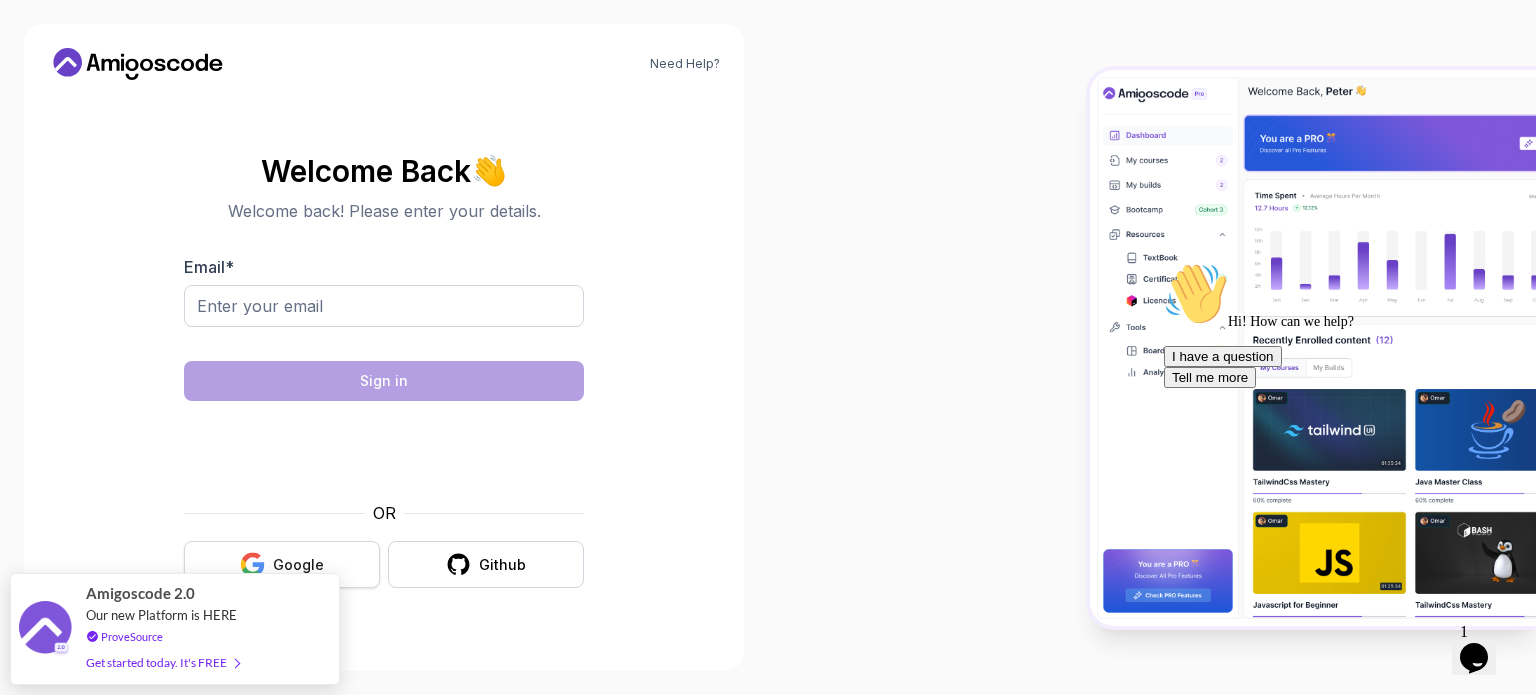 click on "Google" at bounding box center [282, 564] 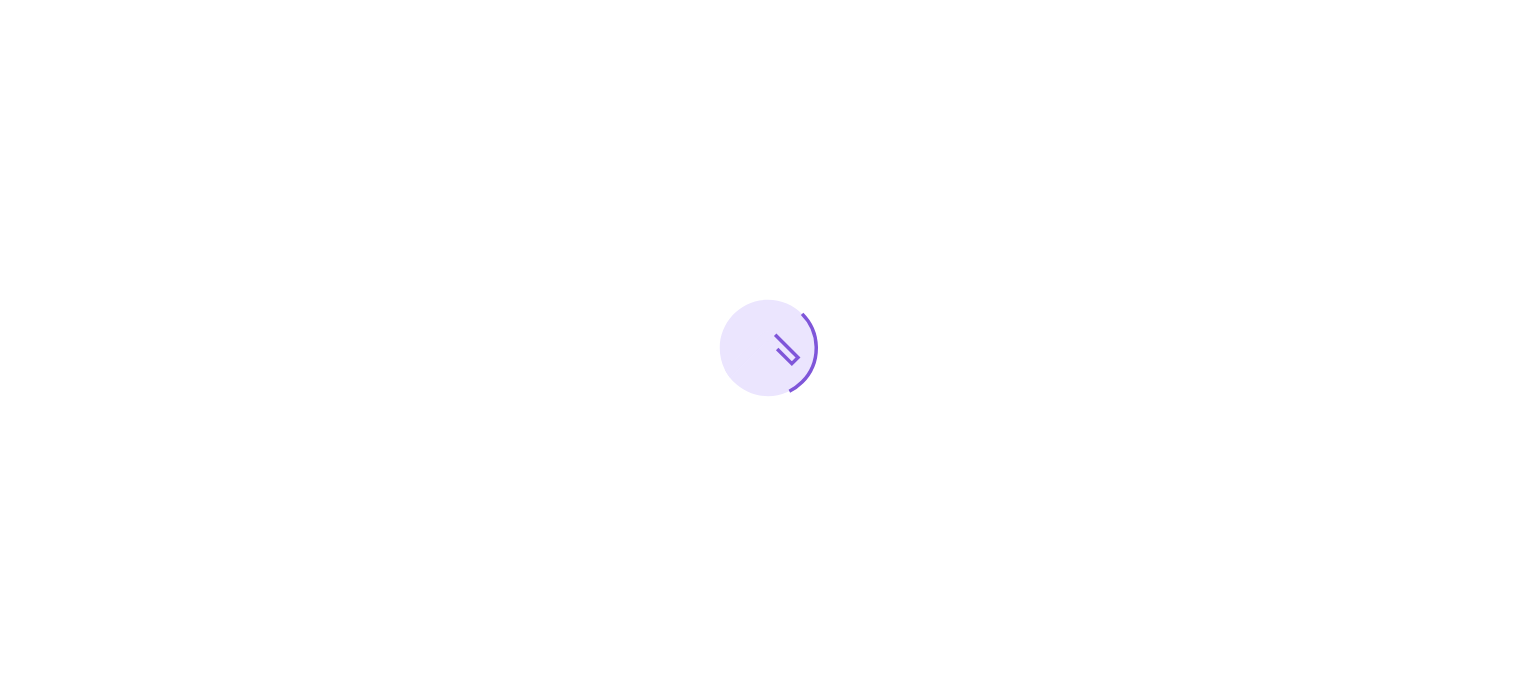 scroll, scrollTop: 0, scrollLeft: 0, axis: both 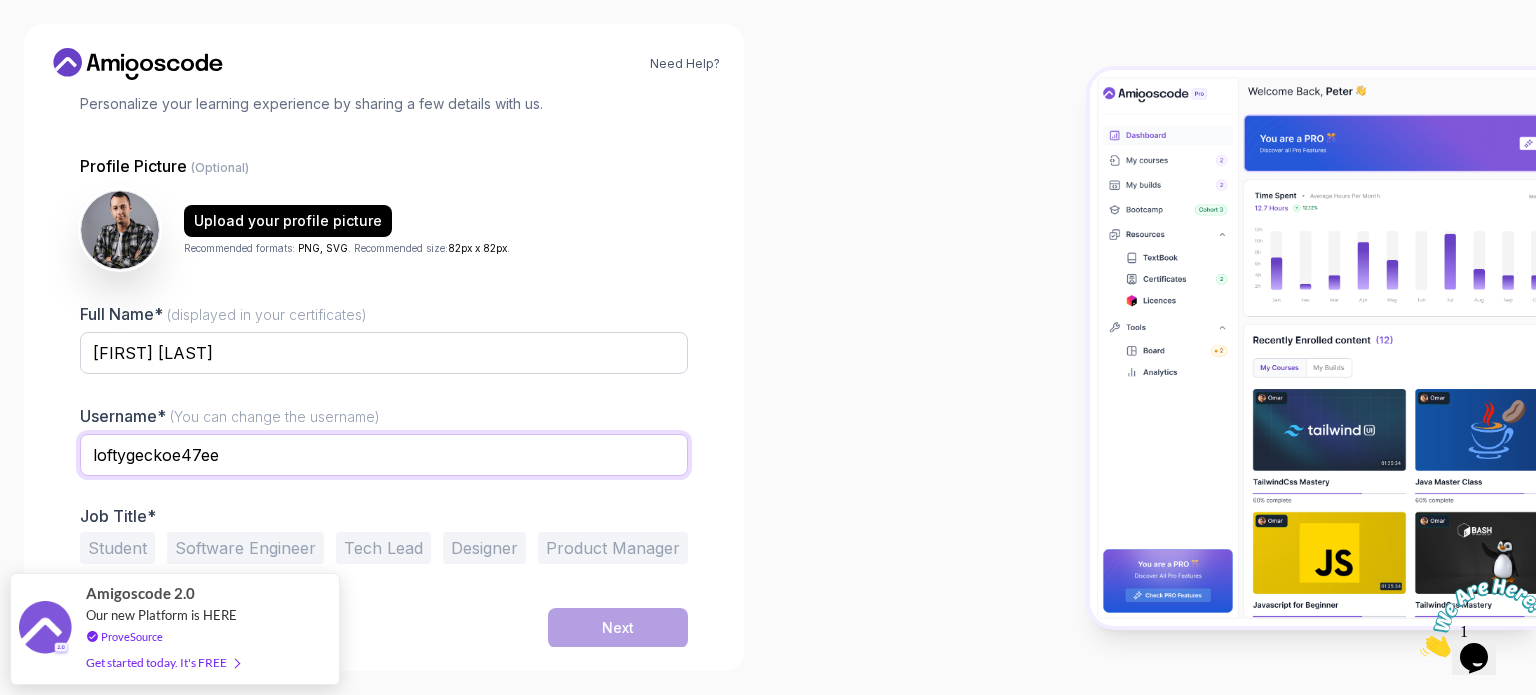 click on "loftygeckoe47ee" at bounding box center [384, 455] 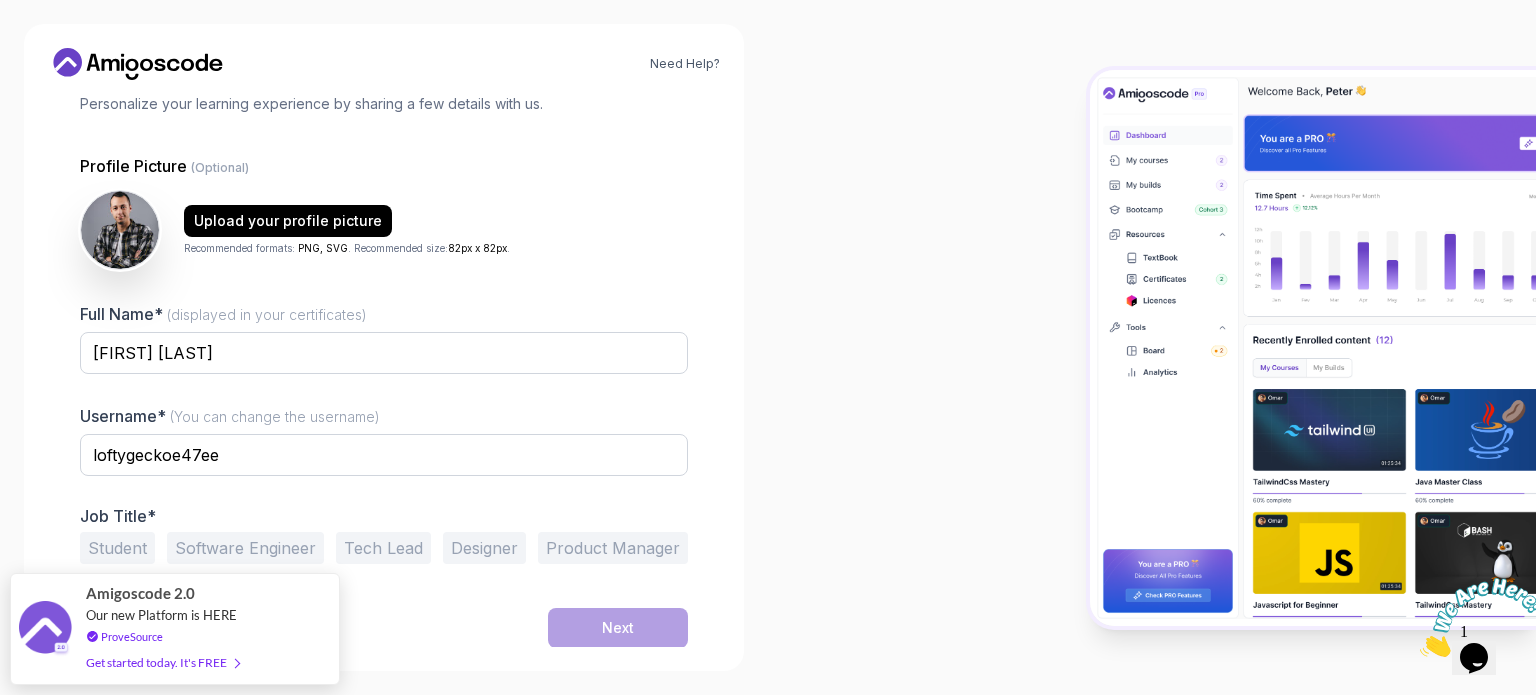 click on "Software Engineer" at bounding box center [245, 548] 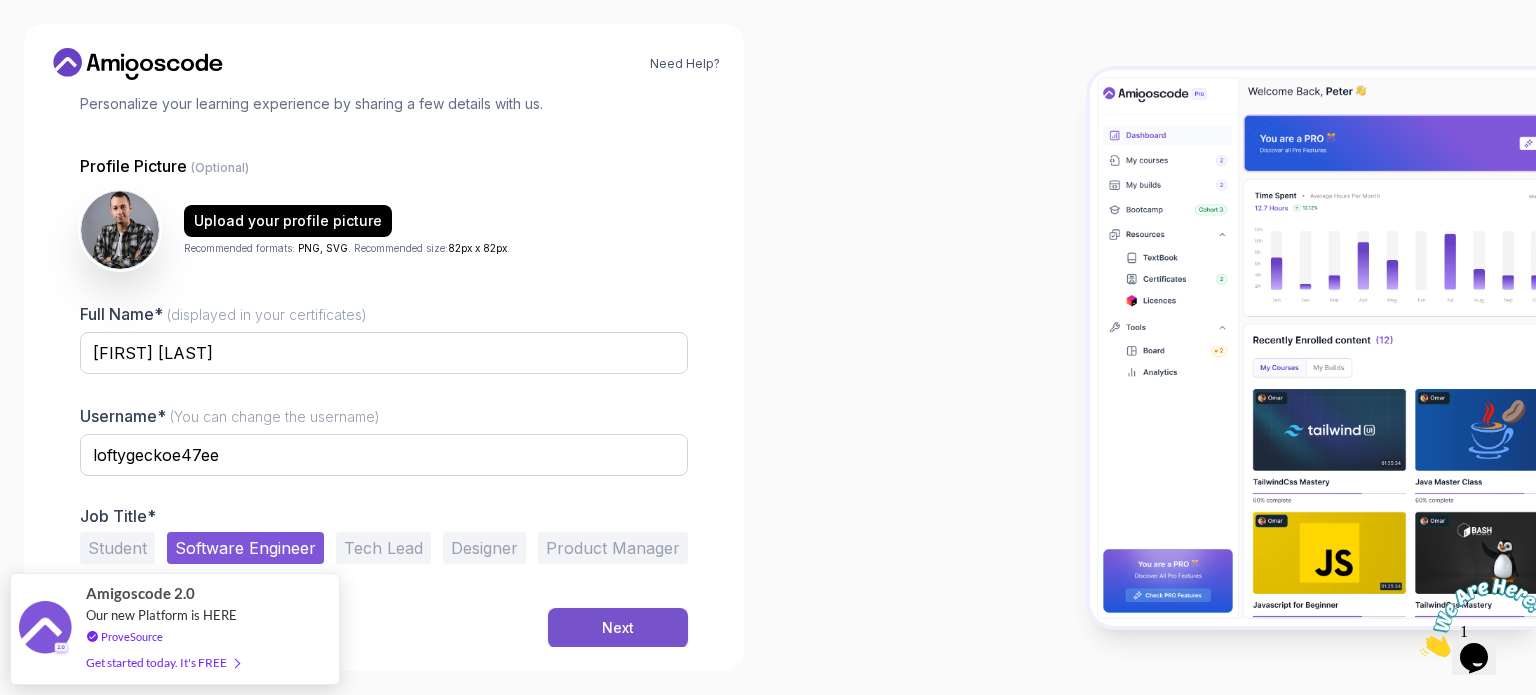 click on "Next" at bounding box center [618, 628] 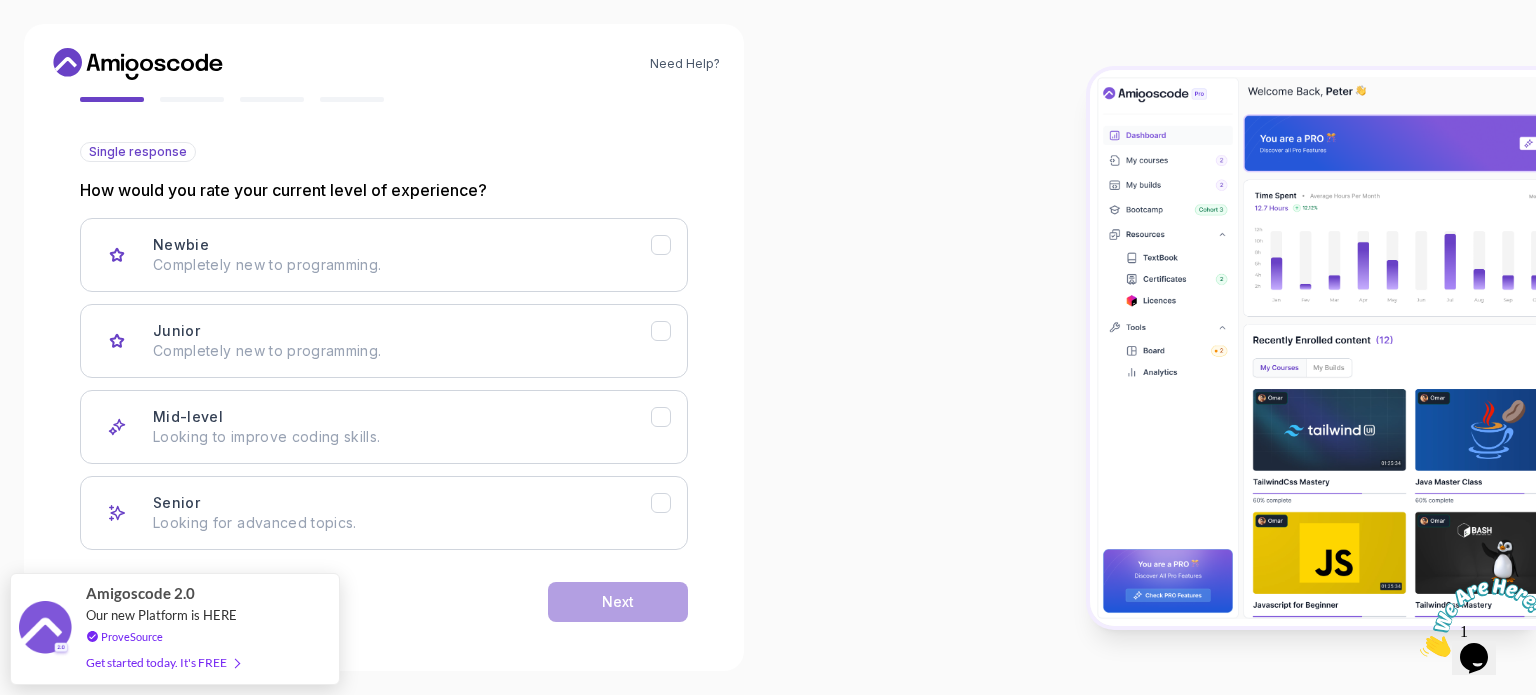 scroll, scrollTop: 200, scrollLeft: 0, axis: vertical 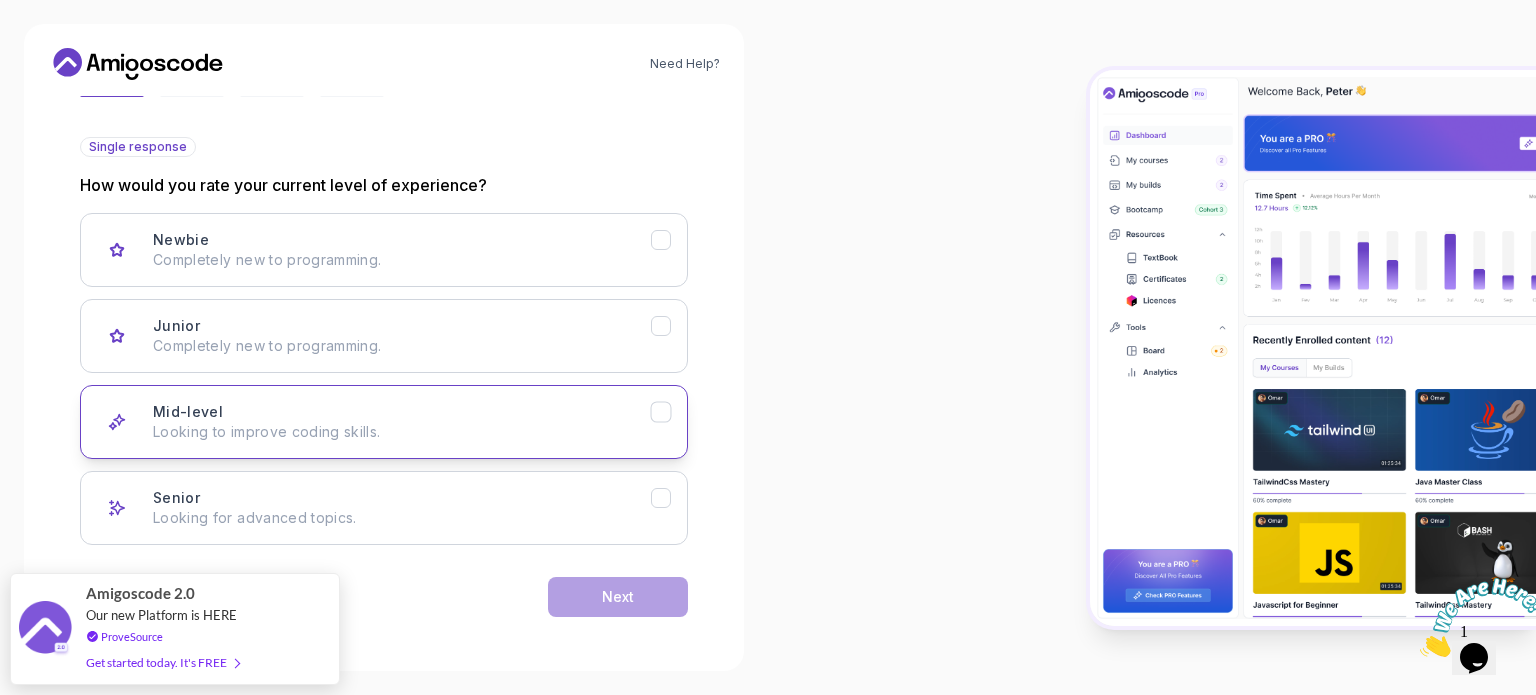 click on "Looking to improve coding skills." at bounding box center [402, 432] 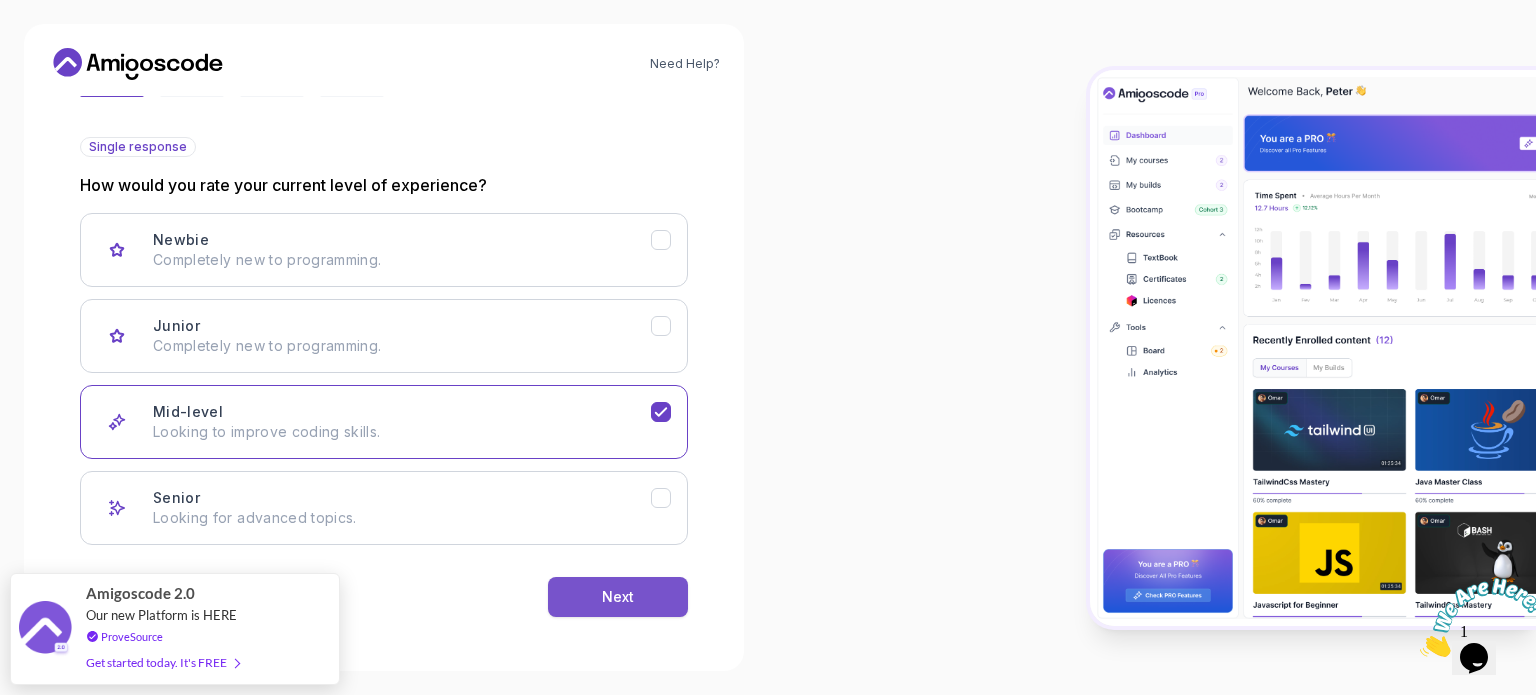 click on "Next" at bounding box center (618, 597) 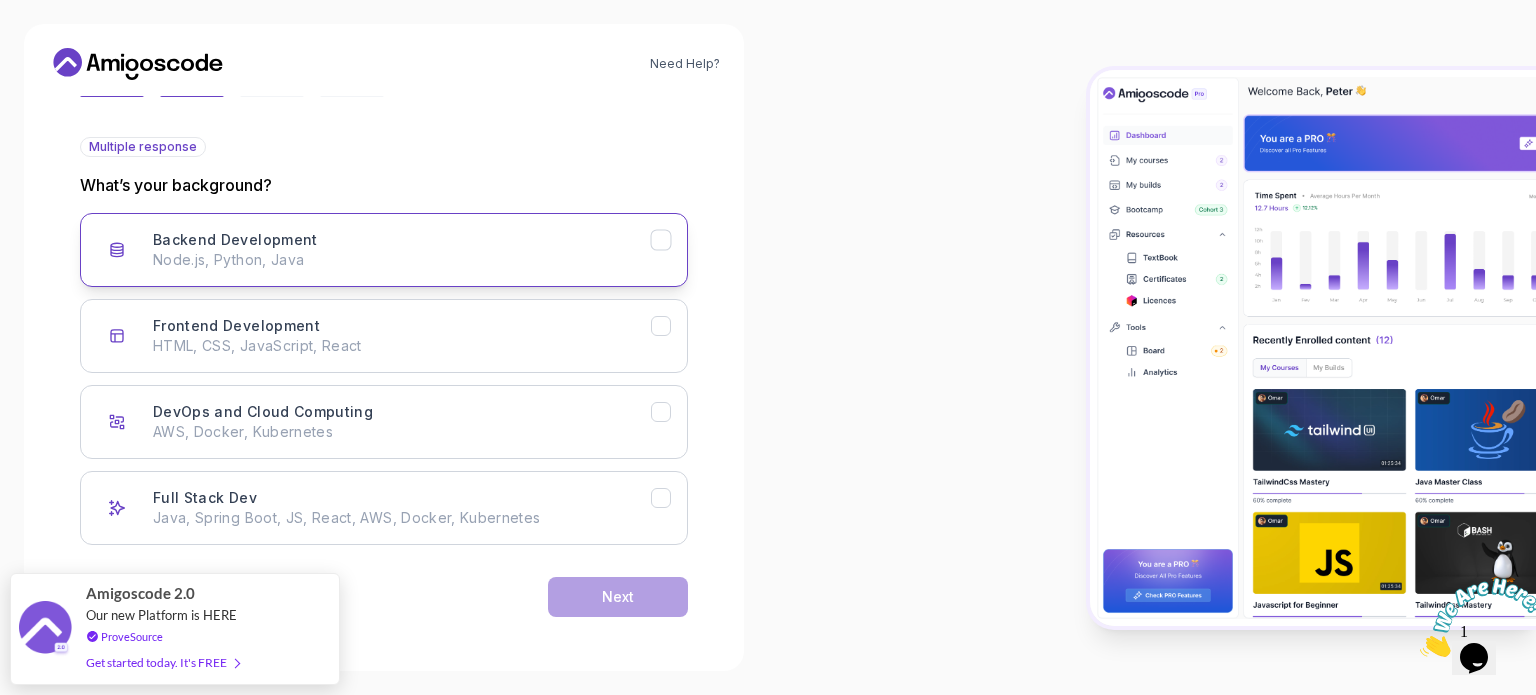 click on "Node.js, Python, Java" at bounding box center [402, 260] 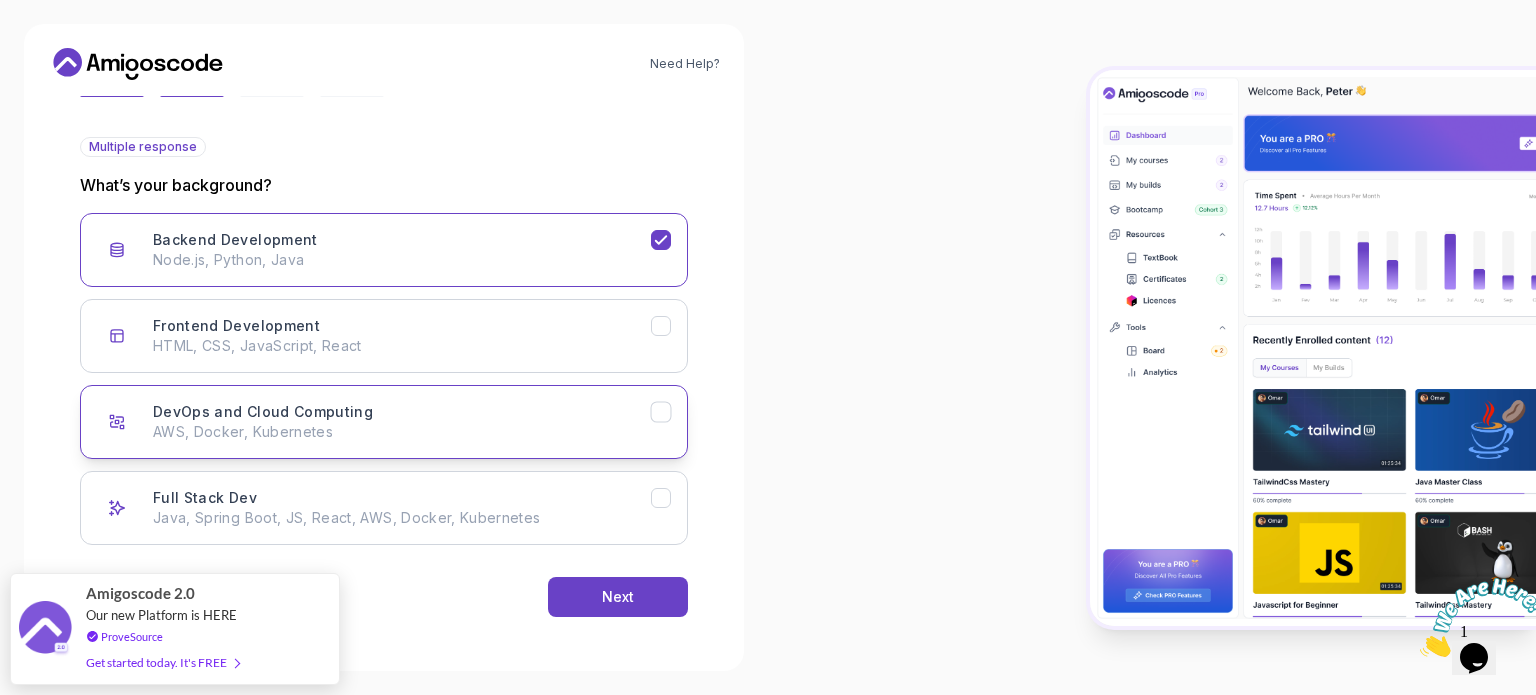 click on "DevOps and Cloud Computing" at bounding box center (263, 412) 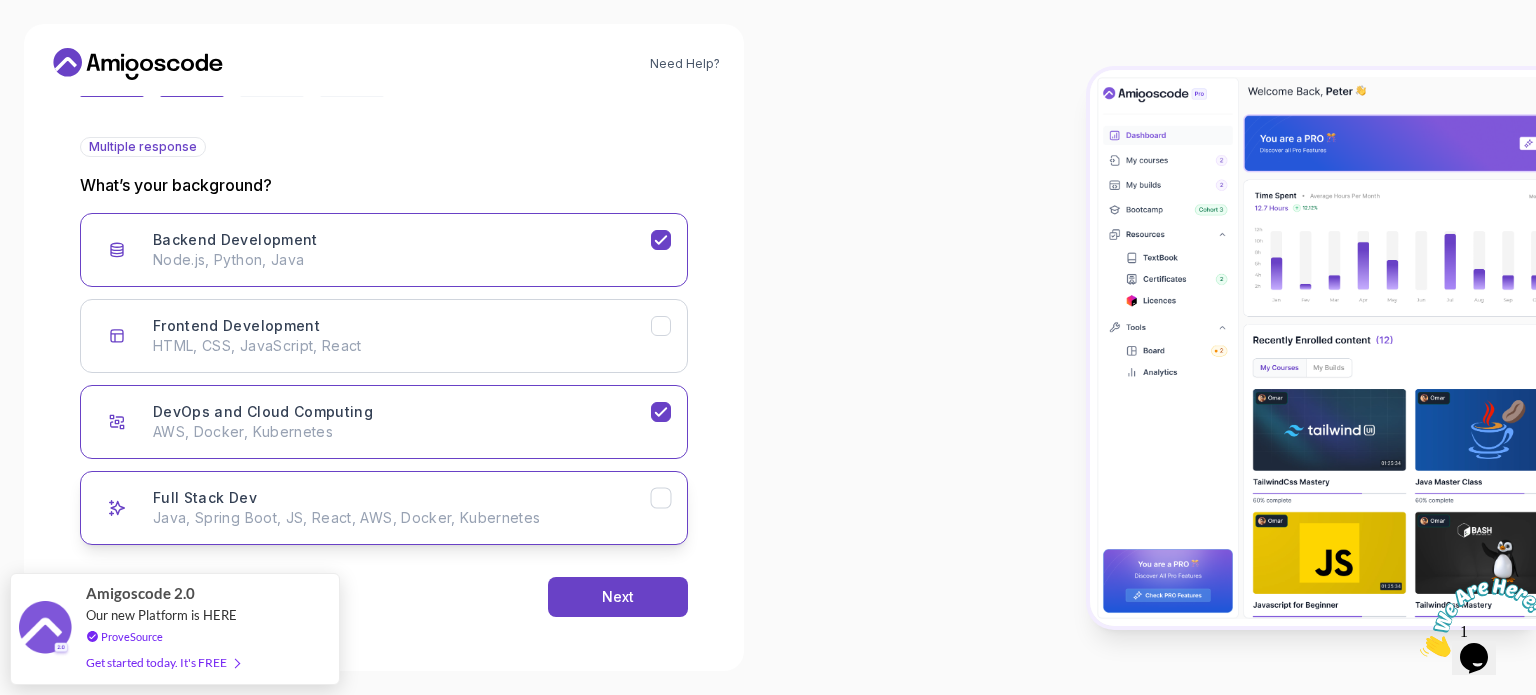 click on "Full Stack Dev Java, Spring Boot, JS, React, AWS, Docker, Kubernetes" at bounding box center (402, 508) 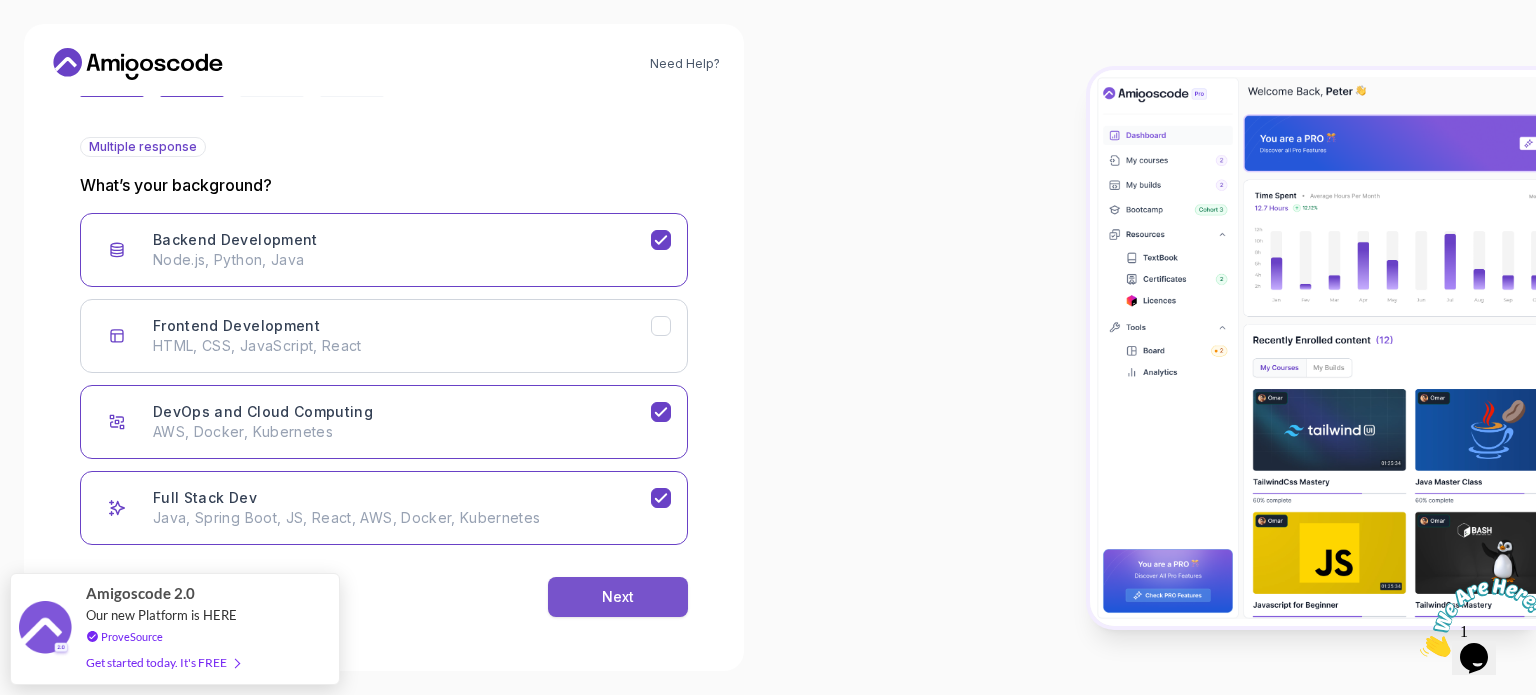 click on "Next" at bounding box center (618, 597) 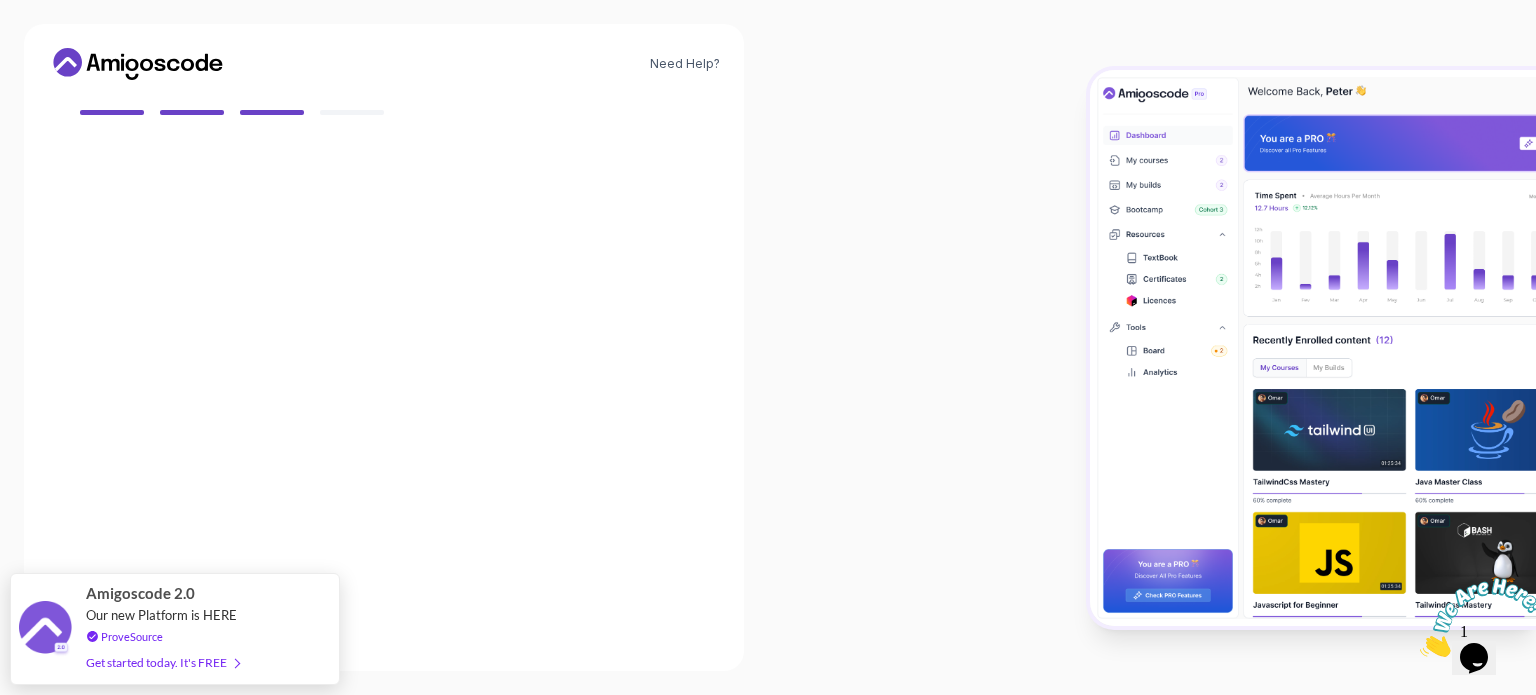 scroll, scrollTop: 177, scrollLeft: 0, axis: vertical 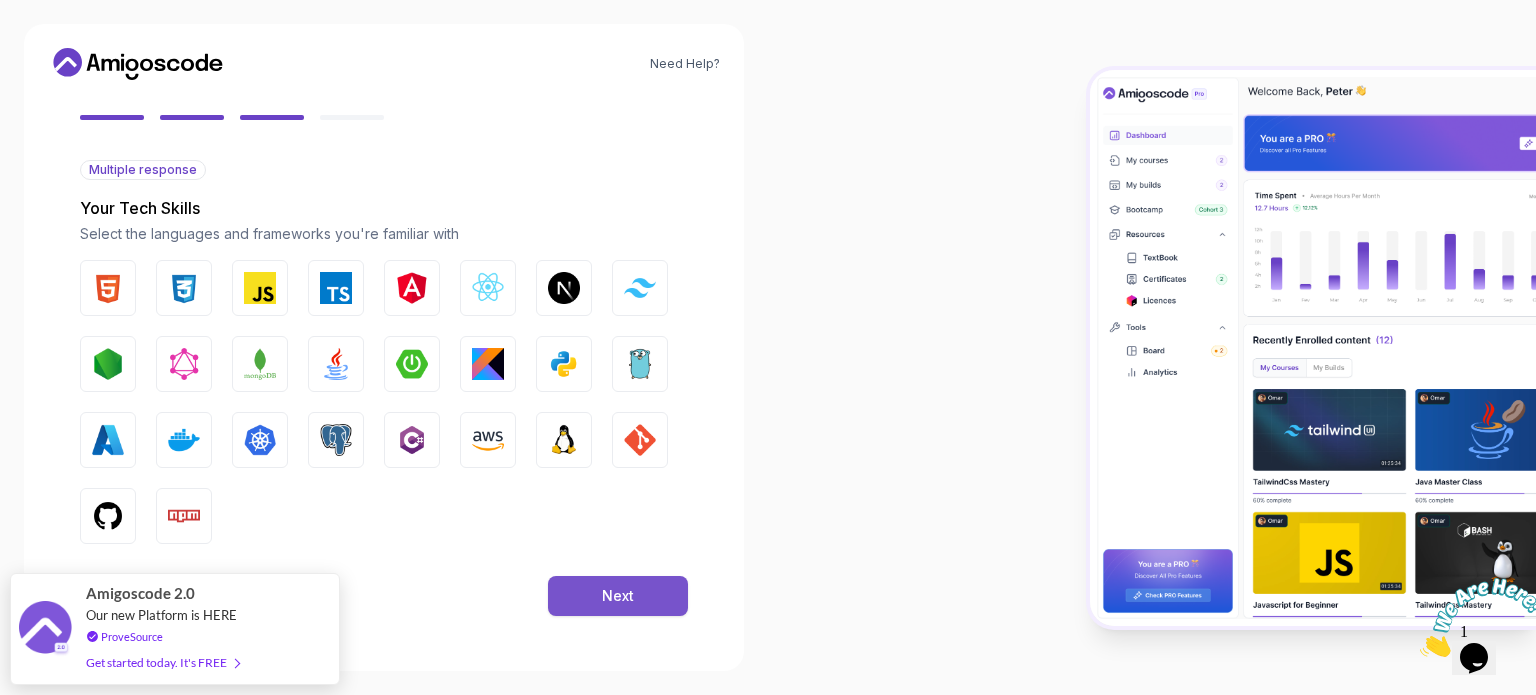 click on "Next" at bounding box center (618, 596) 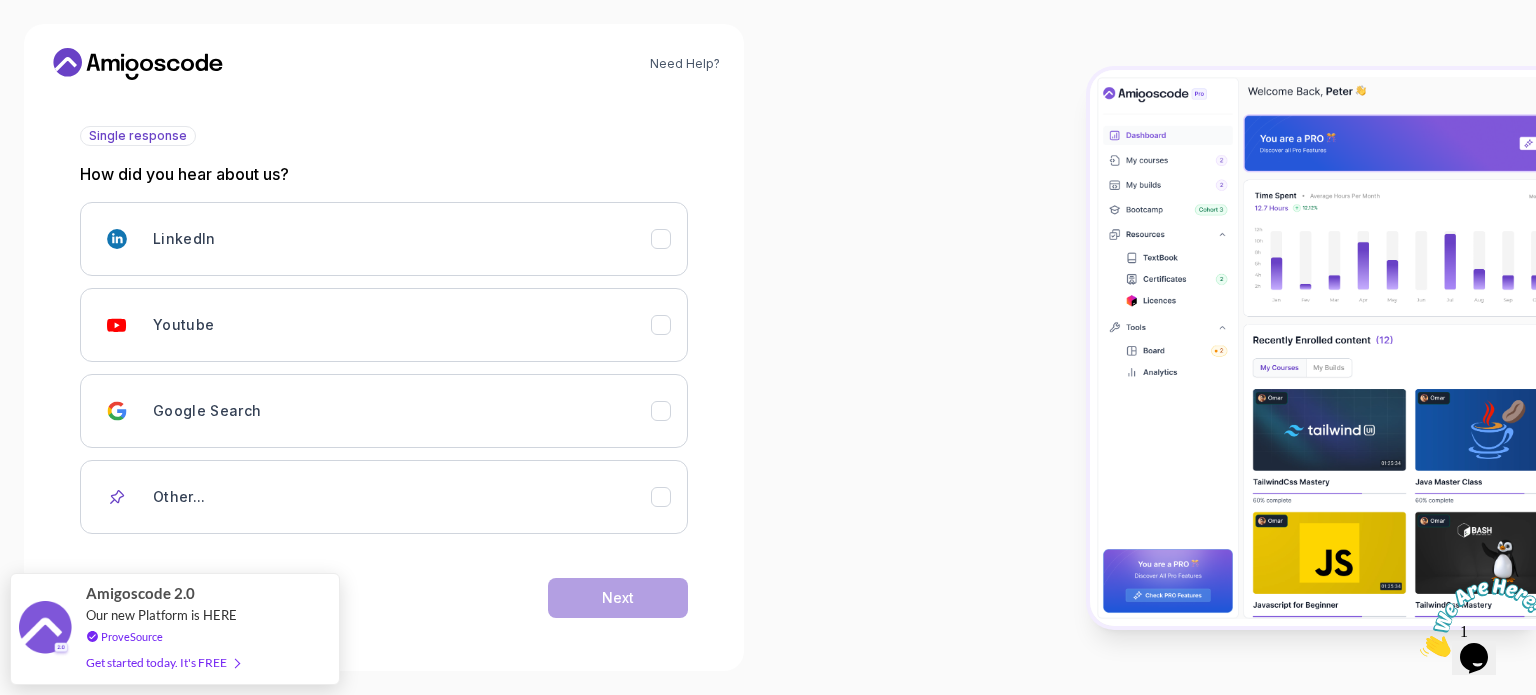 scroll, scrollTop: 212, scrollLeft: 0, axis: vertical 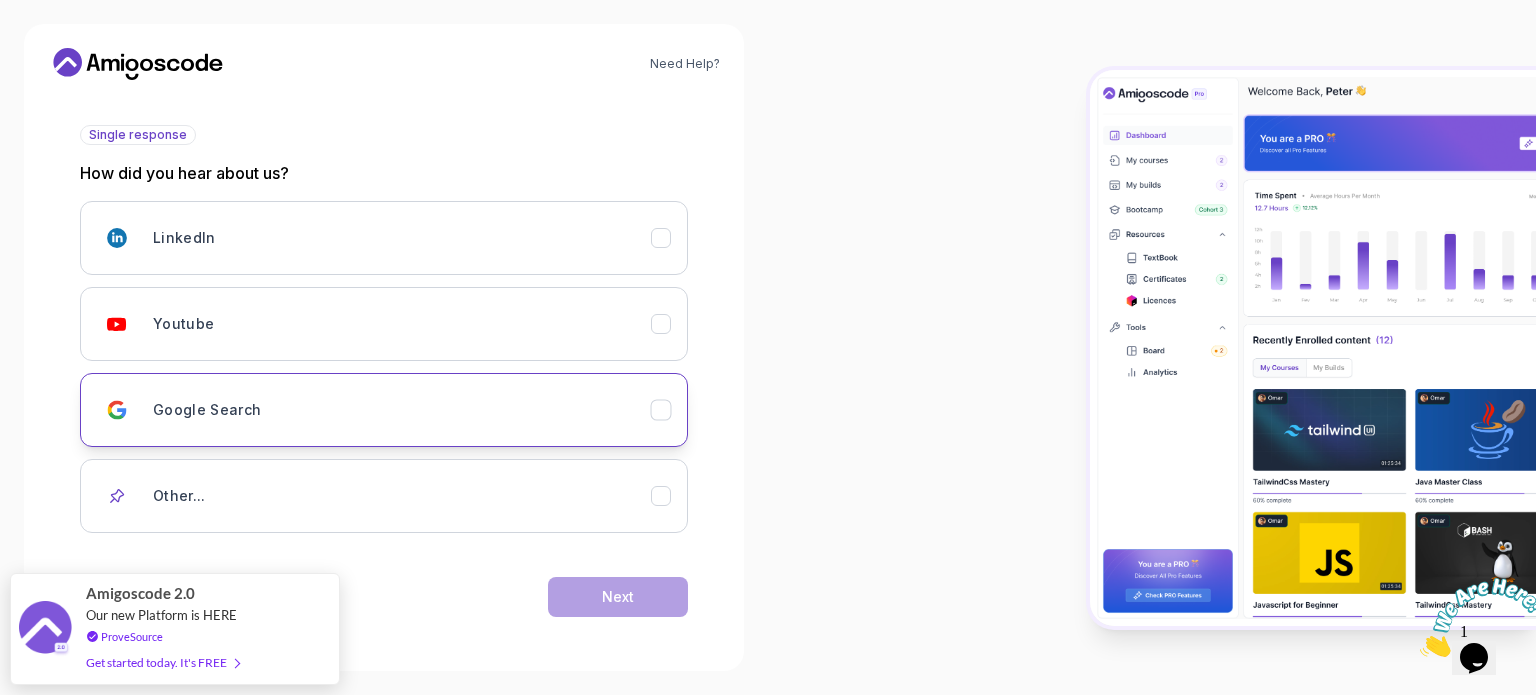 click on "Google Search" at bounding box center [402, 410] 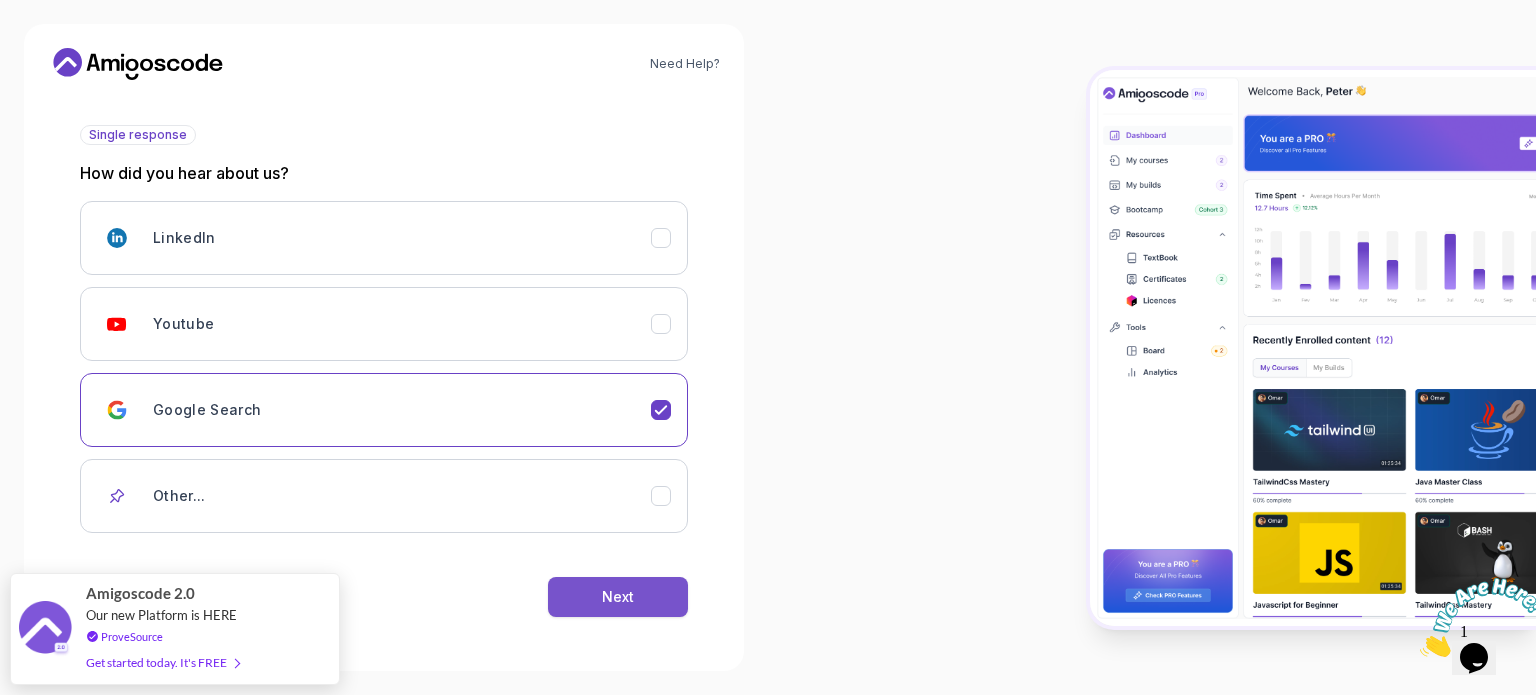 click on "Next" at bounding box center (618, 597) 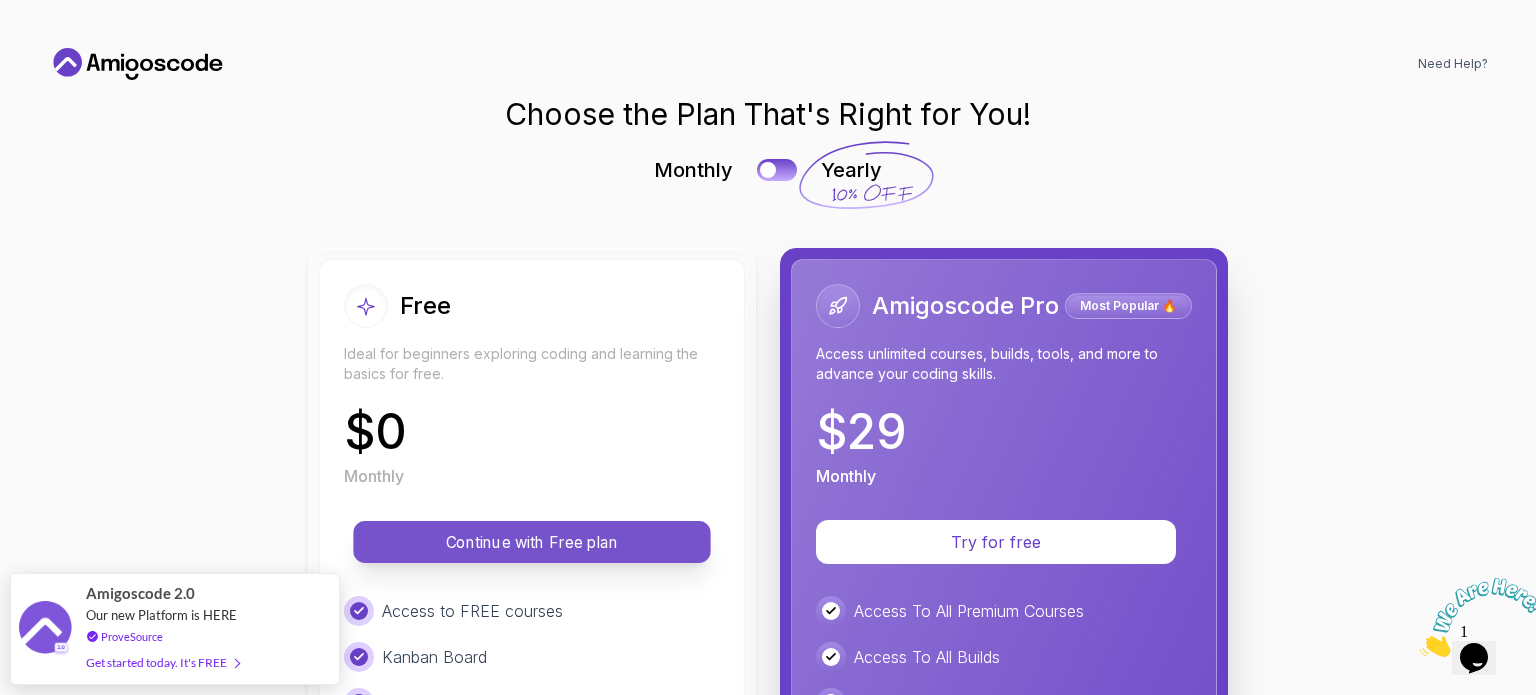 click on "Continue with Free plan" at bounding box center (532, 542) 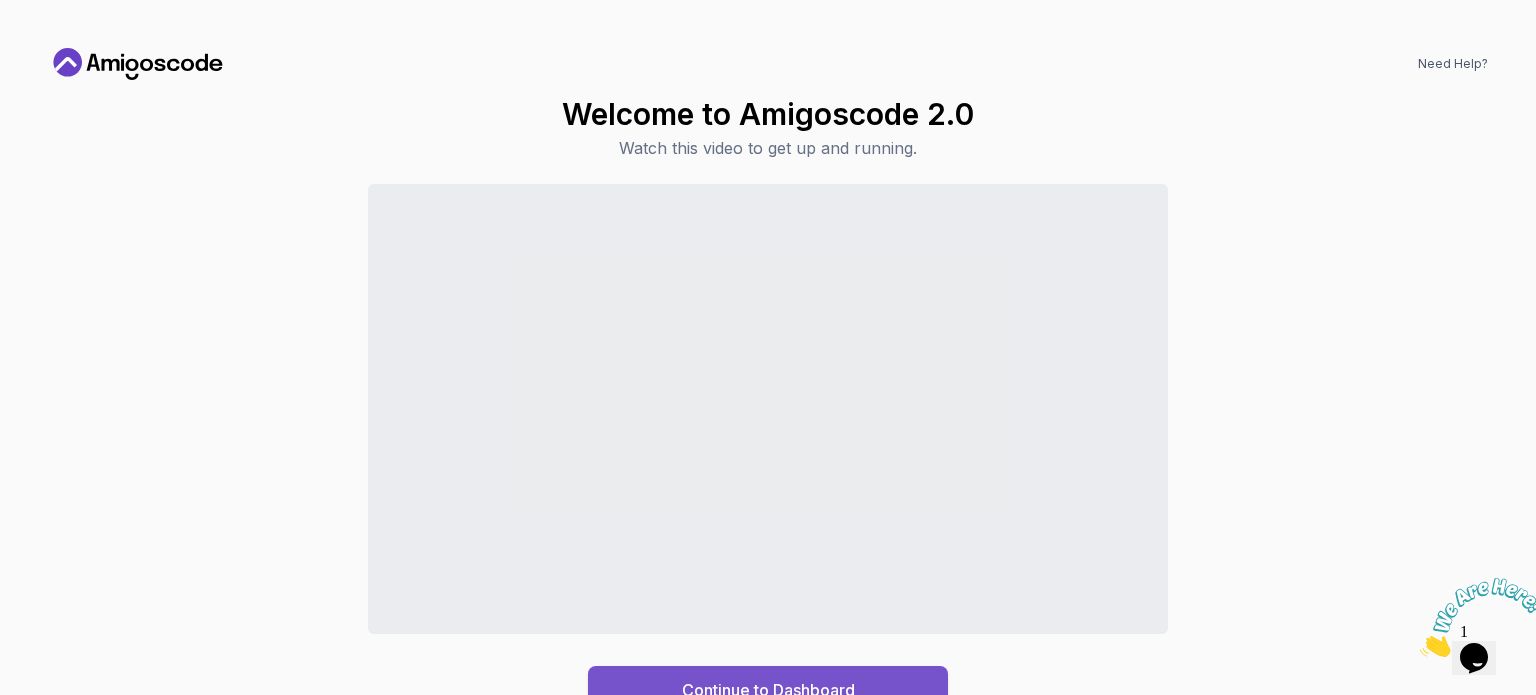 click on "Continue to Dashboard" at bounding box center [768, 690] 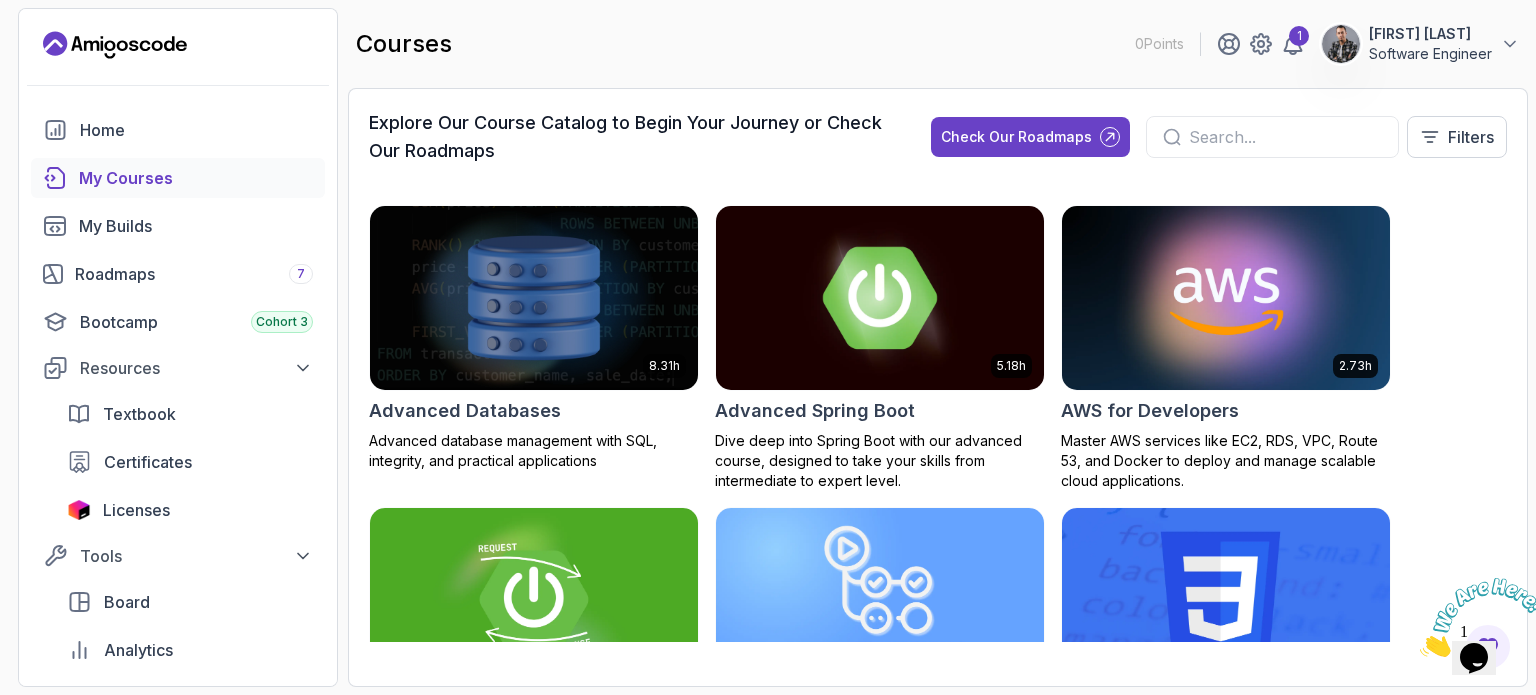 click at bounding box center (880, 297) 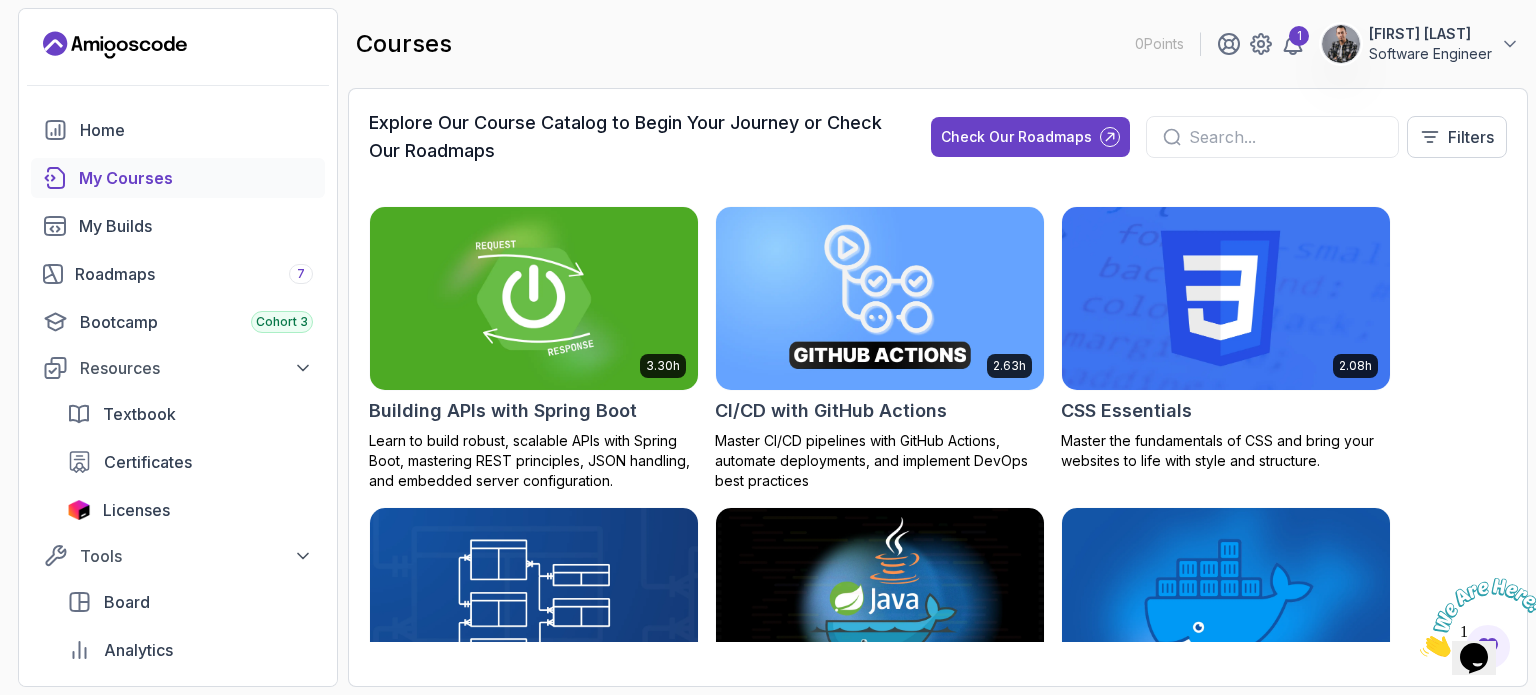scroll, scrollTop: 300, scrollLeft: 0, axis: vertical 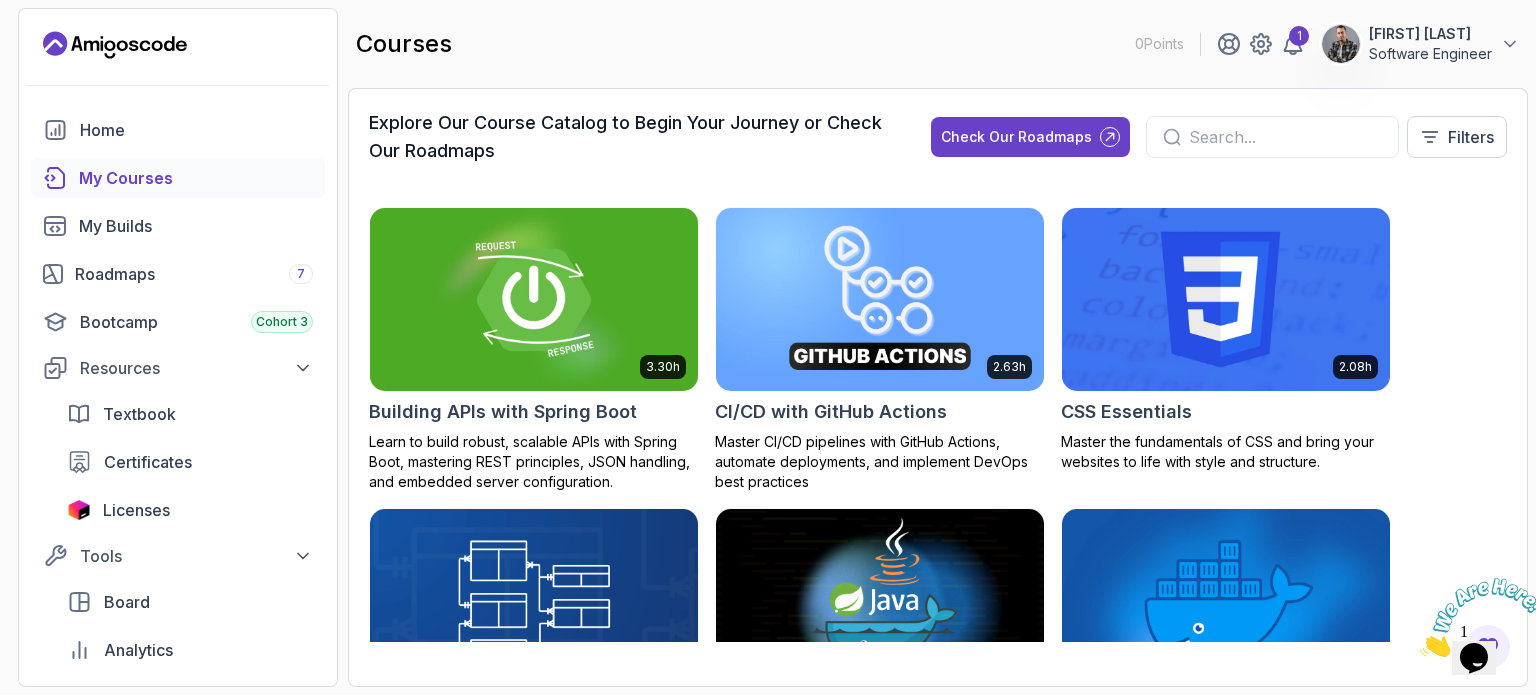 click at bounding box center (534, 299) 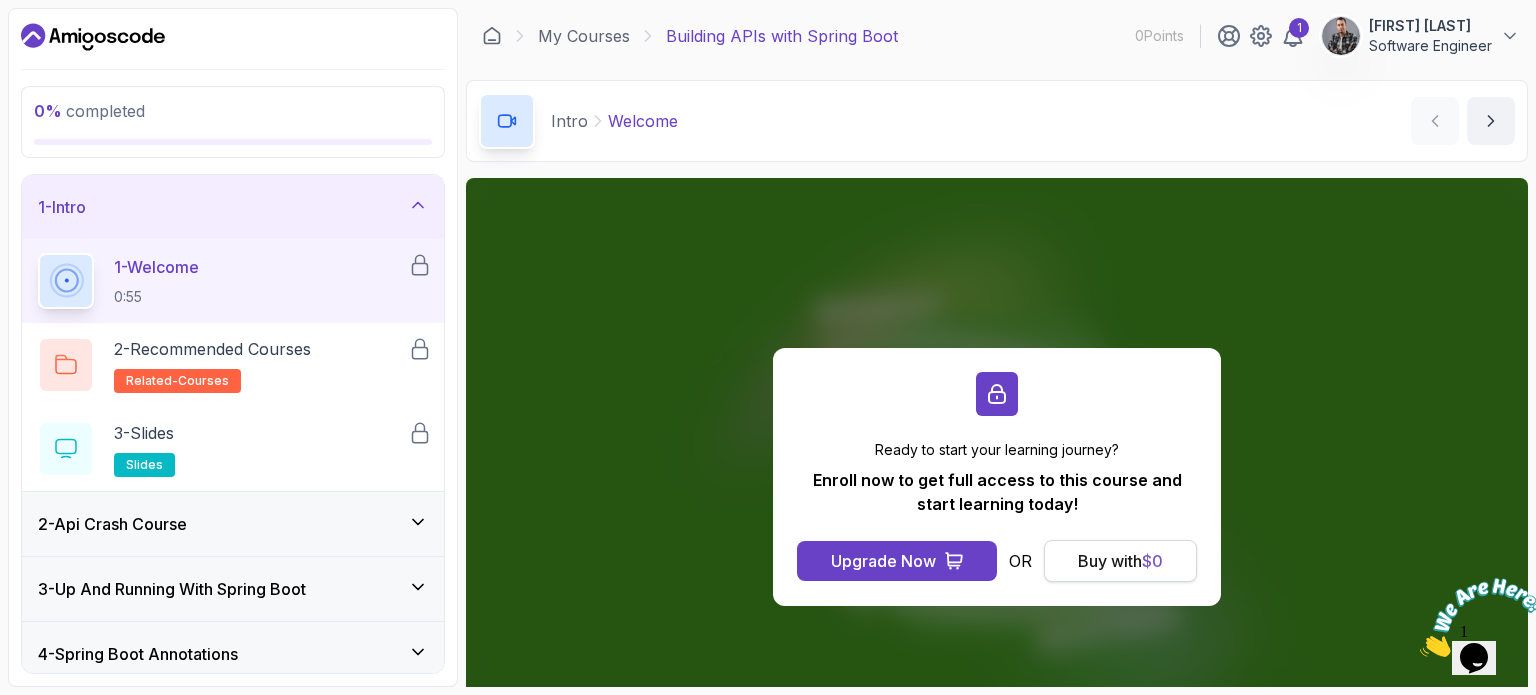click on "Buy with  $ 0" at bounding box center (1120, 561) 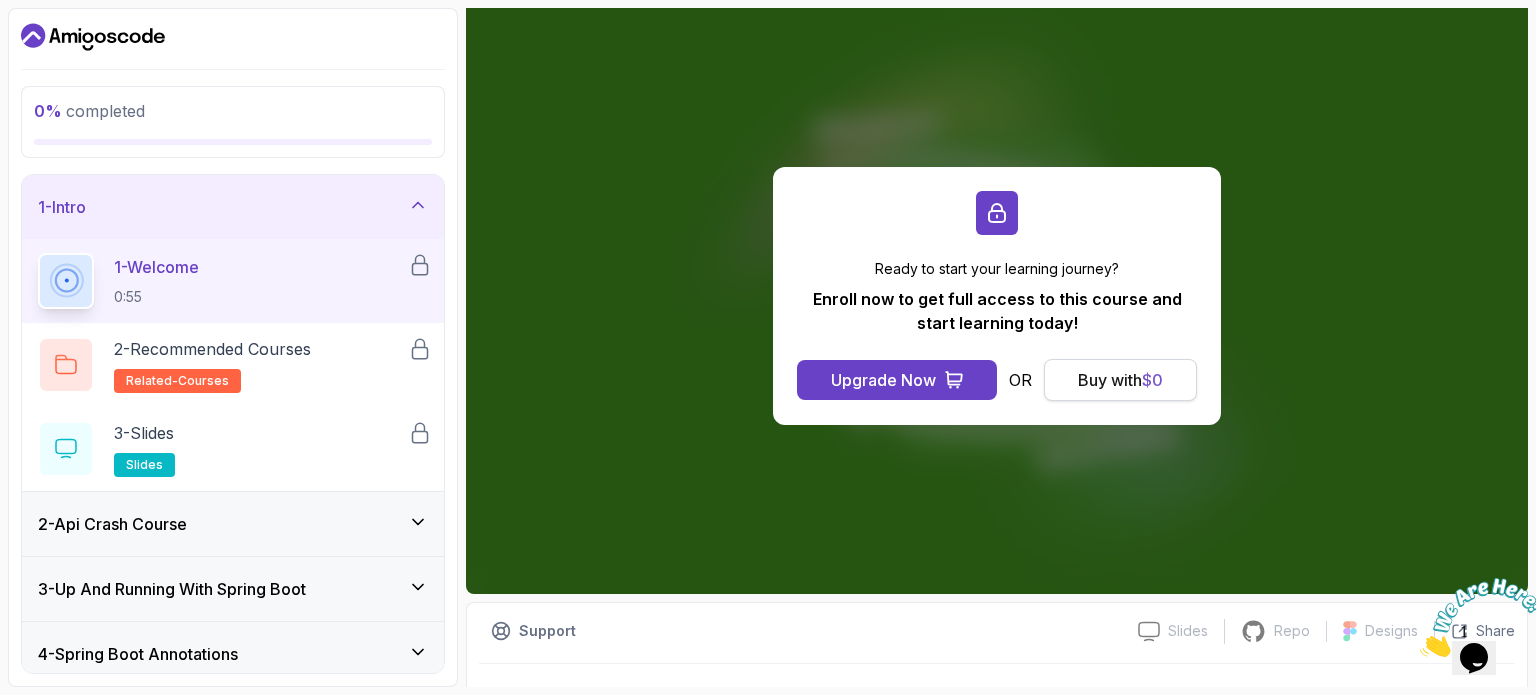 scroll, scrollTop: 200, scrollLeft: 0, axis: vertical 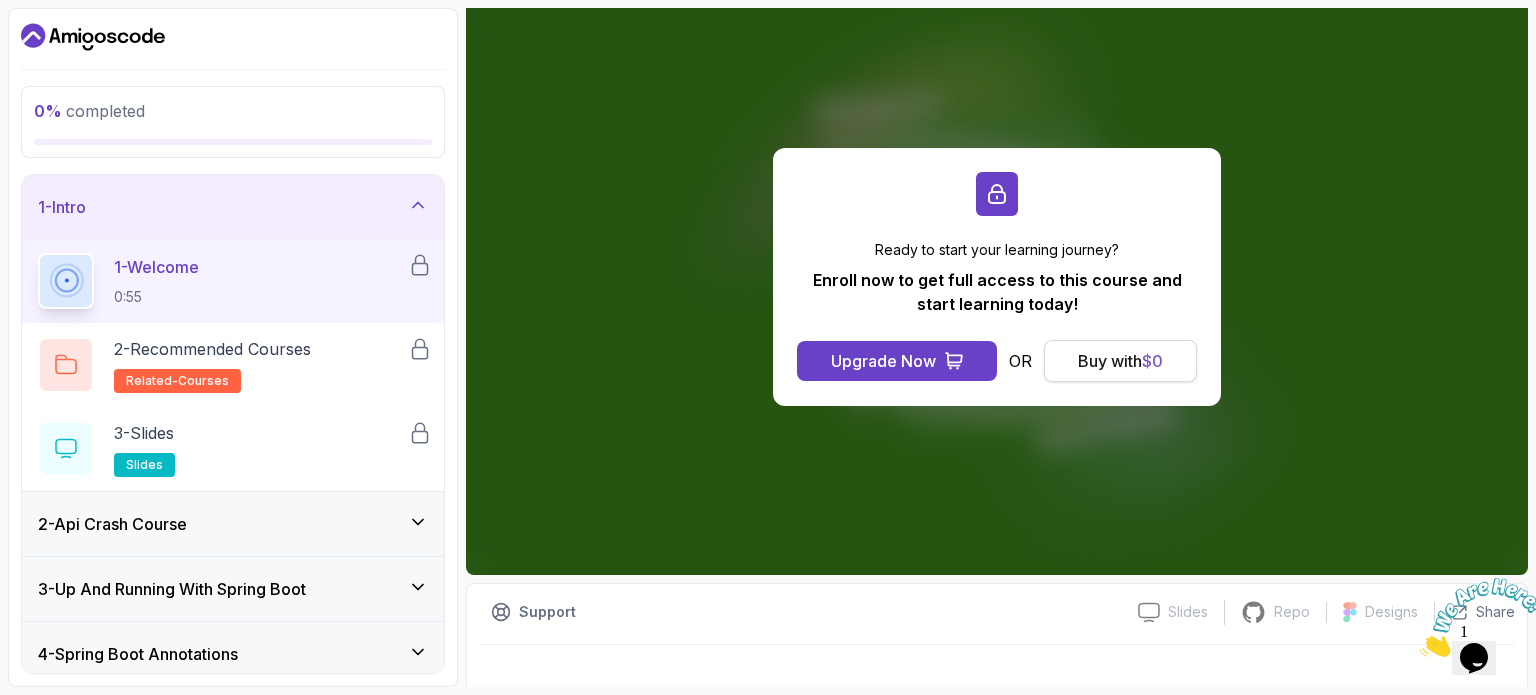click on "Buy with  $ 0" at bounding box center (1120, 361) 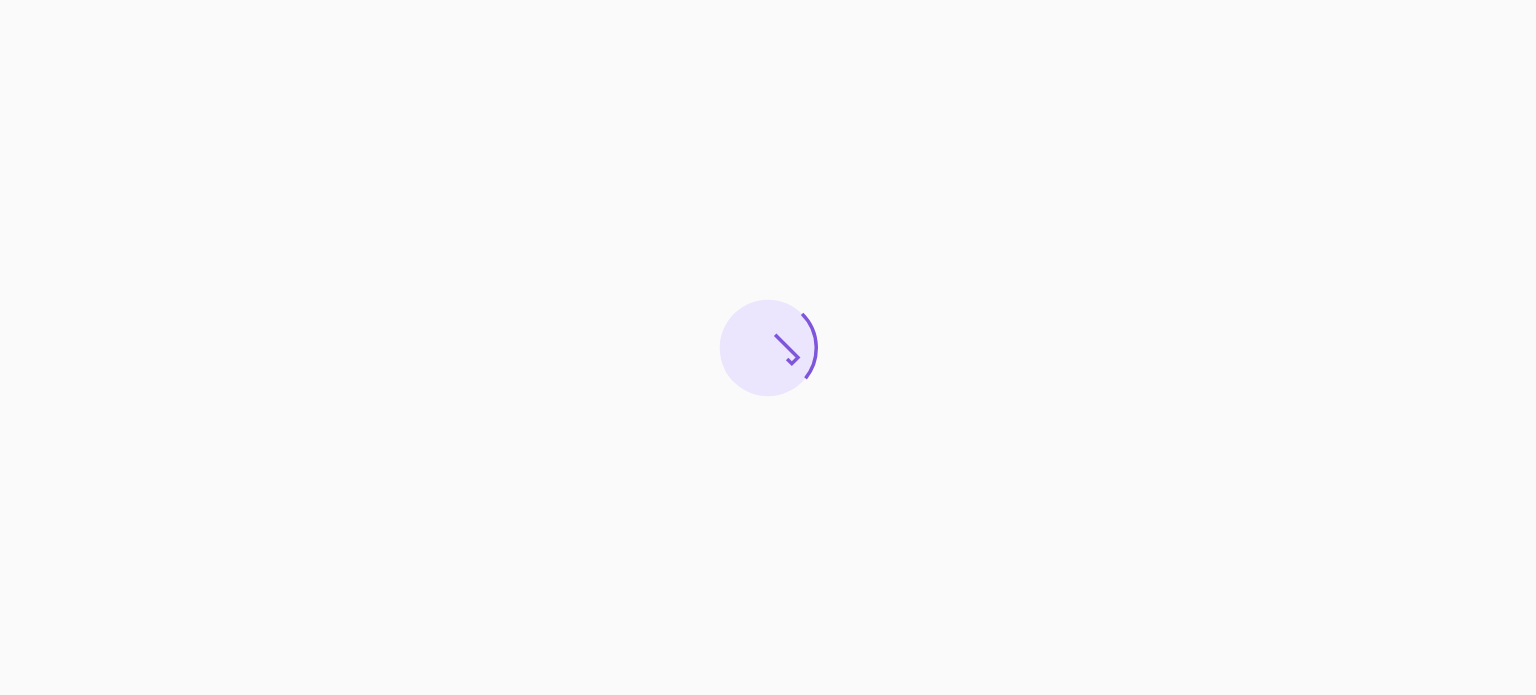 scroll, scrollTop: 0, scrollLeft: 0, axis: both 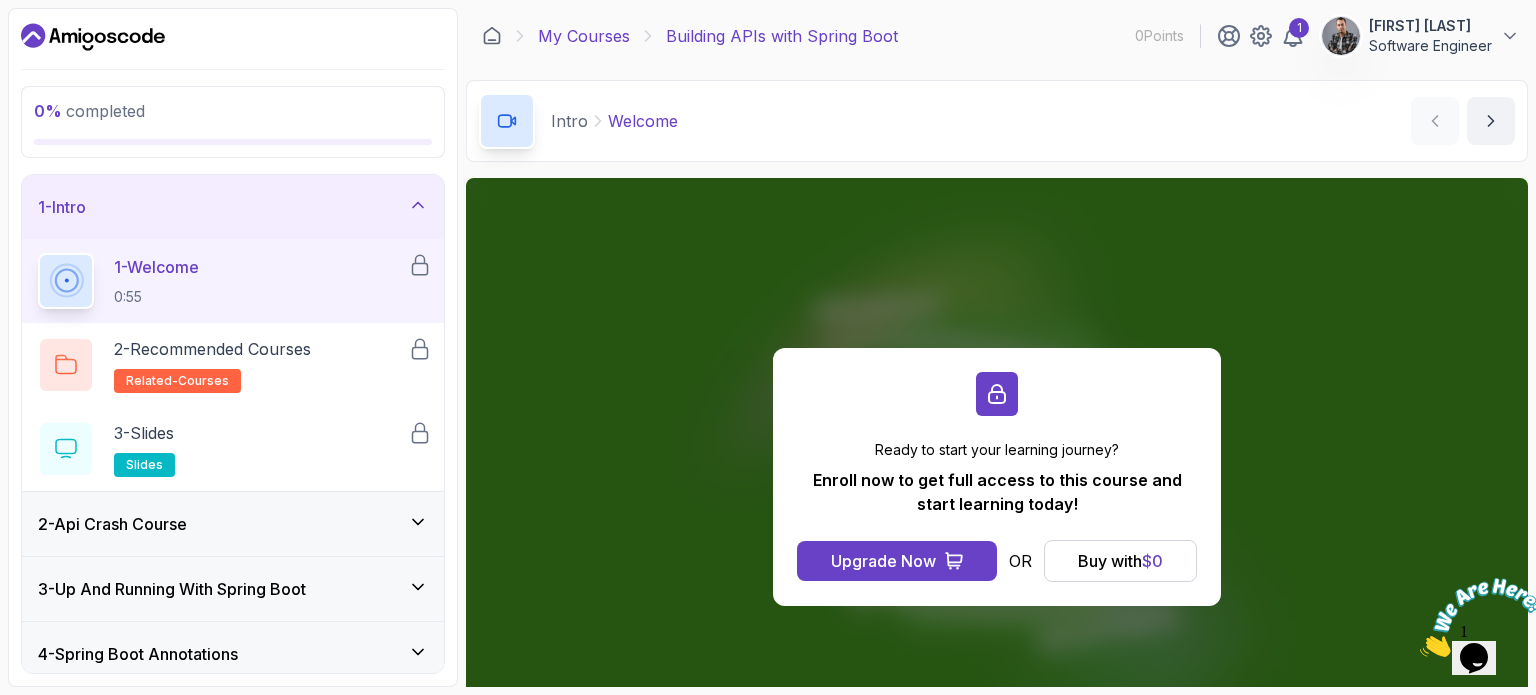 click on "My Courses" at bounding box center [584, 36] 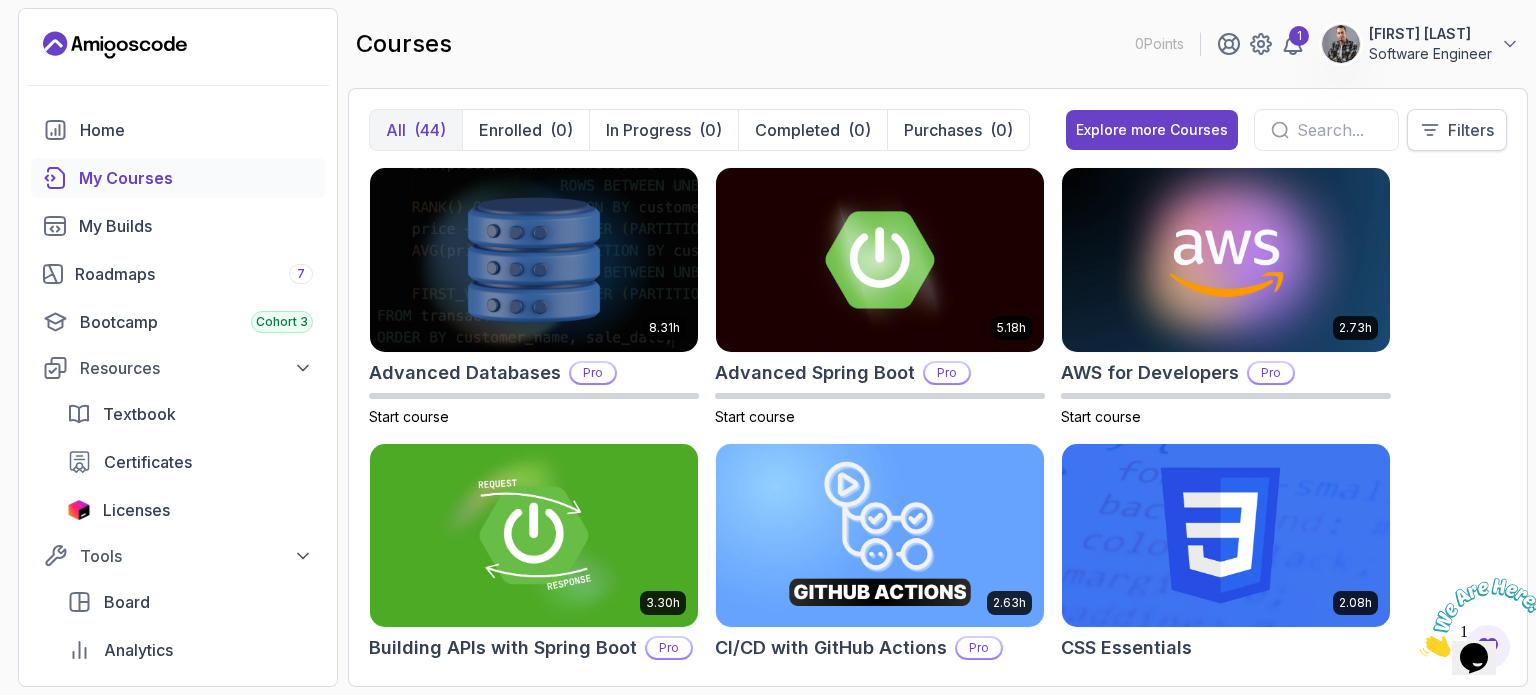 click on "Filters" at bounding box center (1457, 130) 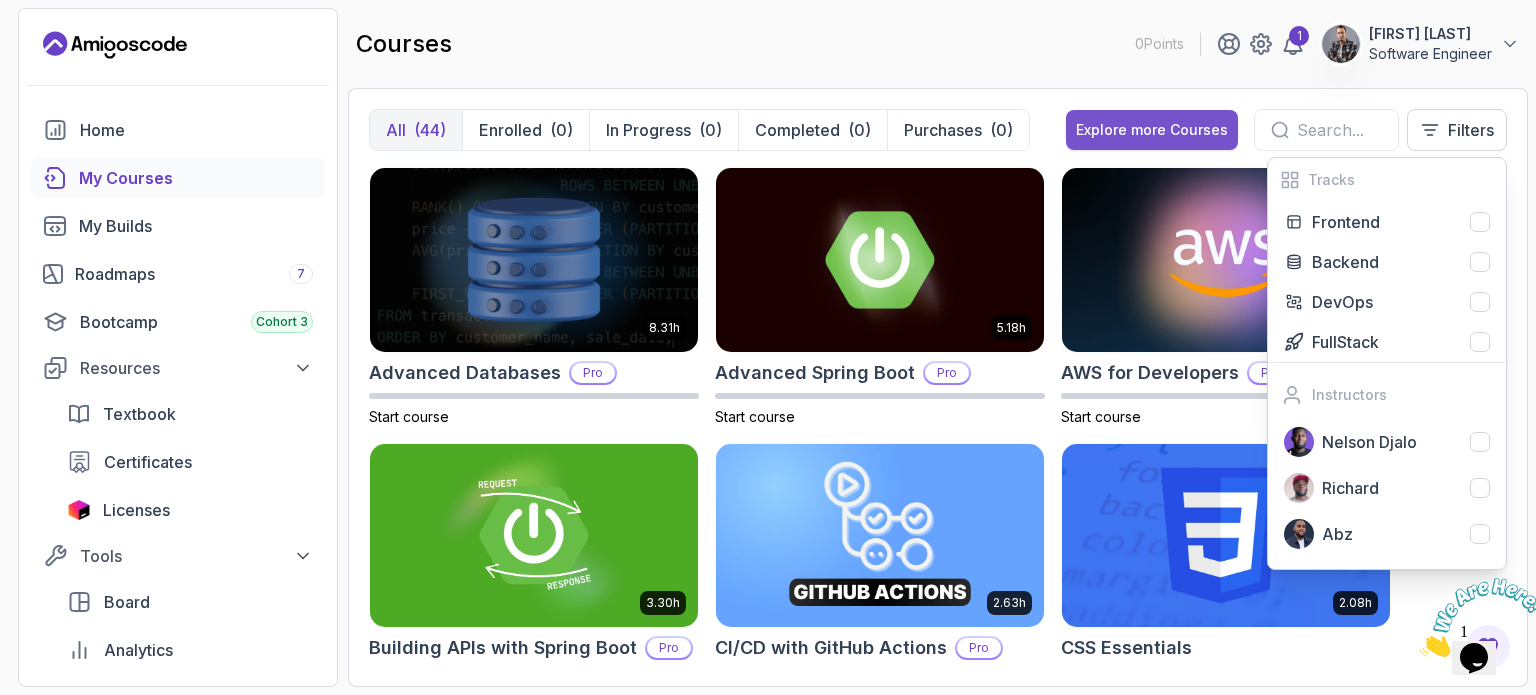 click on "Explore more Courses" at bounding box center (1152, 130) 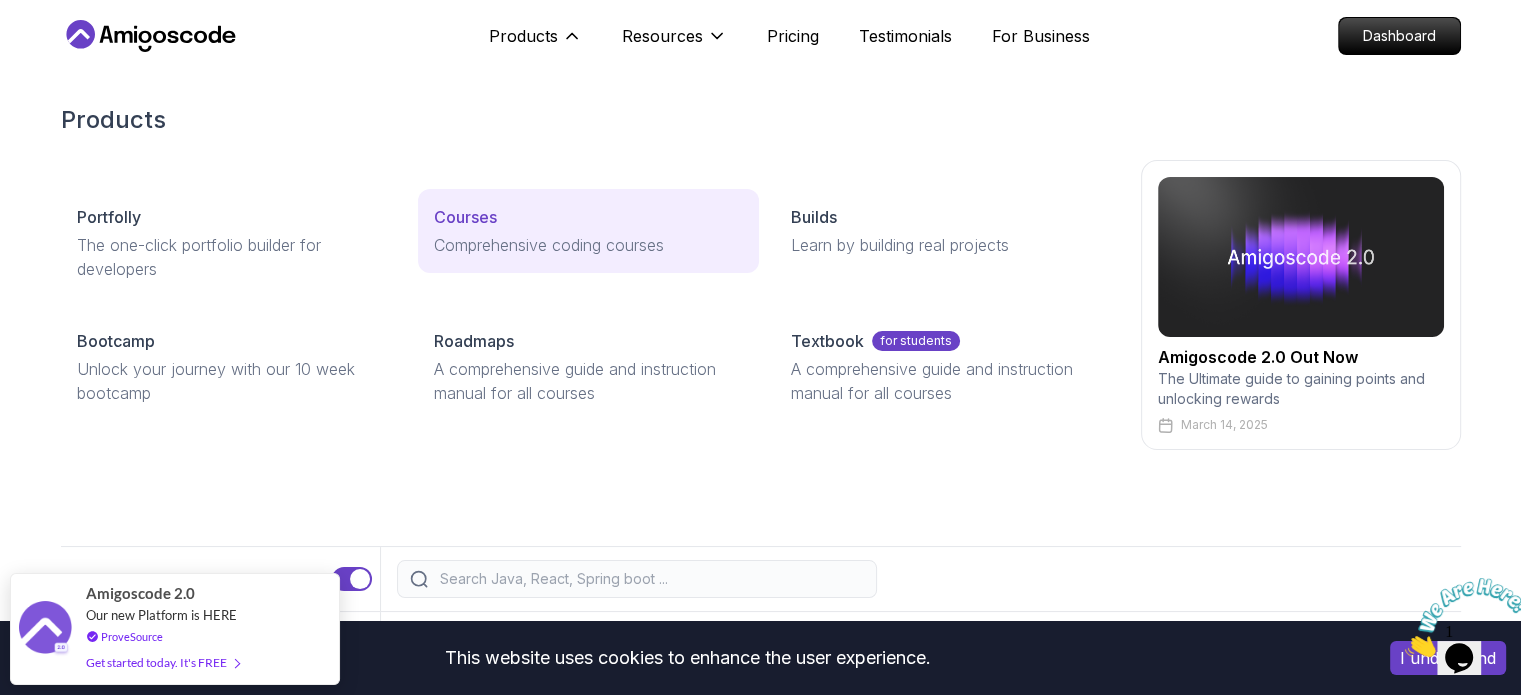 click on "Comprehensive coding courses" at bounding box center [588, 245] 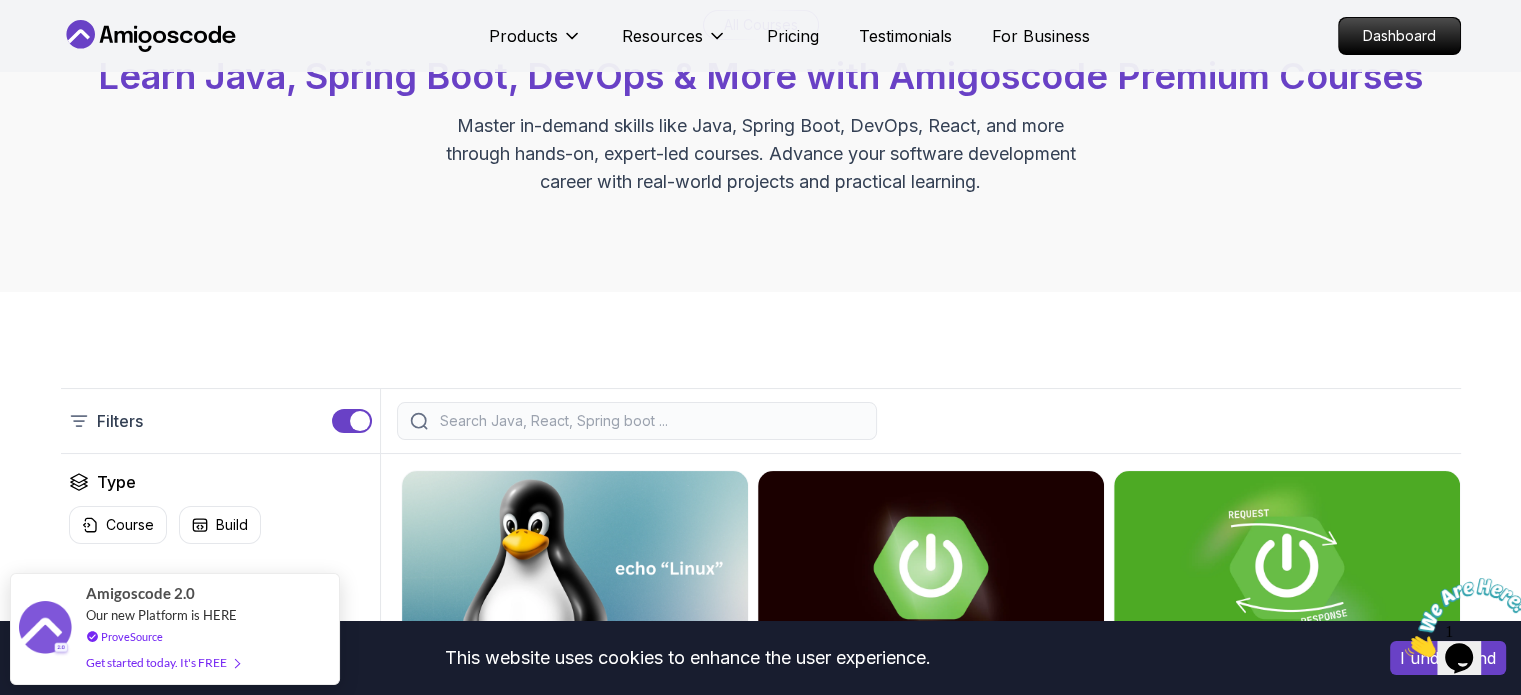scroll, scrollTop: 500, scrollLeft: 0, axis: vertical 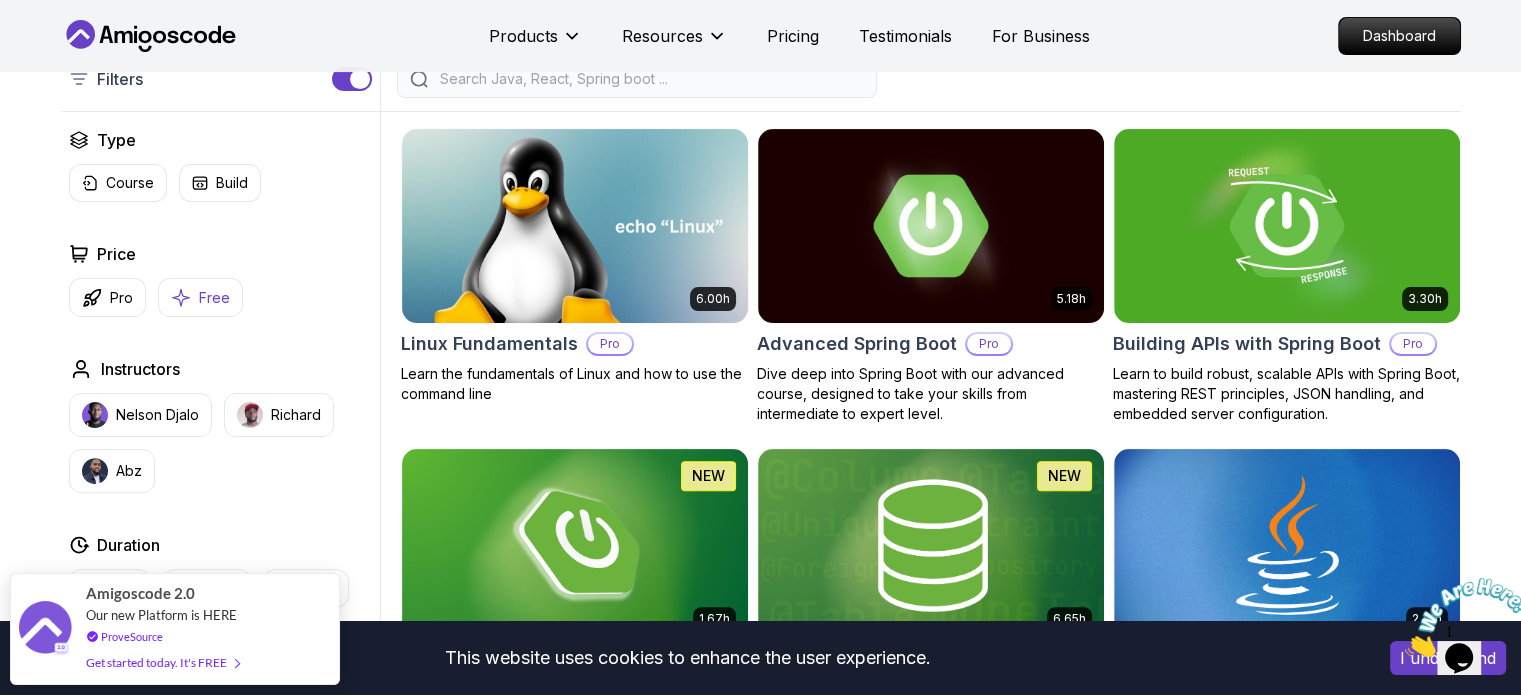 click on "Free" at bounding box center (200, 297) 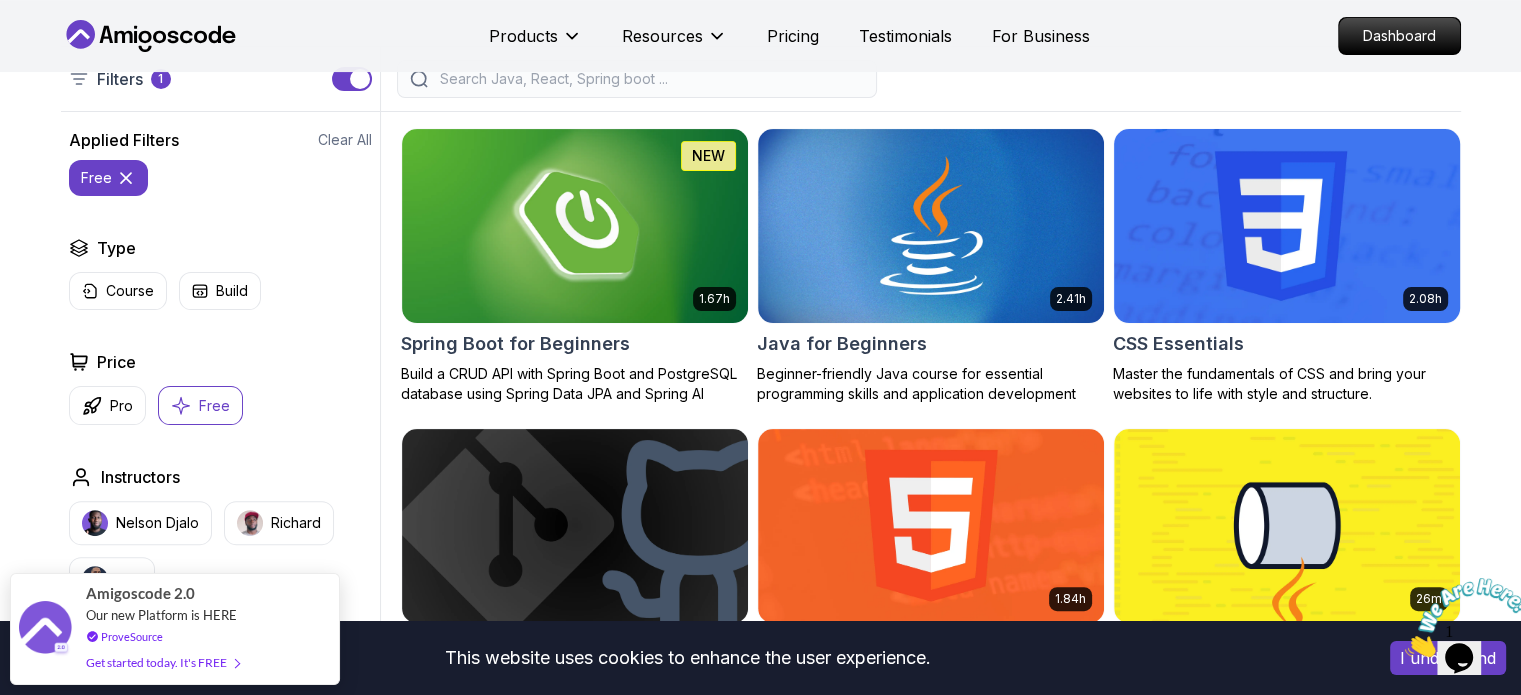 click at bounding box center (1286, 225) 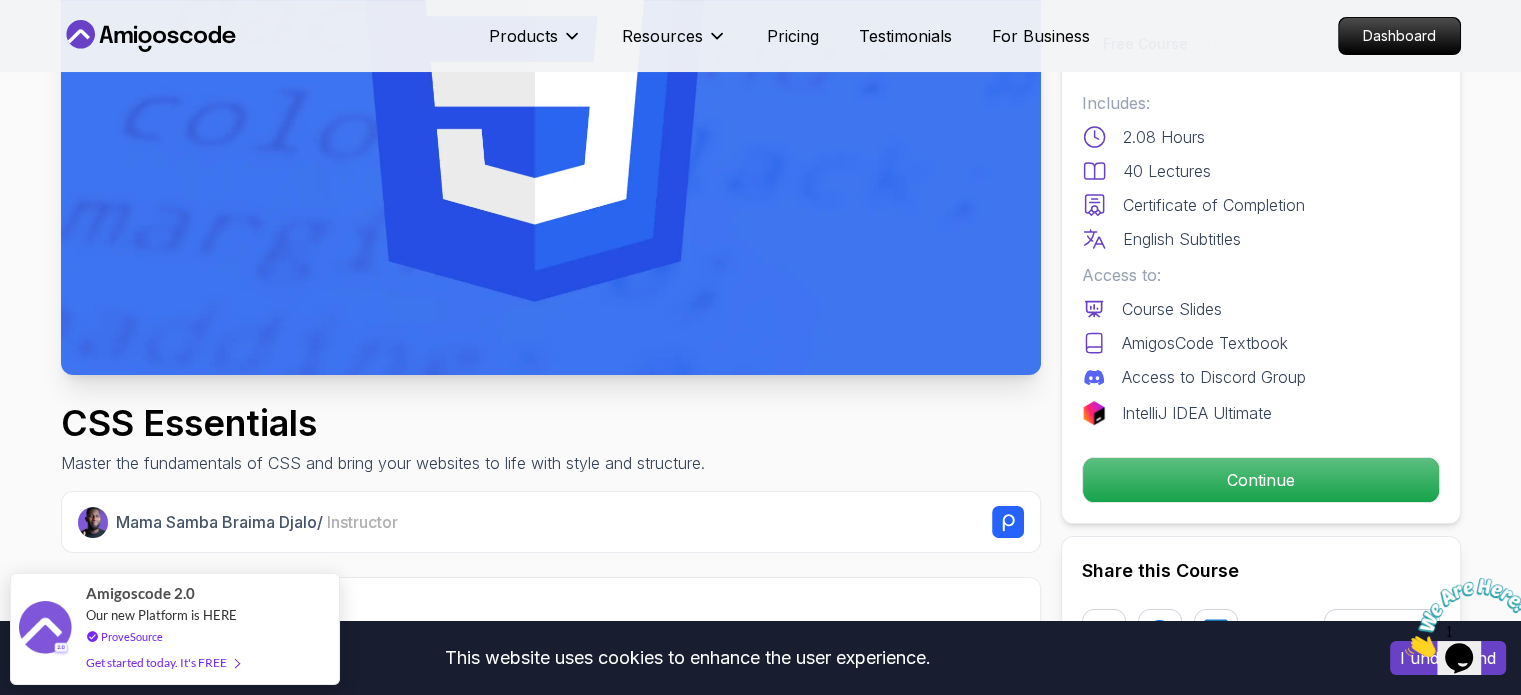 scroll, scrollTop: 300, scrollLeft: 0, axis: vertical 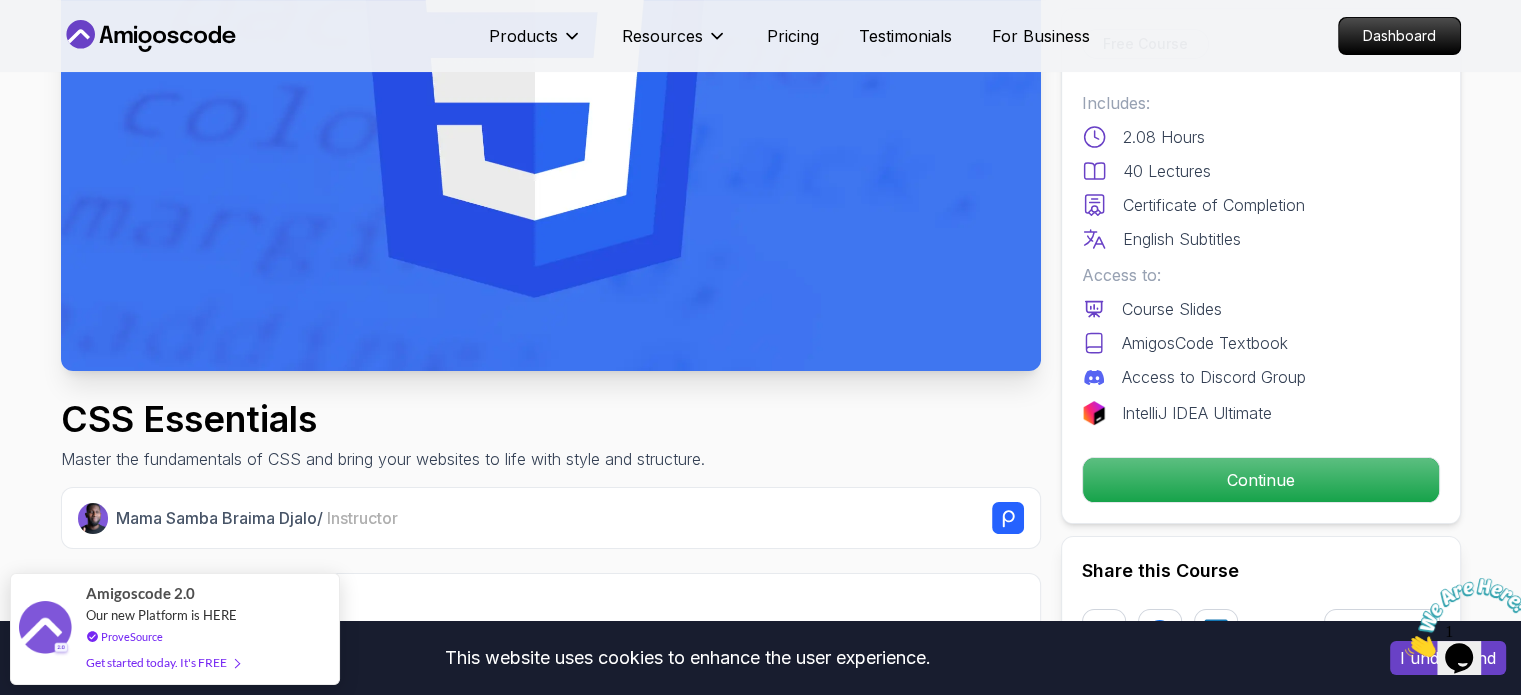click on "Free Course Includes: 2.08 Hours 40 Lectures Certificate of Completion English Subtitles Access to: Course Slides AmigosCode Textbook Access to Discord Group IntelliJ IDEA Ultimate Continue" at bounding box center (1261, 266) 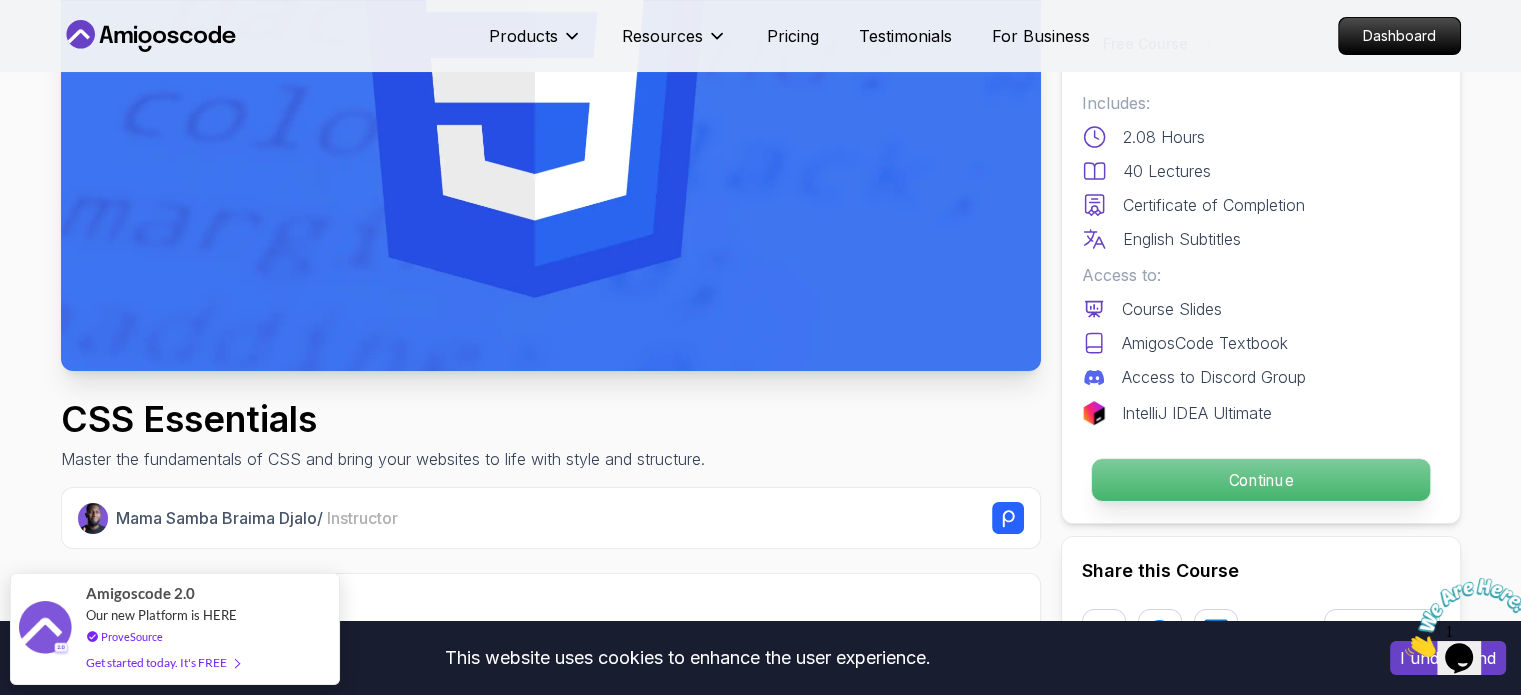 click on "Continue" at bounding box center [1260, 480] 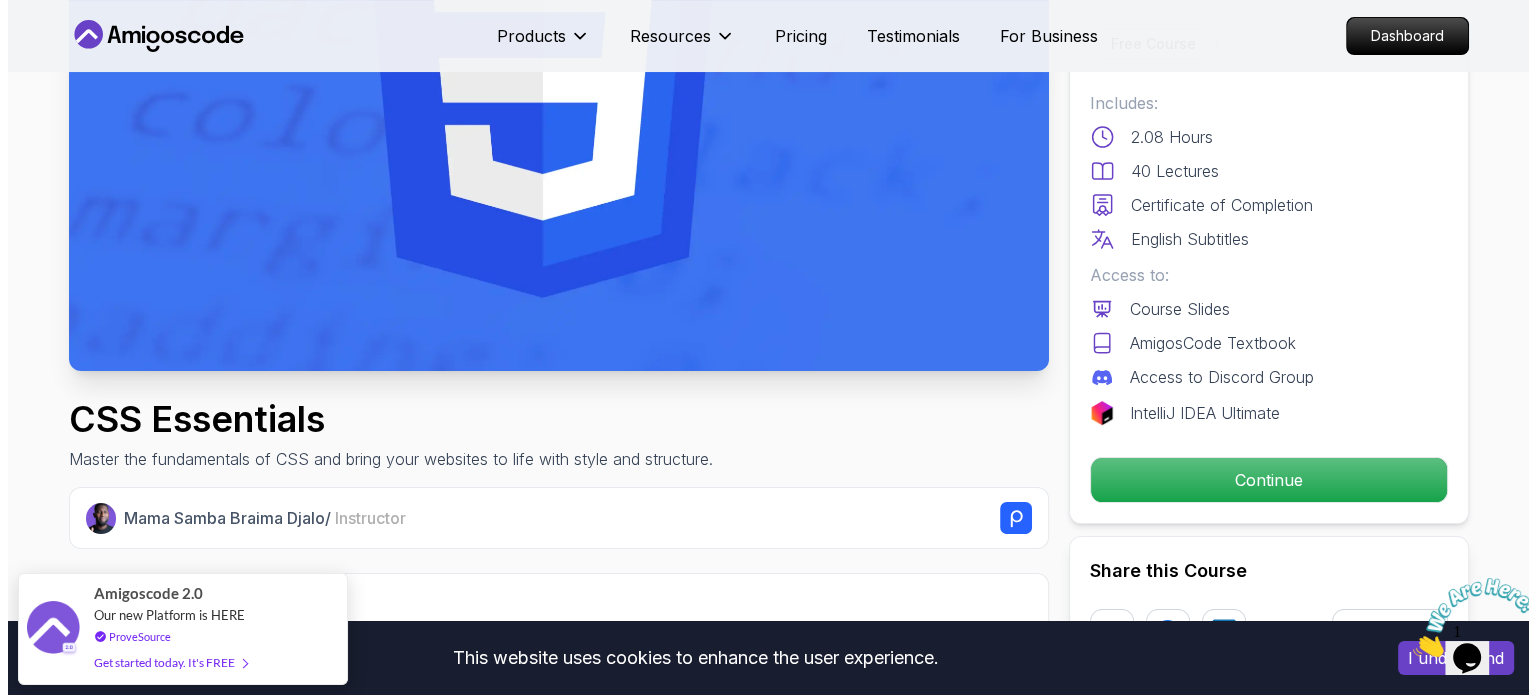 scroll, scrollTop: 0, scrollLeft: 0, axis: both 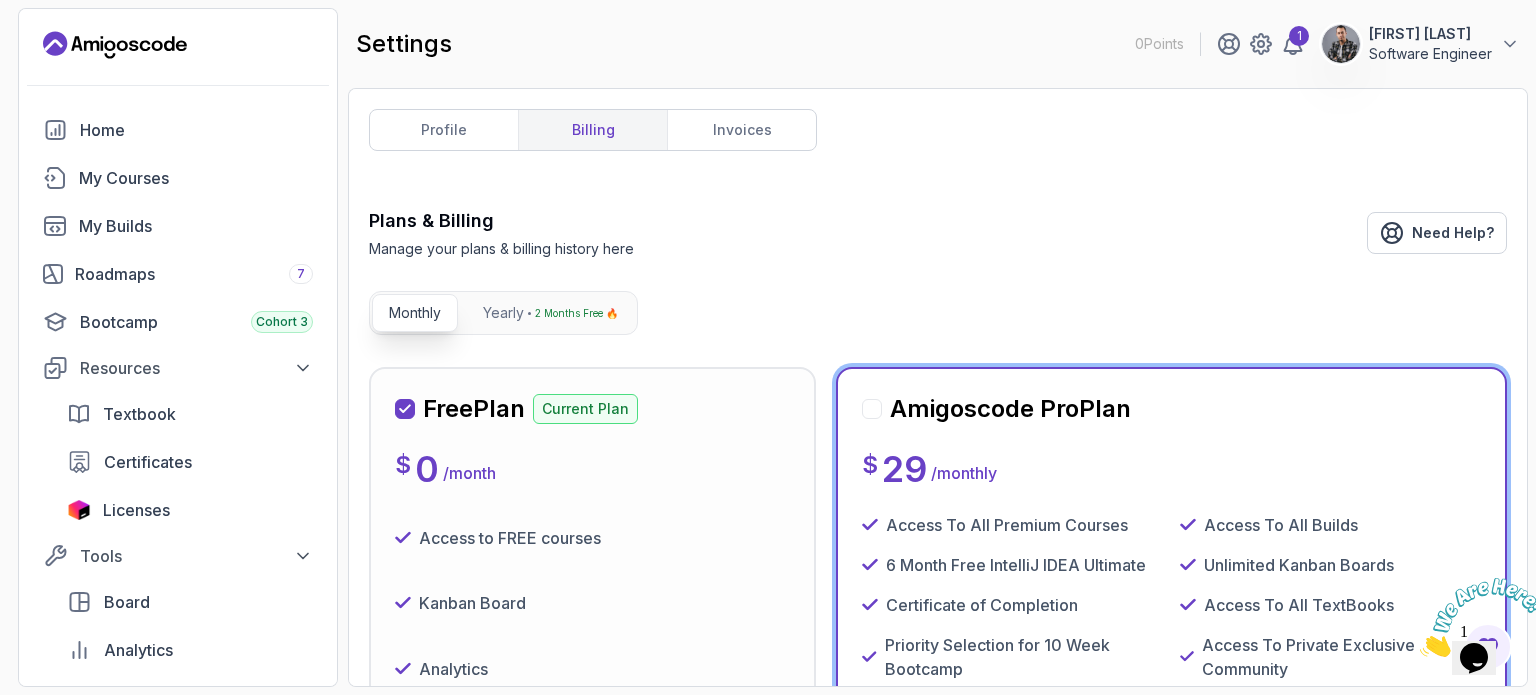 click at bounding box center (1420, 651) 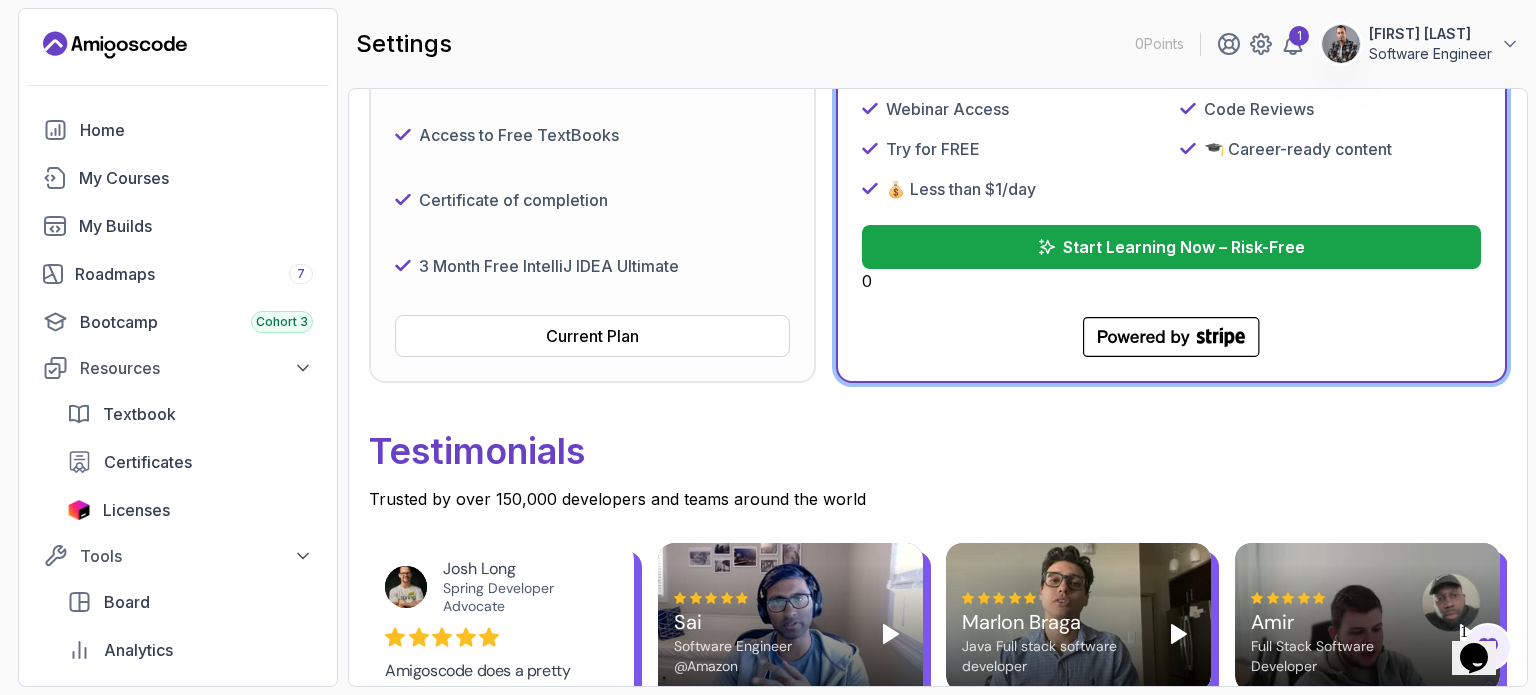scroll, scrollTop: 900, scrollLeft: 0, axis: vertical 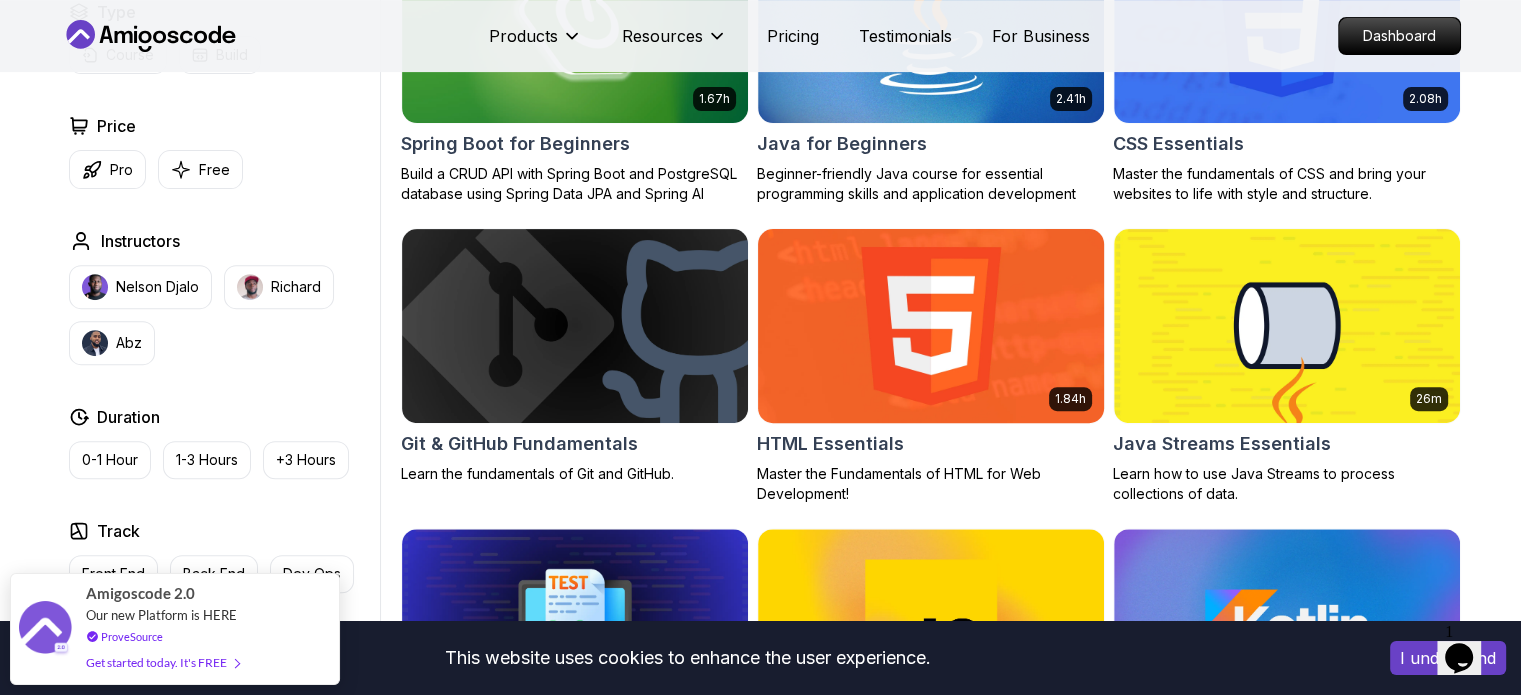 click at bounding box center (930, 325) 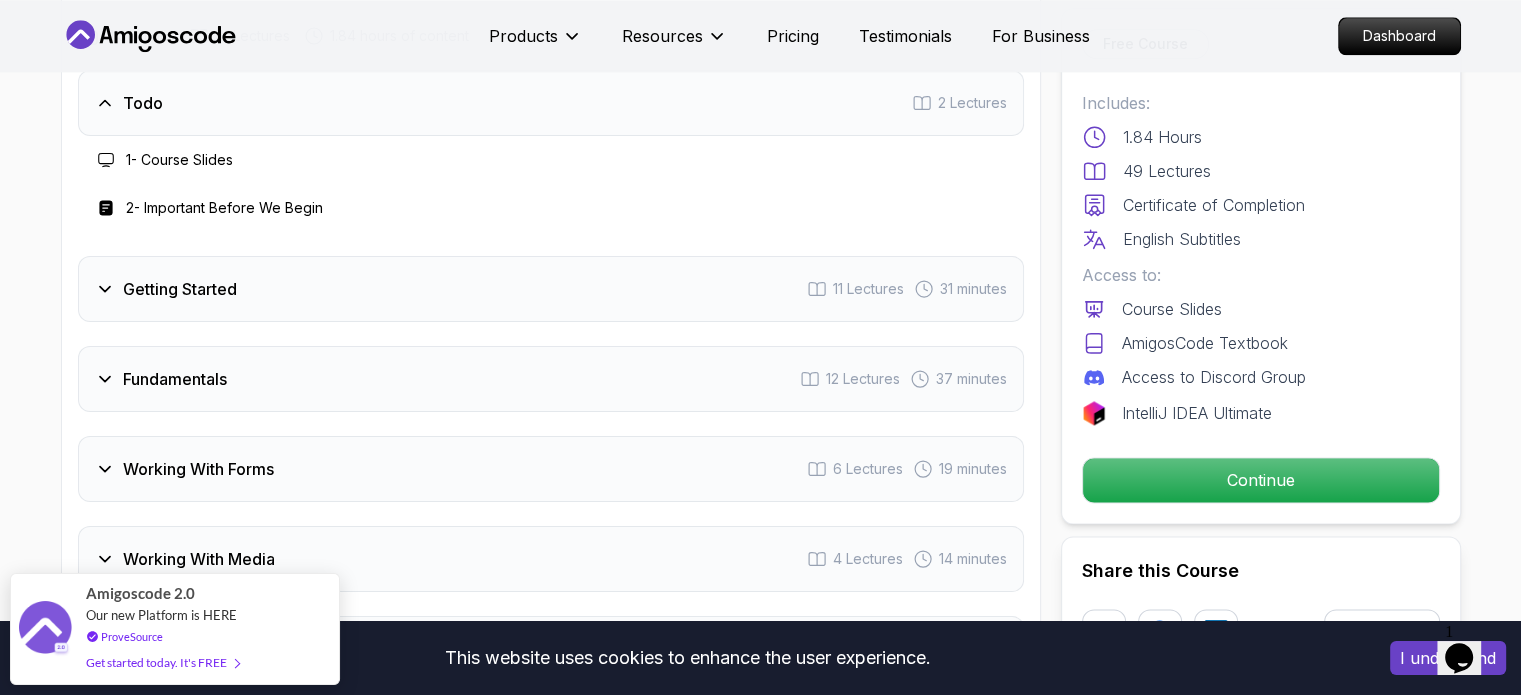 scroll, scrollTop: 2600, scrollLeft: 0, axis: vertical 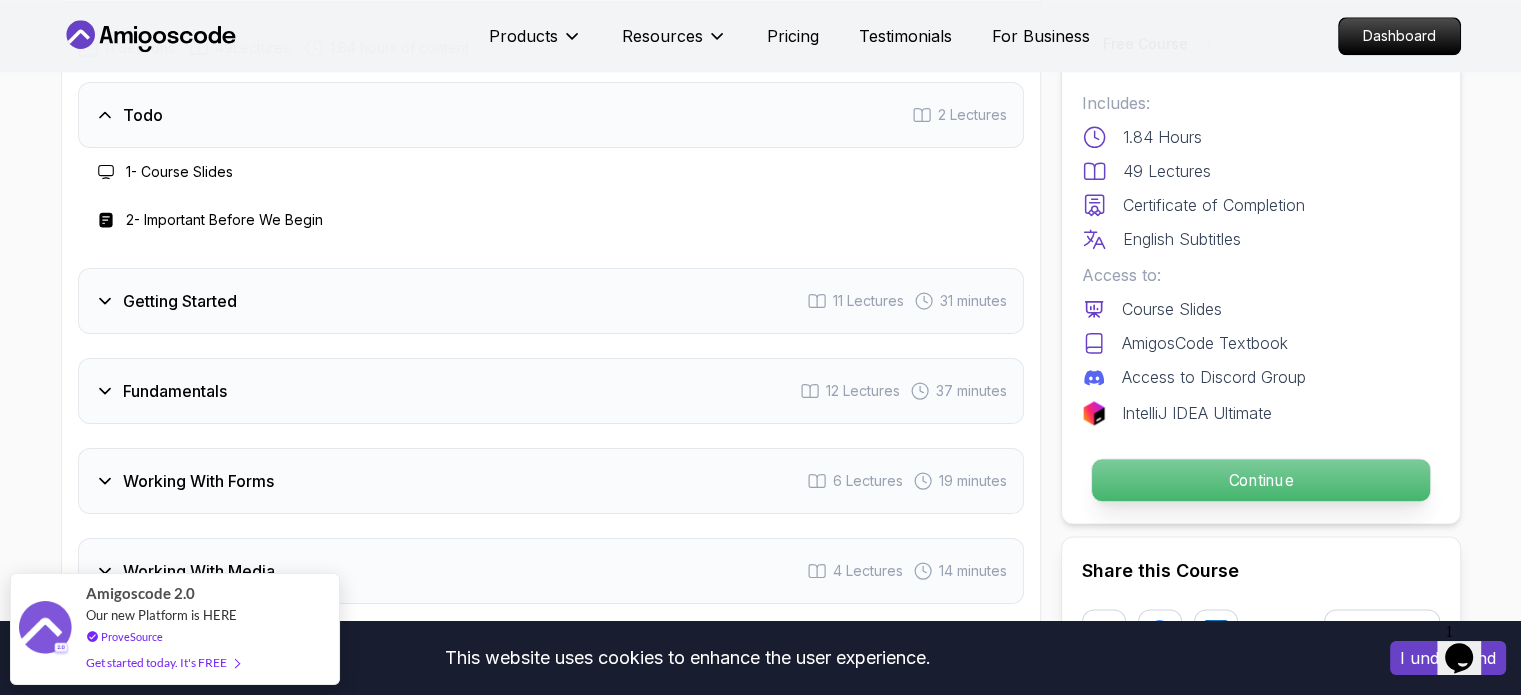 click on "Continue" at bounding box center [1260, 480] 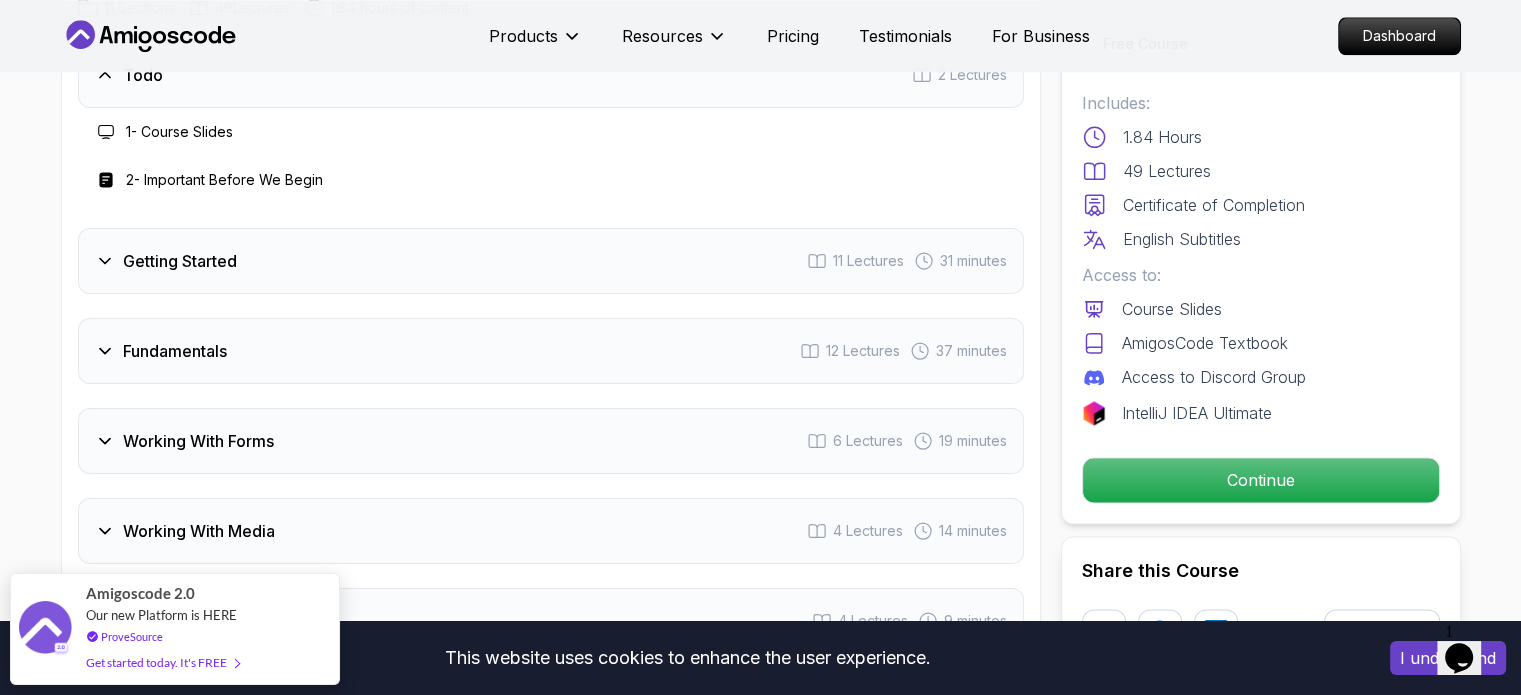 scroll, scrollTop: 2768, scrollLeft: 0, axis: vertical 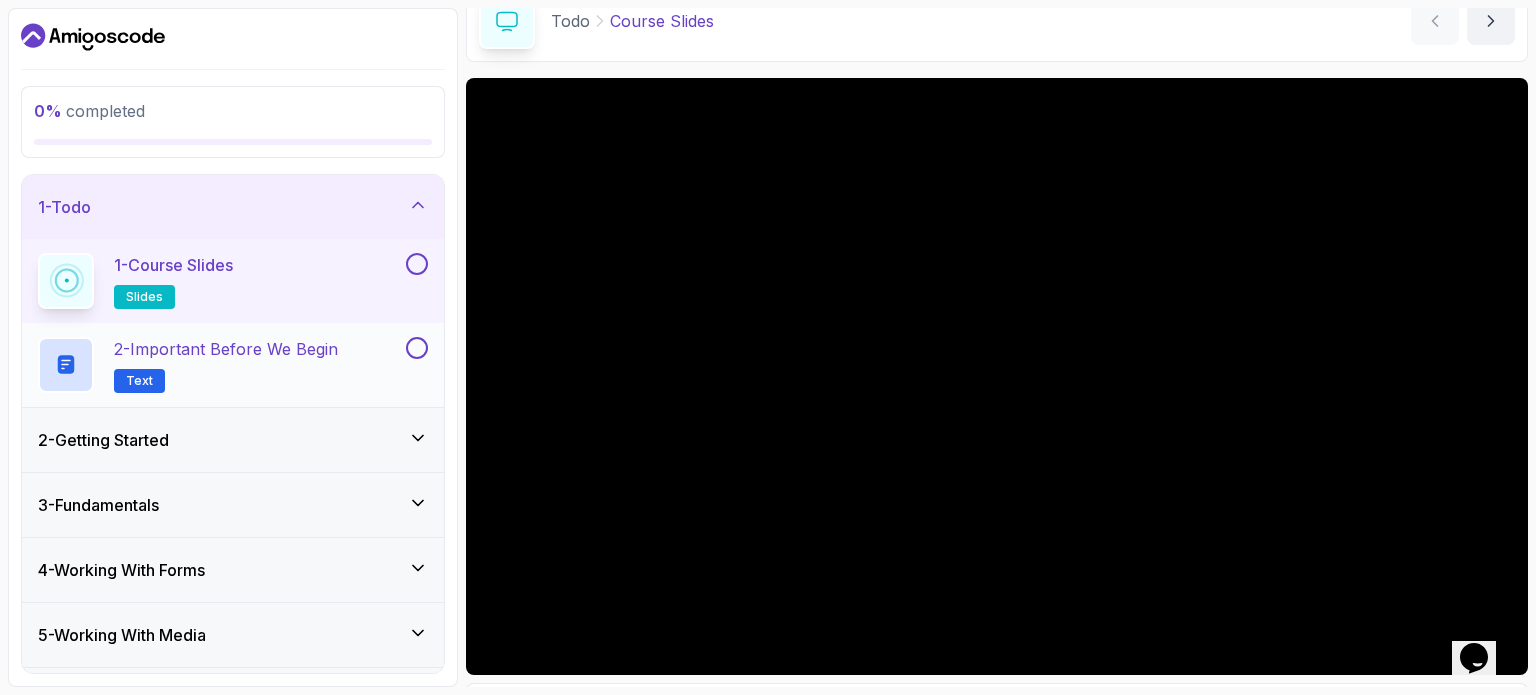 click on "2  -  Important Before We Begin" at bounding box center [226, 349] 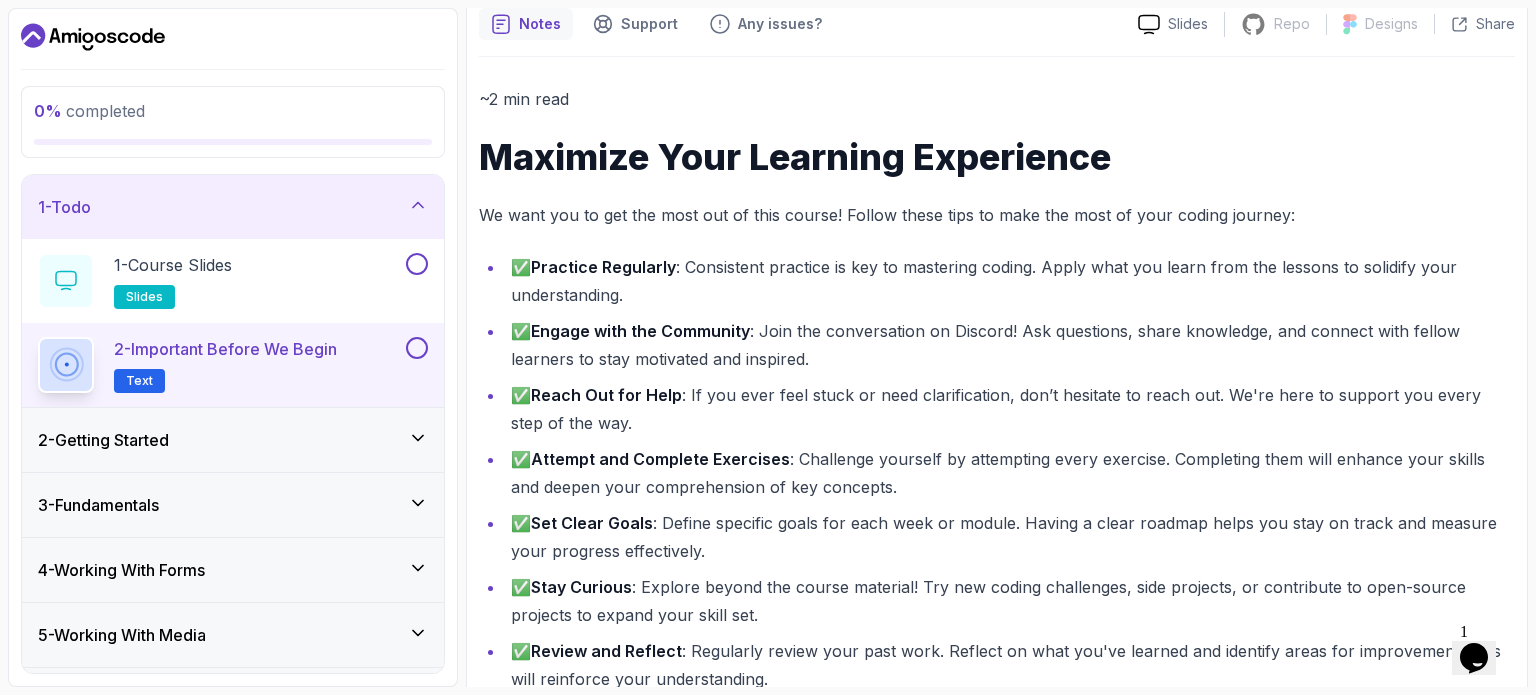 scroll, scrollTop: 597, scrollLeft: 0, axis: vertical 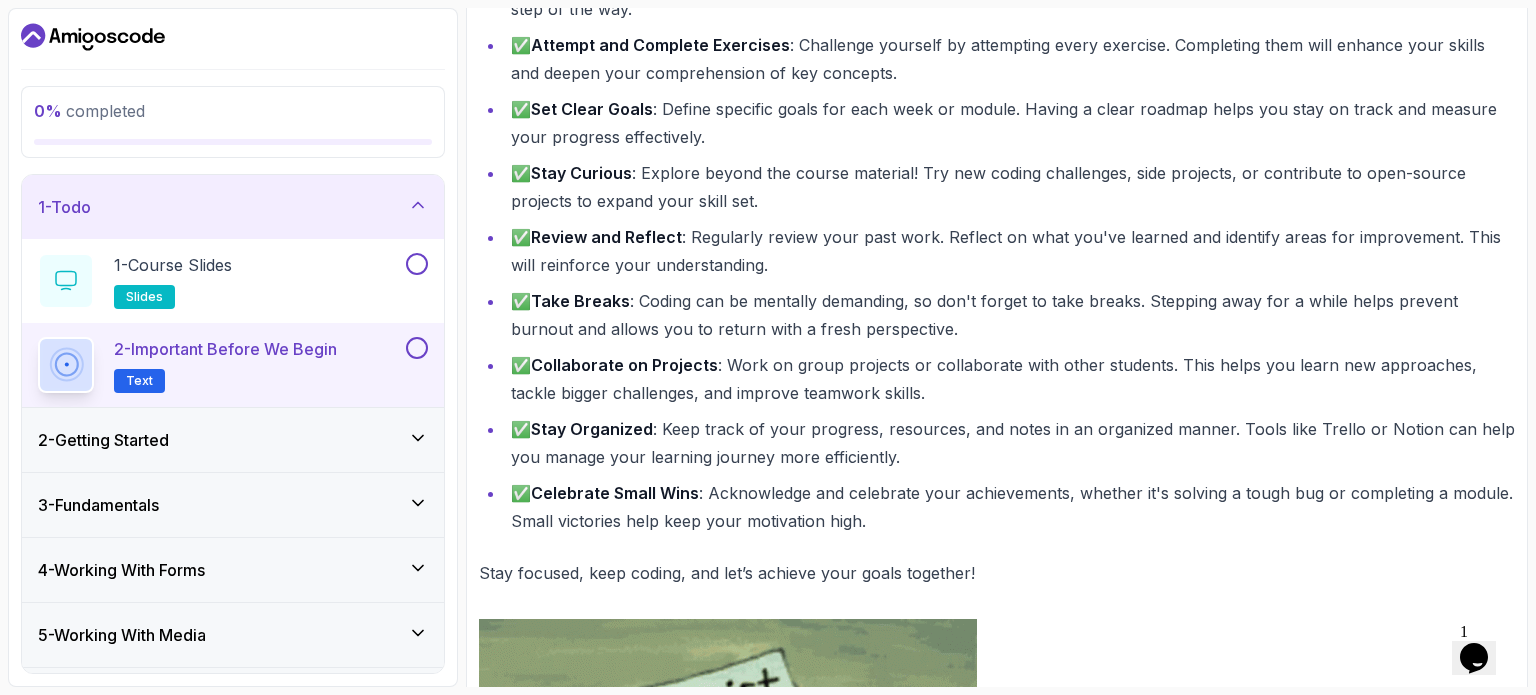 click on "2  -  Getting Started" at bounding box center (233, 440) 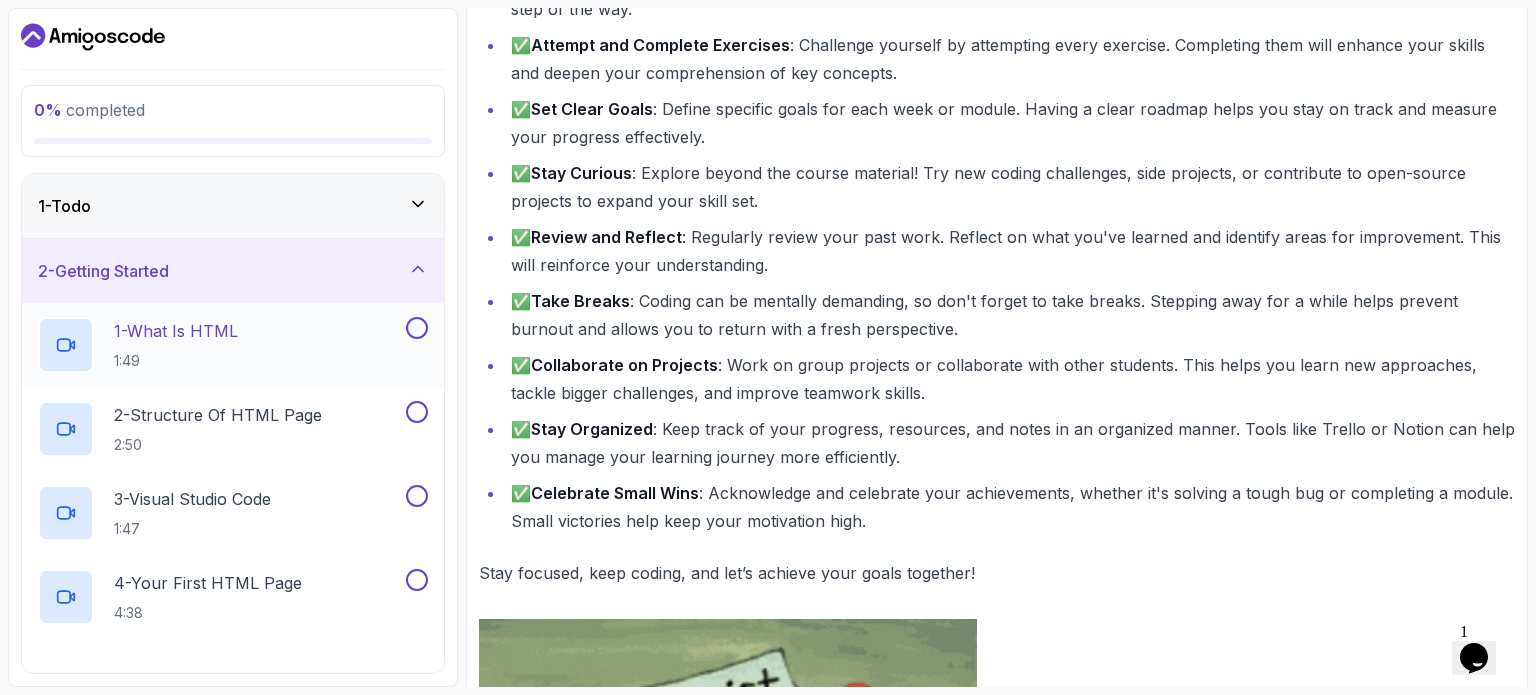 click on "1  -  What Is HTML 1:49" at bounding box center [176, 345] 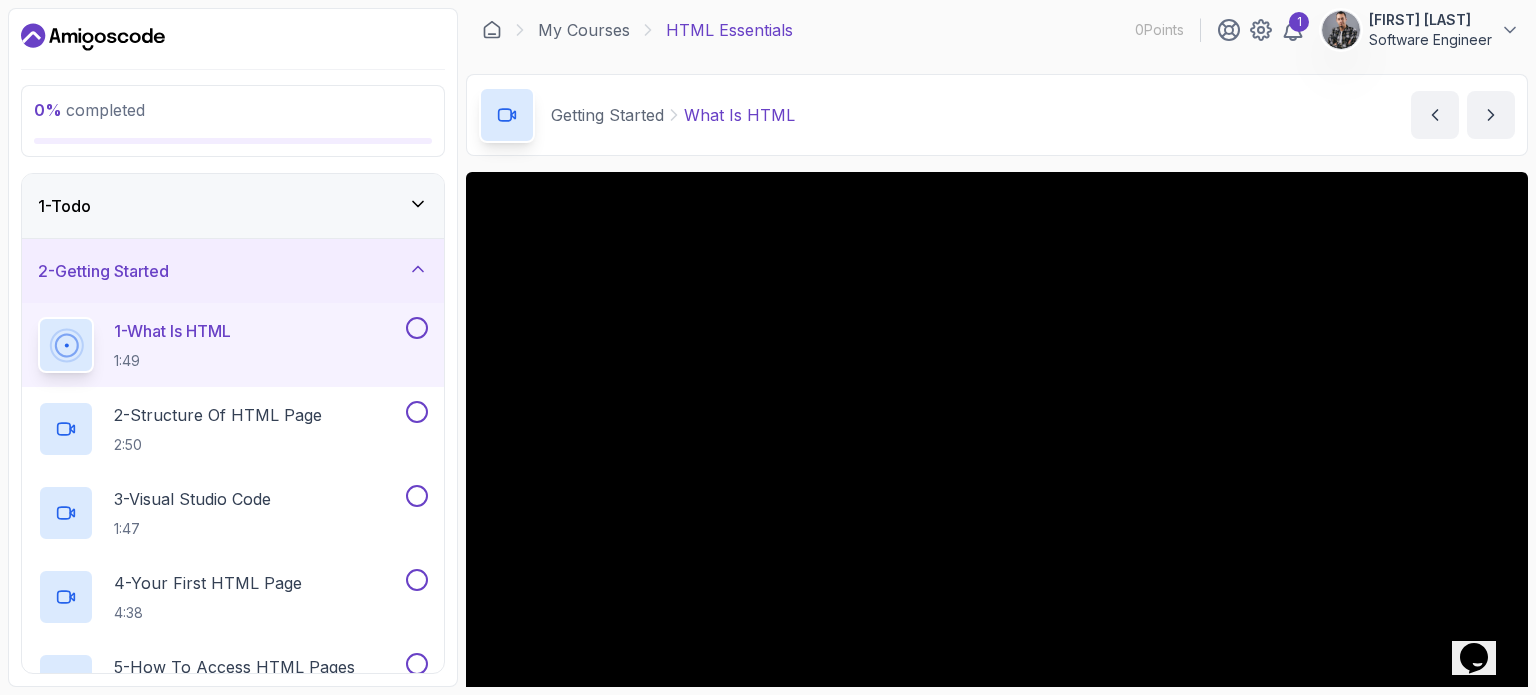 scroll, scrollTop: 0, scrollLeft: 0, axis: both 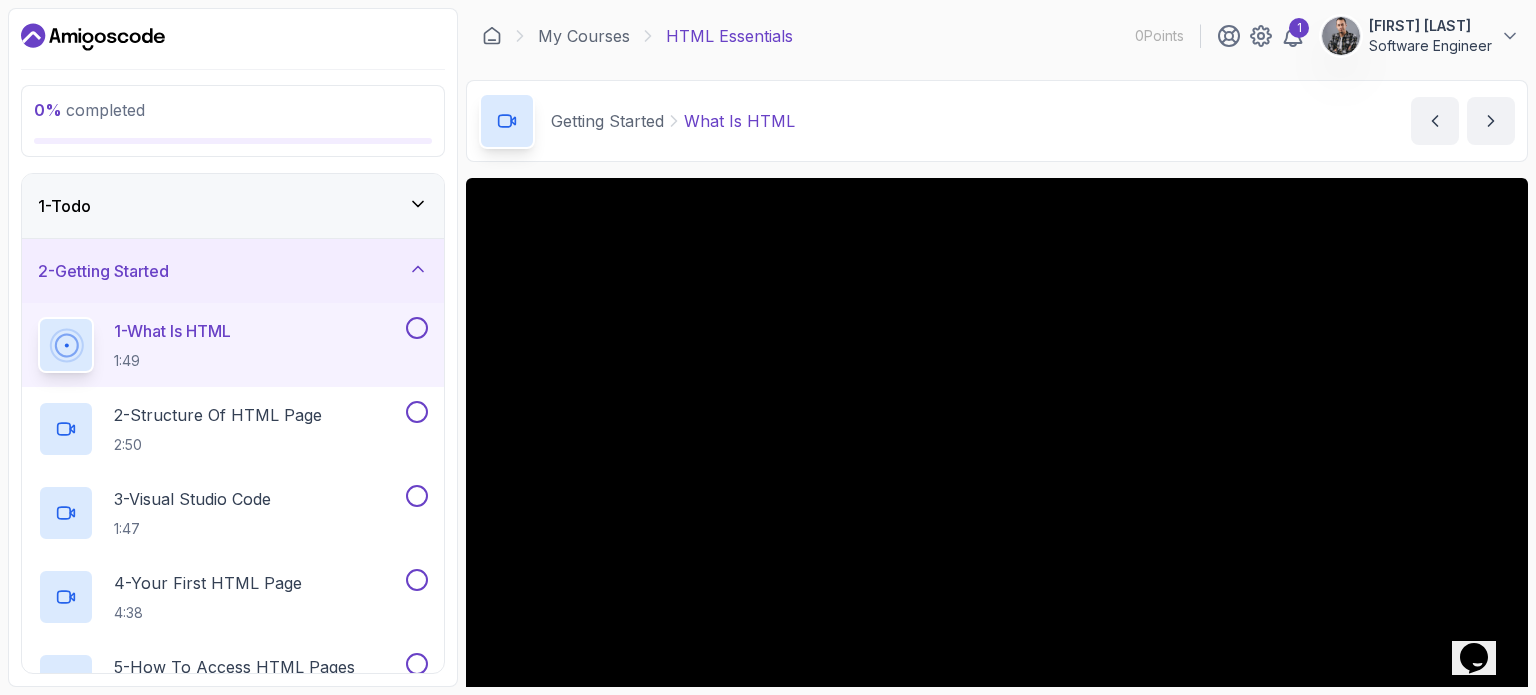 click on "Software Engineer" at bounding box center (1430, 46) 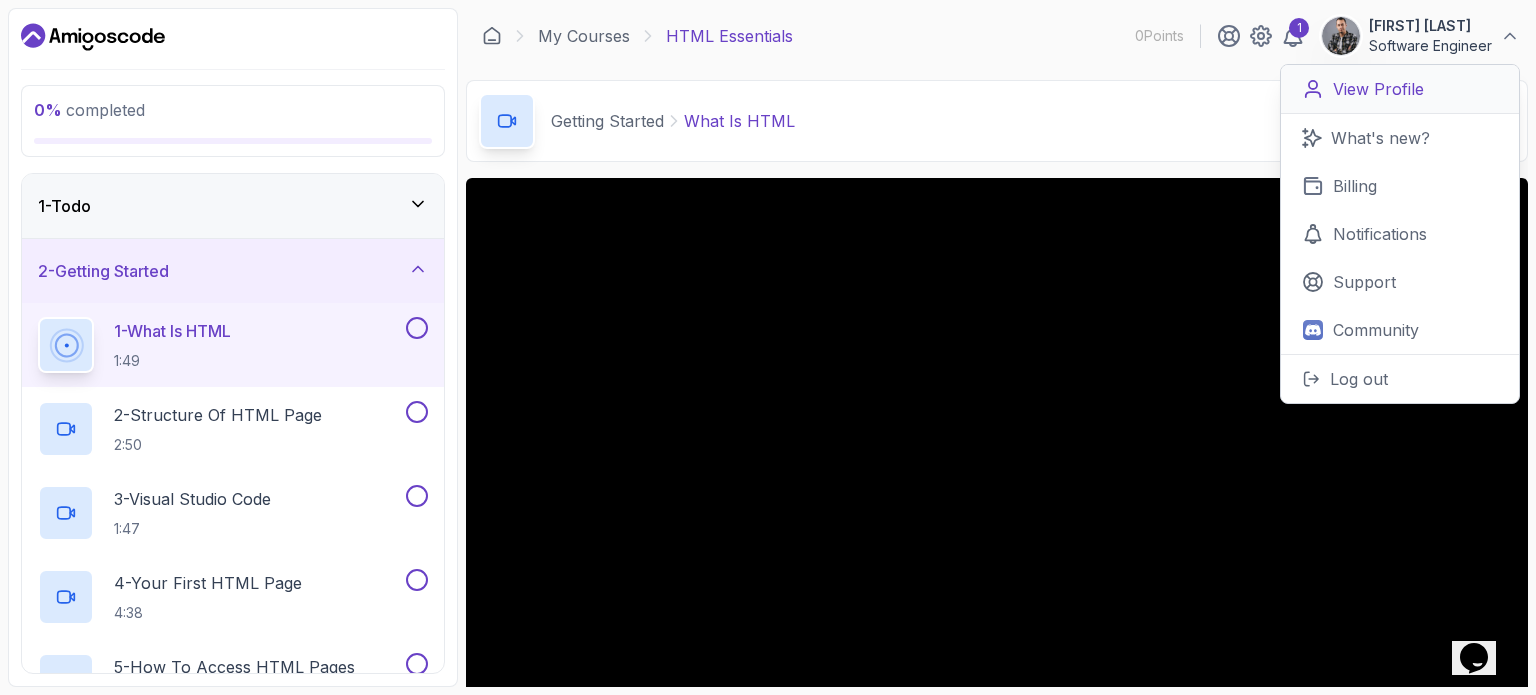 click on "View Profile" at bounding box center (1378, 89) 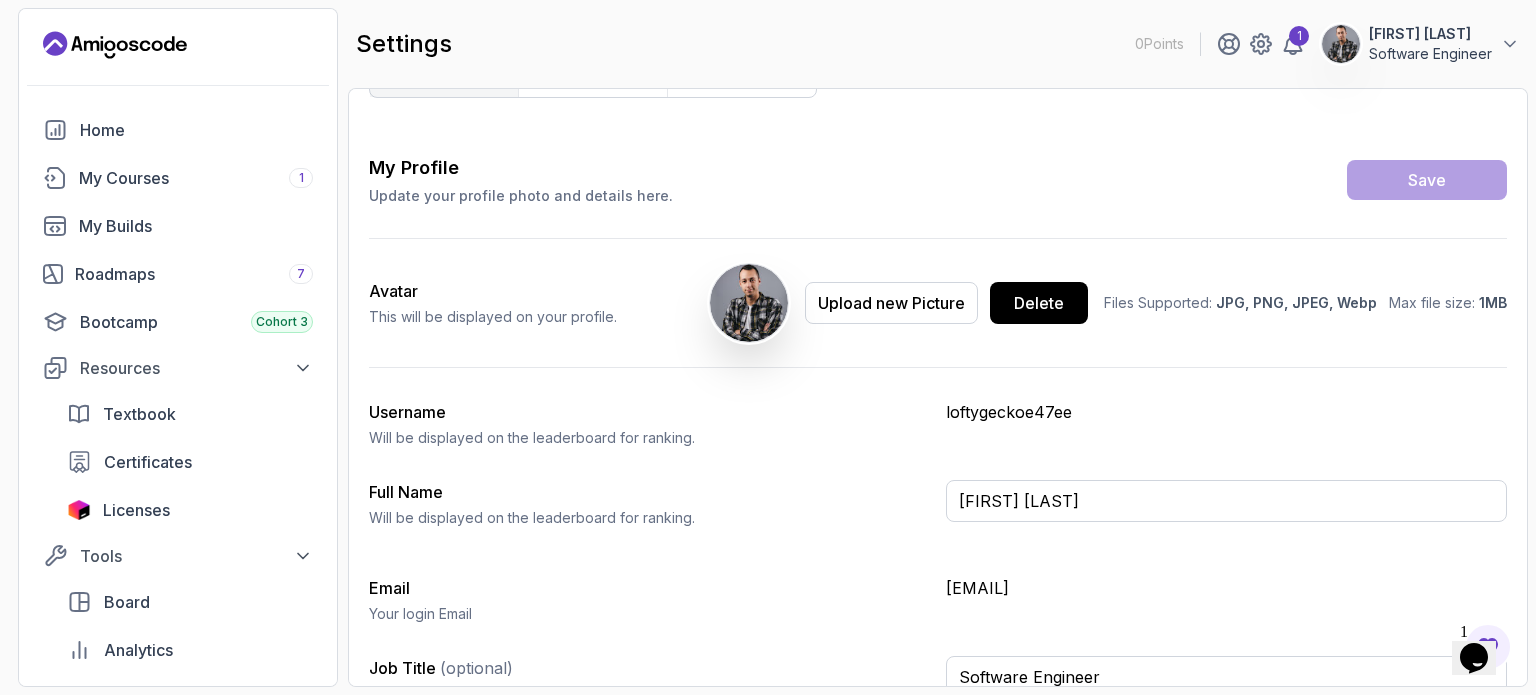 scroll, scrollTop: 0, scrollLeft: 0, axis: both 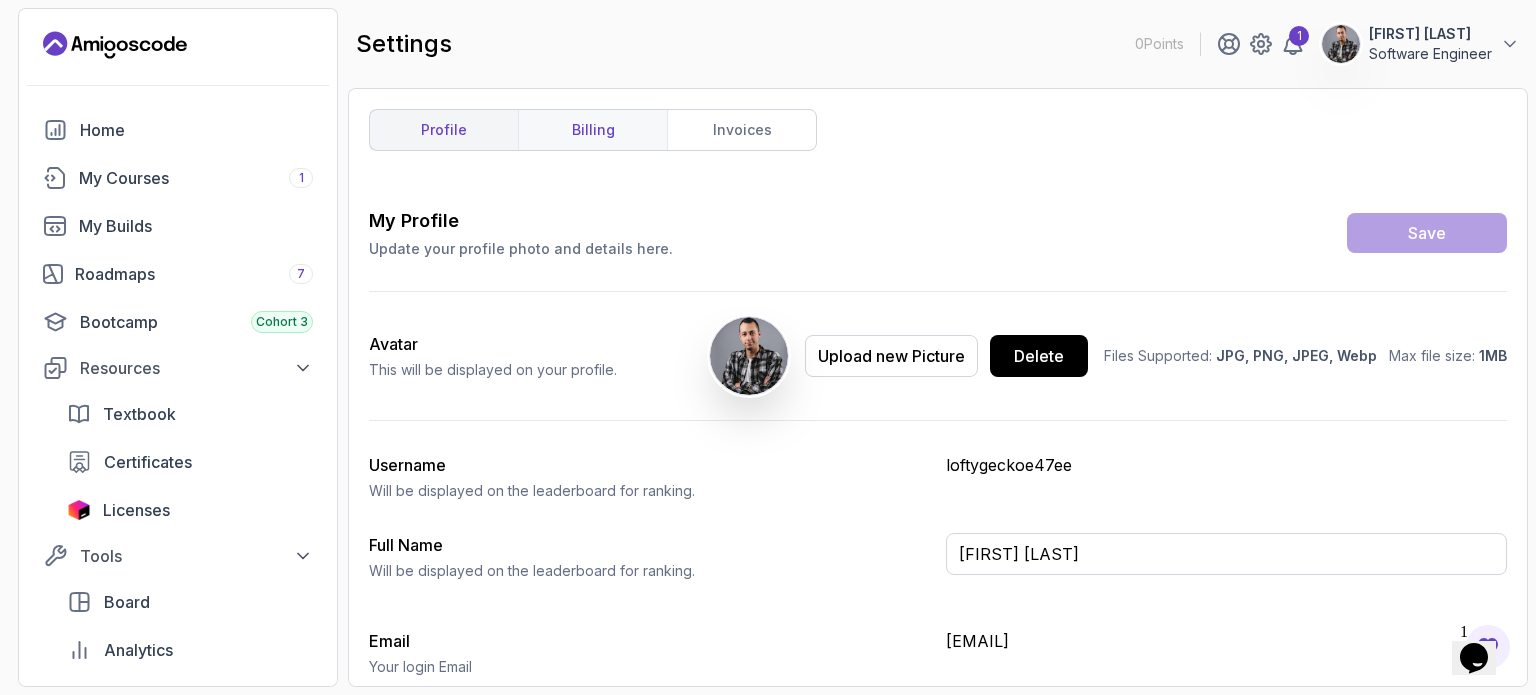 click on "billing" at bounding box center [592, 130] 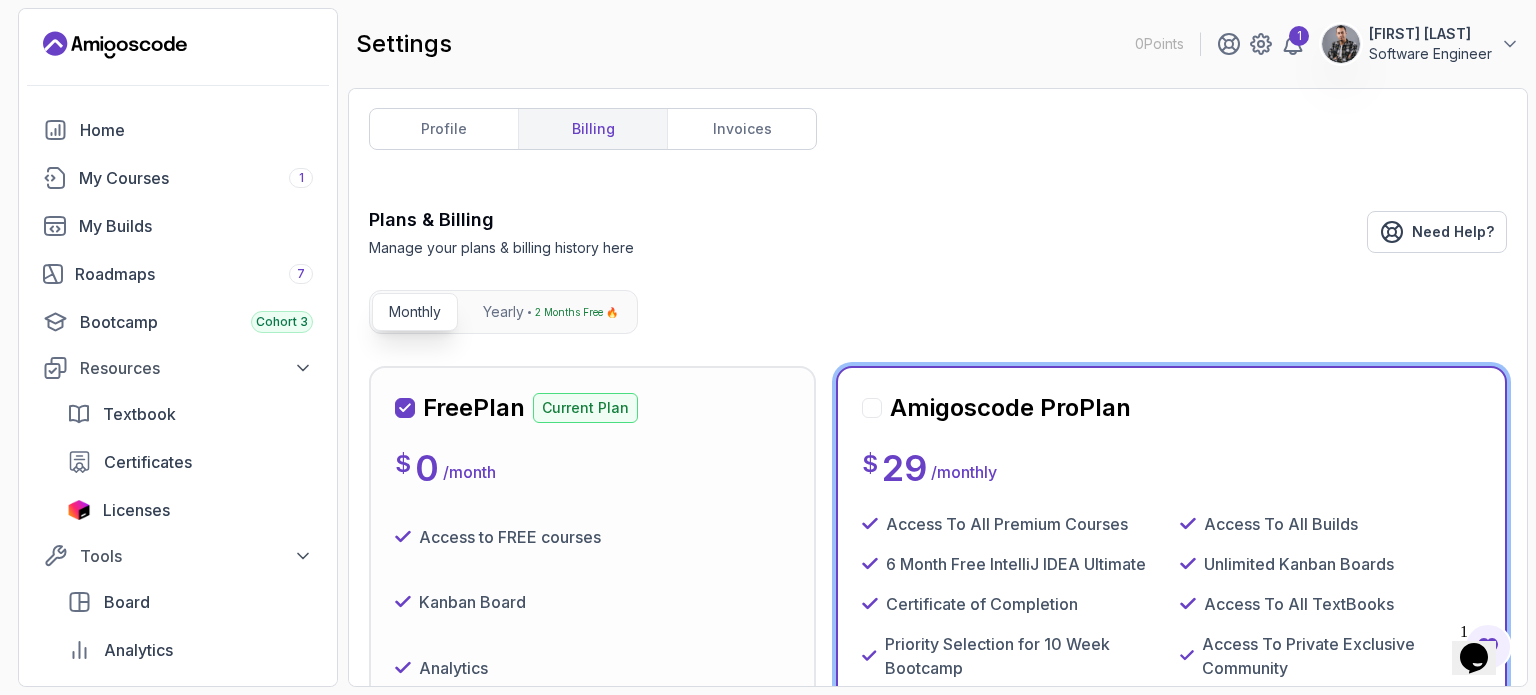 scroll, scrollTop: 0, scrollLeft: 0, axis: both 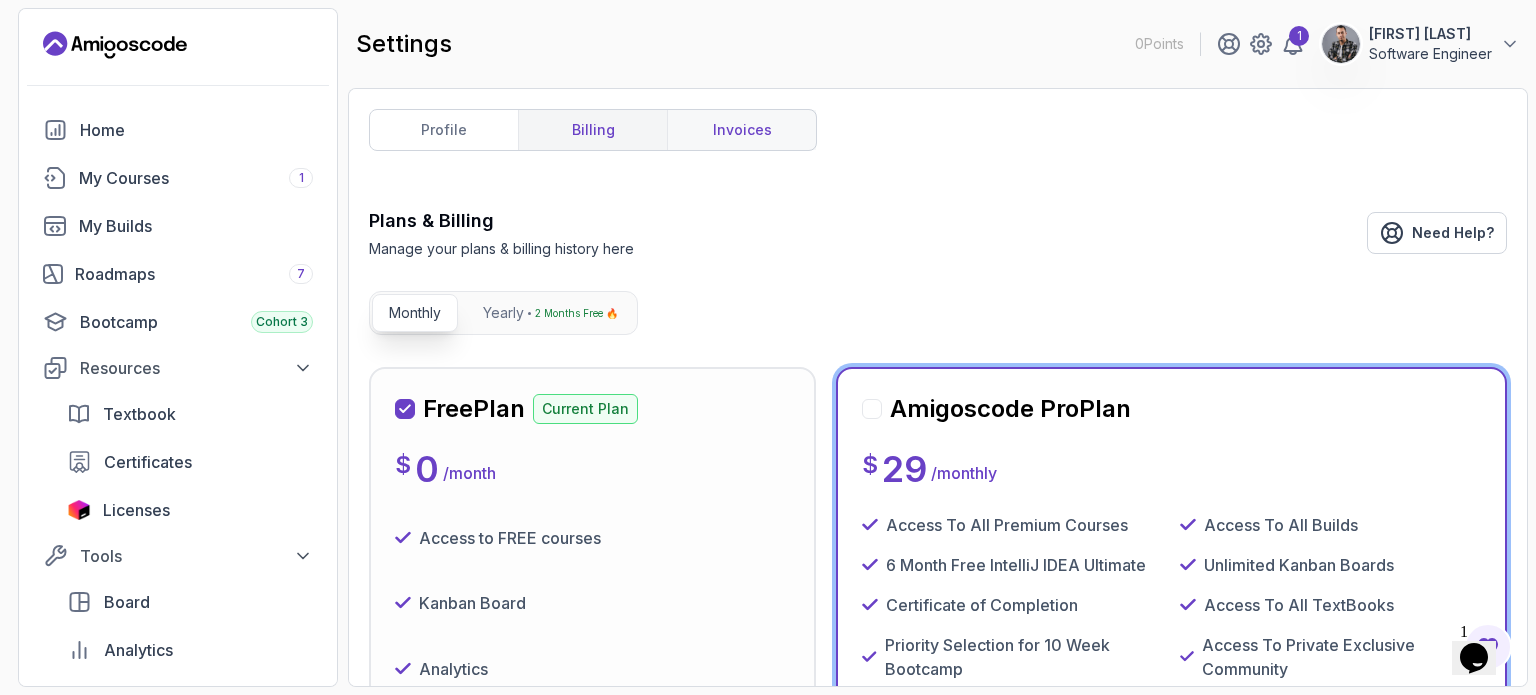 click on "invoices" at bounding box center [741, 130] 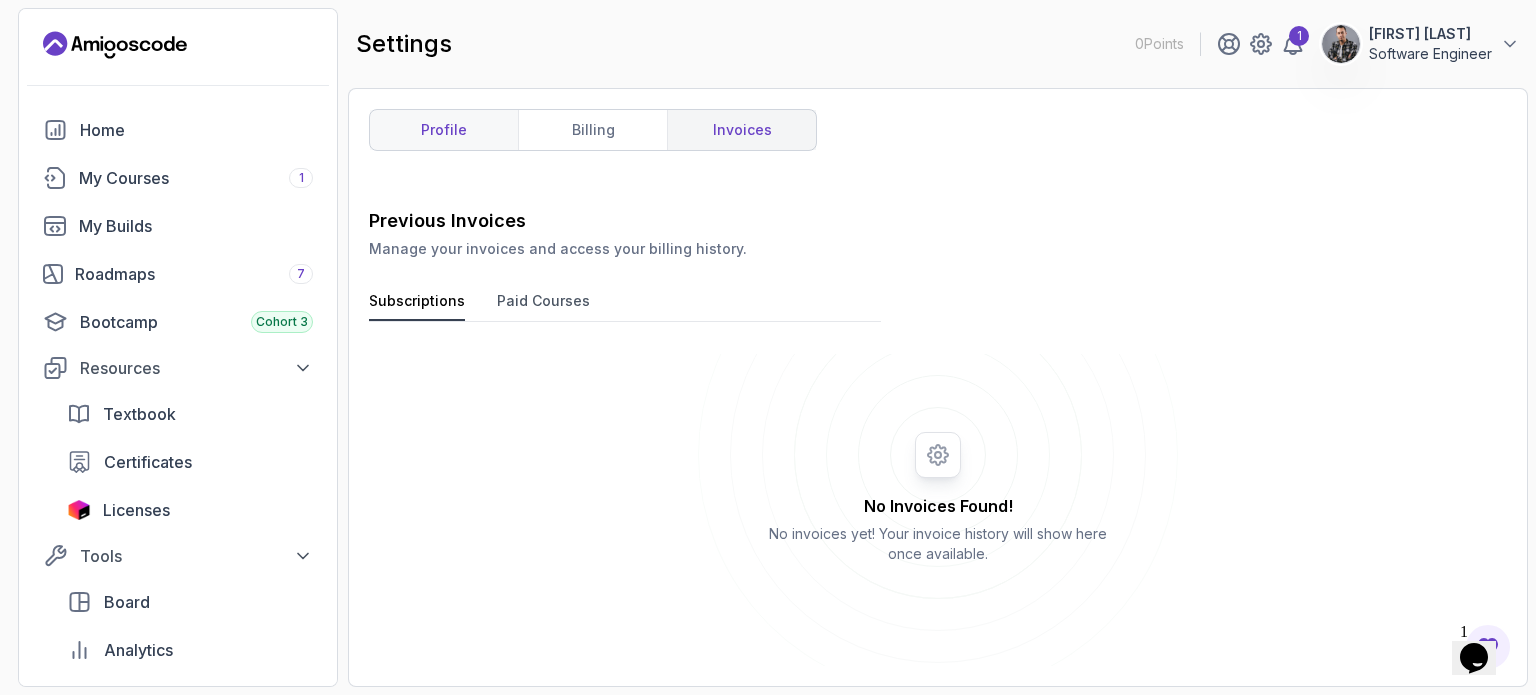 click on "profile" at bounding box center (444, 130) 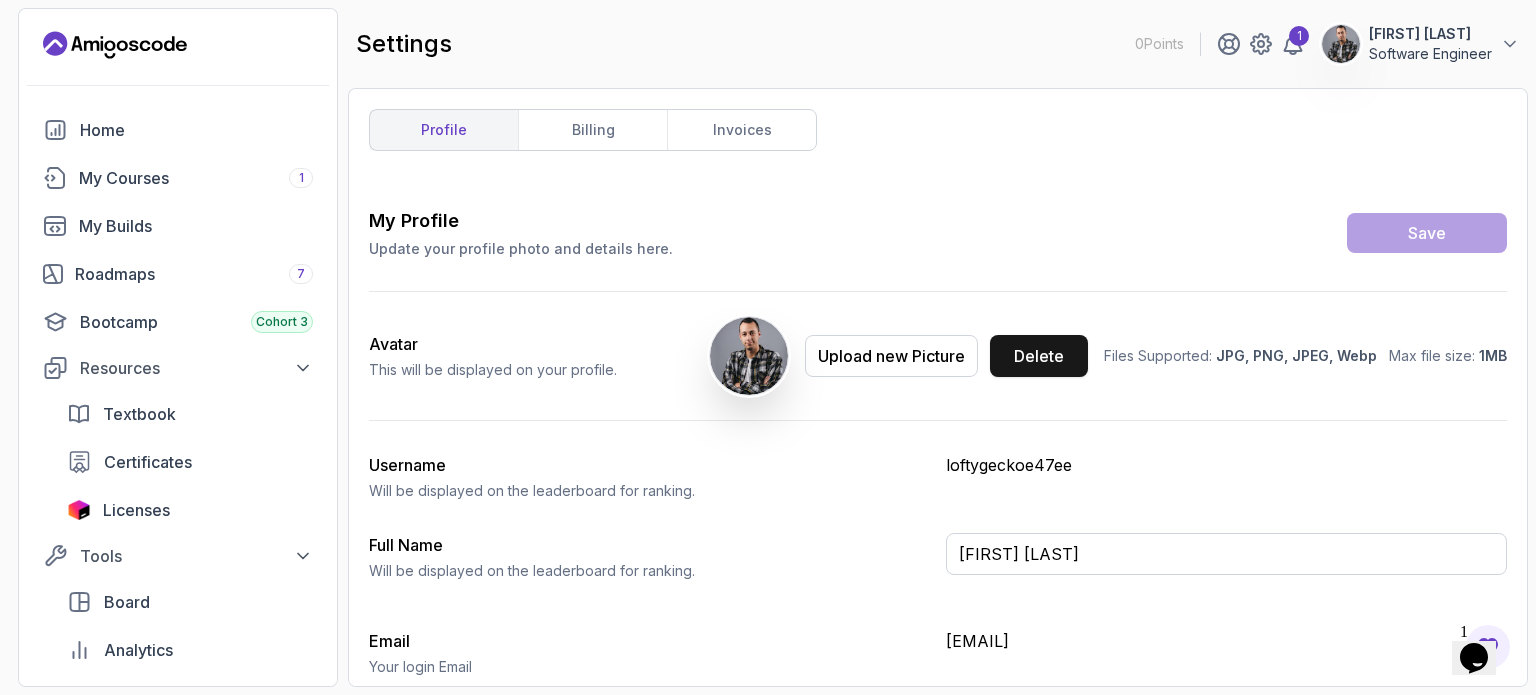 click on "Delete" at bounding box center [1039, 356] 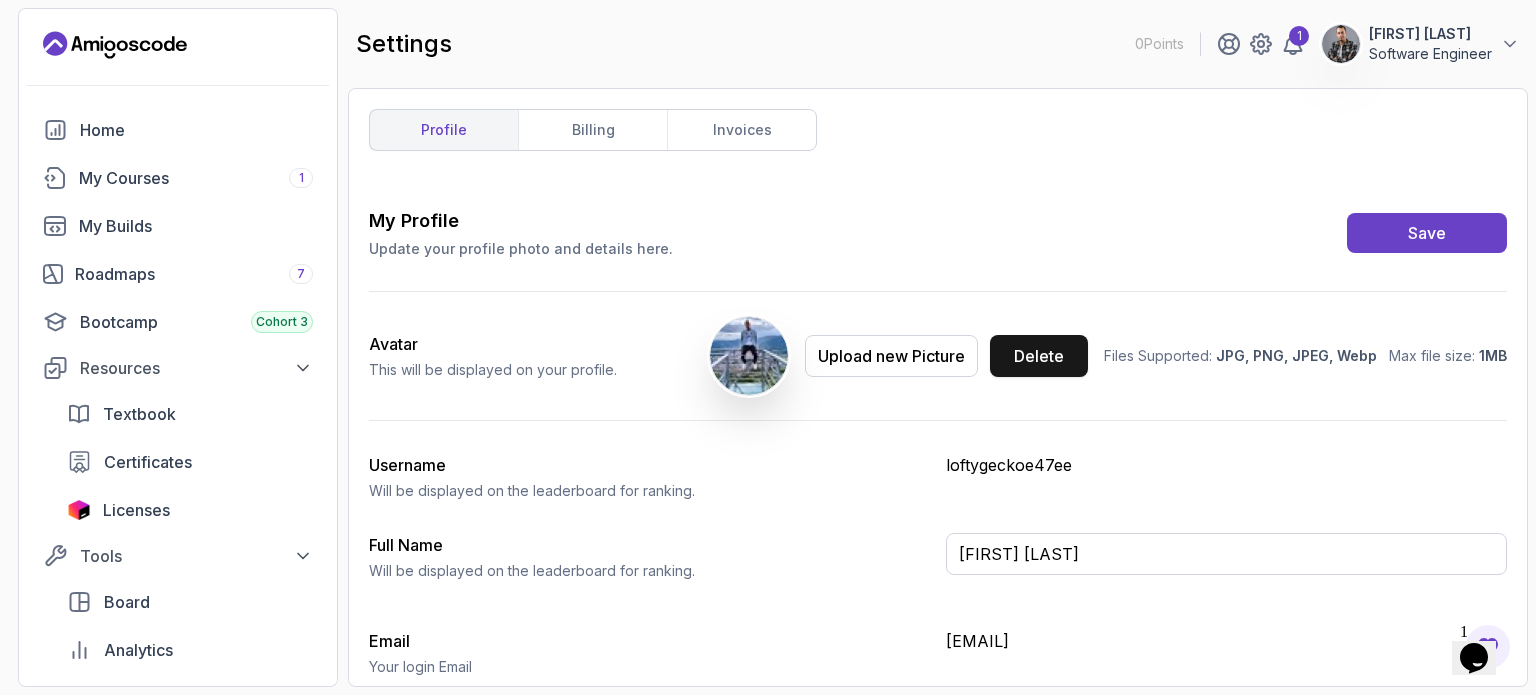 click on "Delete" at bounding box center [1039, 356] 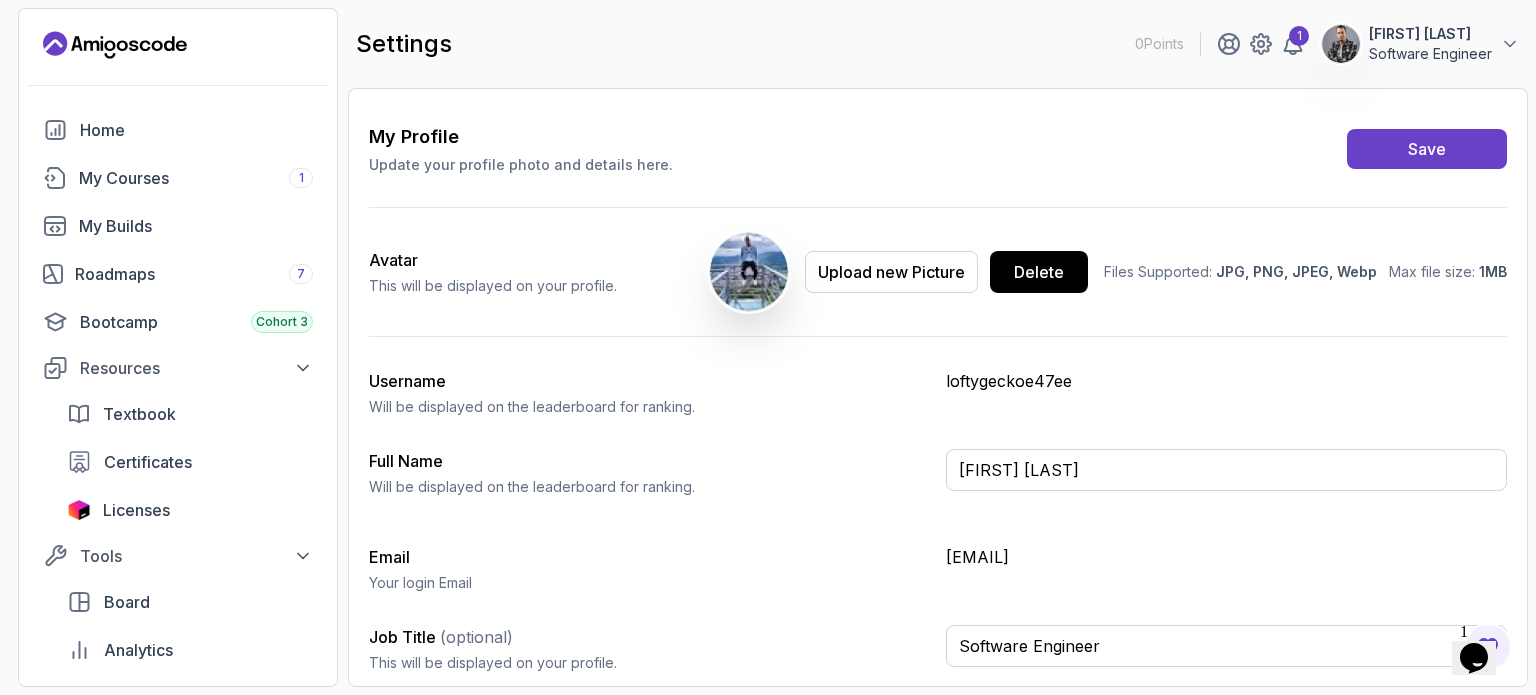 scroll, scrollTop: 84, scrollLeft: 0, axis: vertical 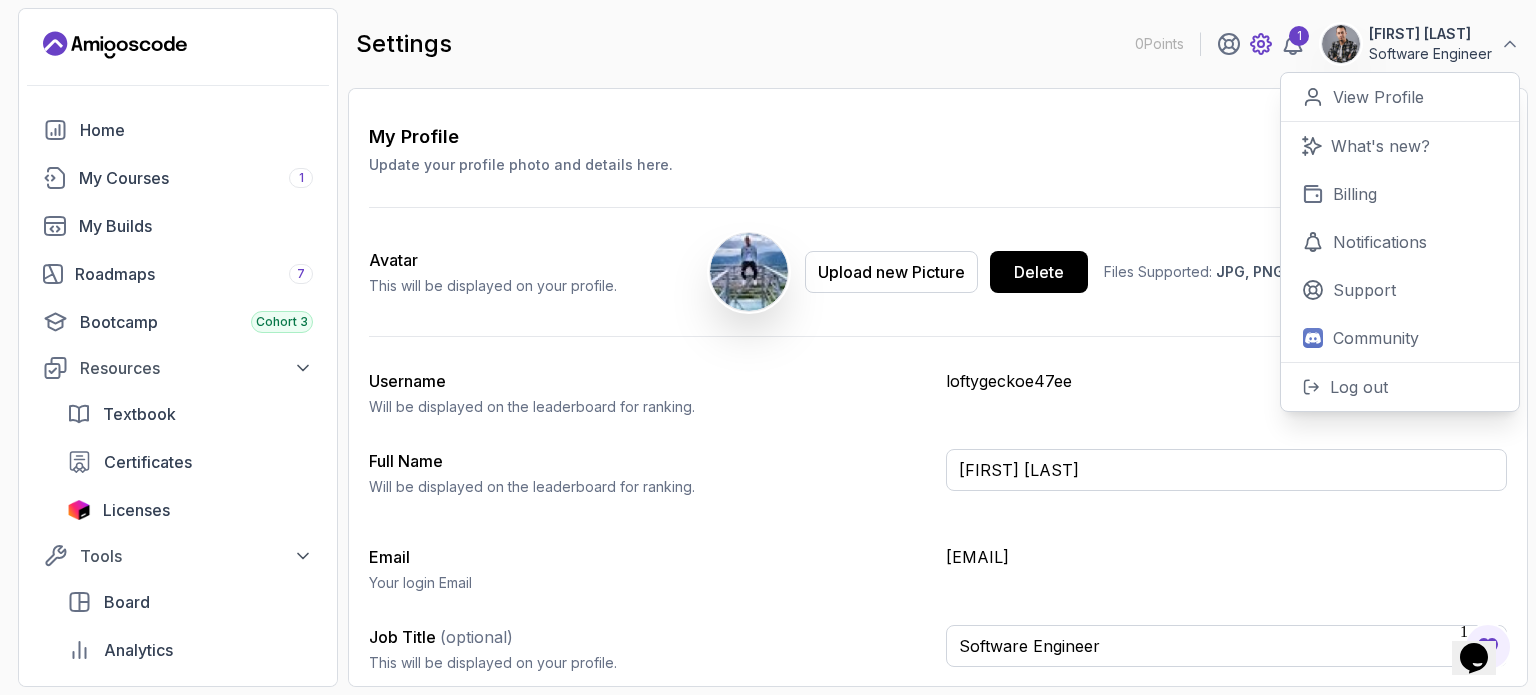 click 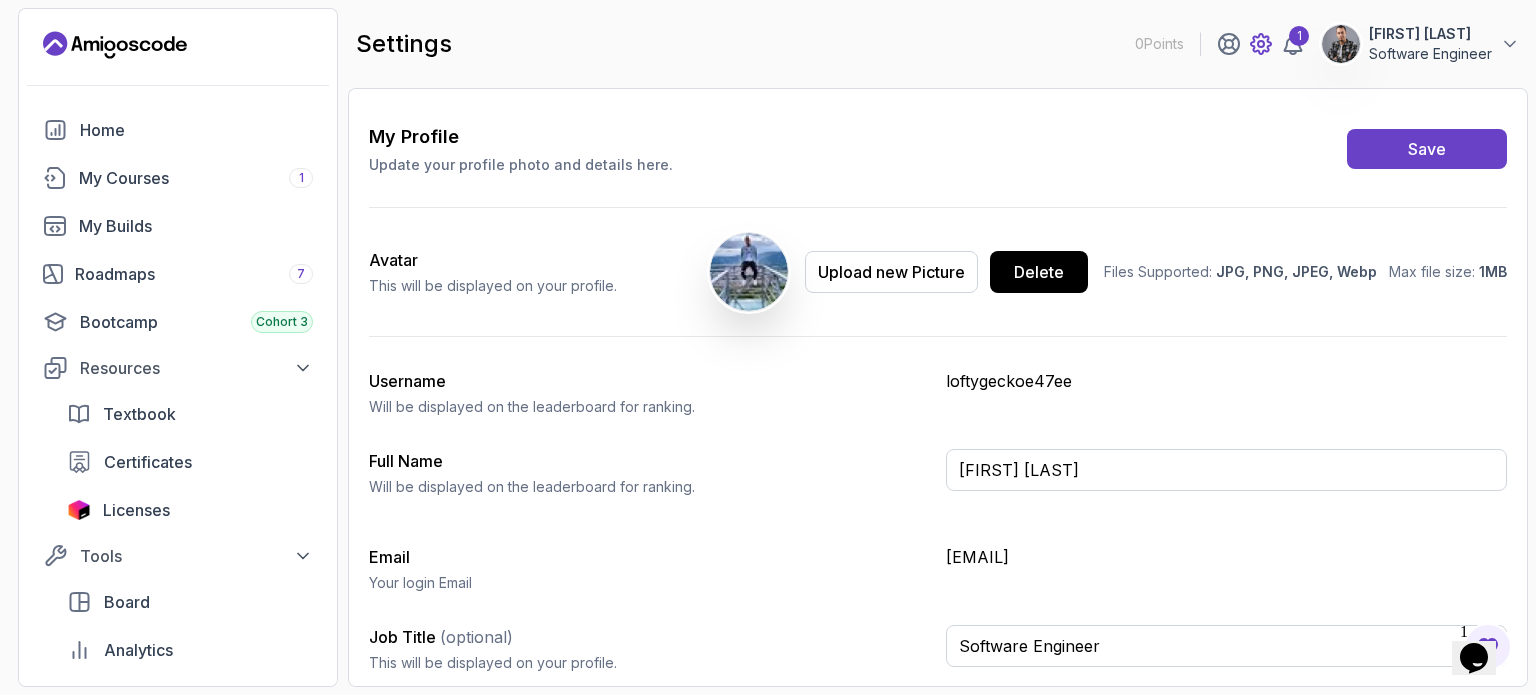 click 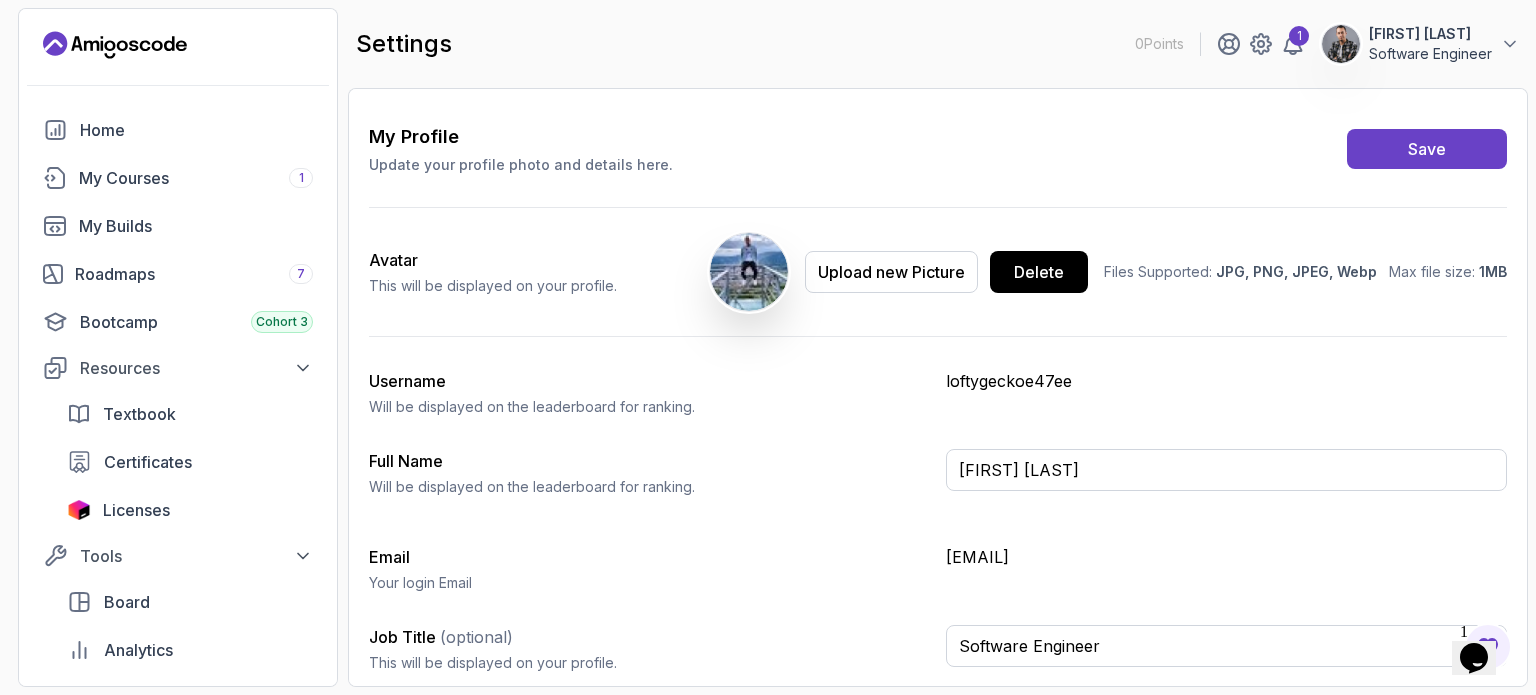 click on "[FIRST] [LAST]" at bounding box center (1430, 34) 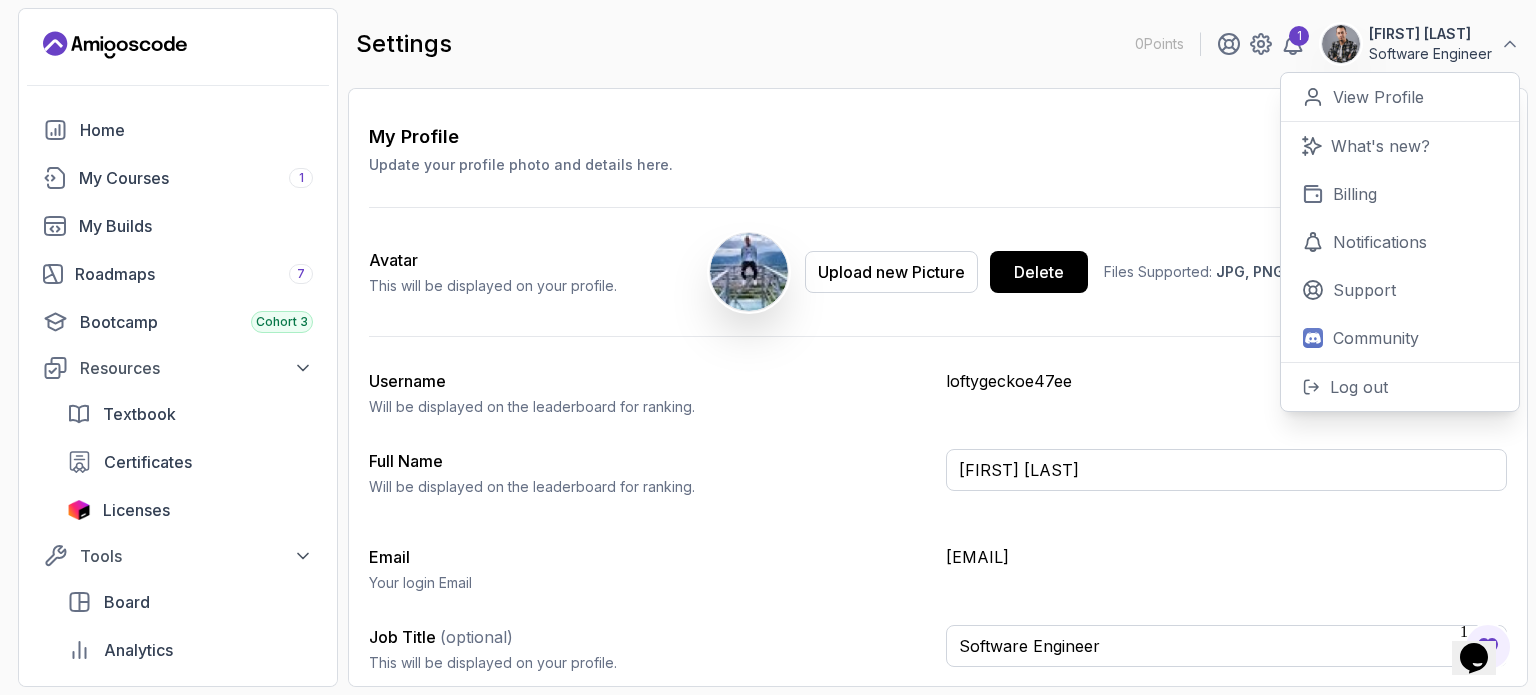 scroll, scrollTop: 0, scrollLeft: 0, axis: both 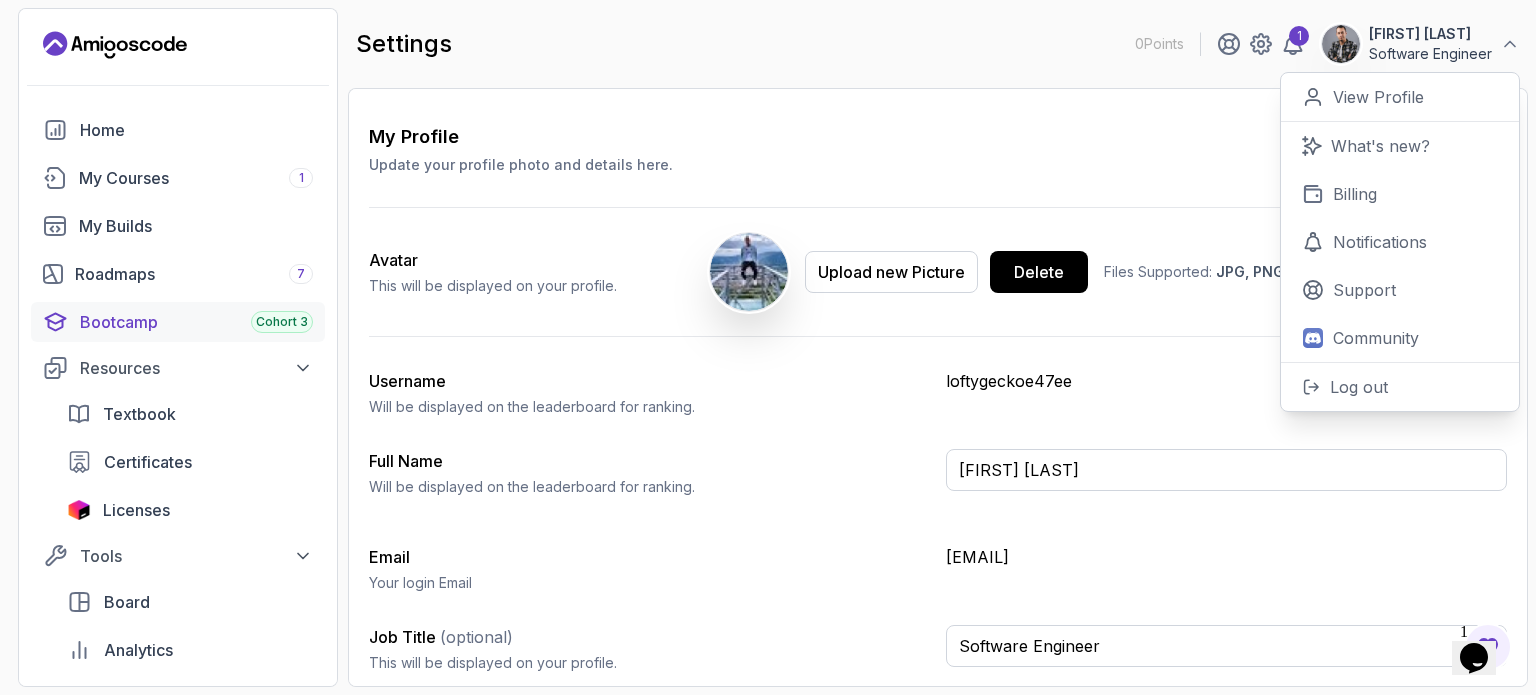 click on "Bootcamp Cohort 3" at bounding box center (178, 322) 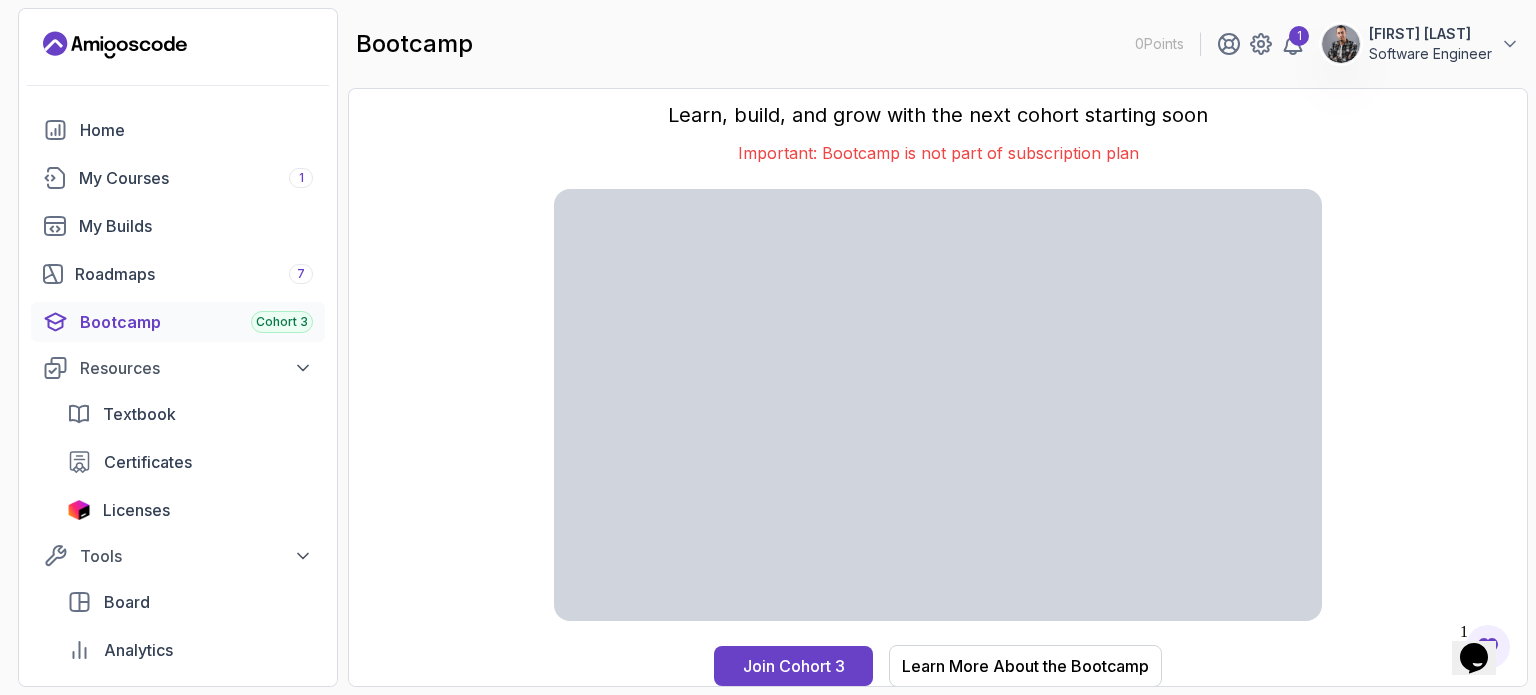 scroll, scrollTop: 0, scrollLeft: 0, axis: both 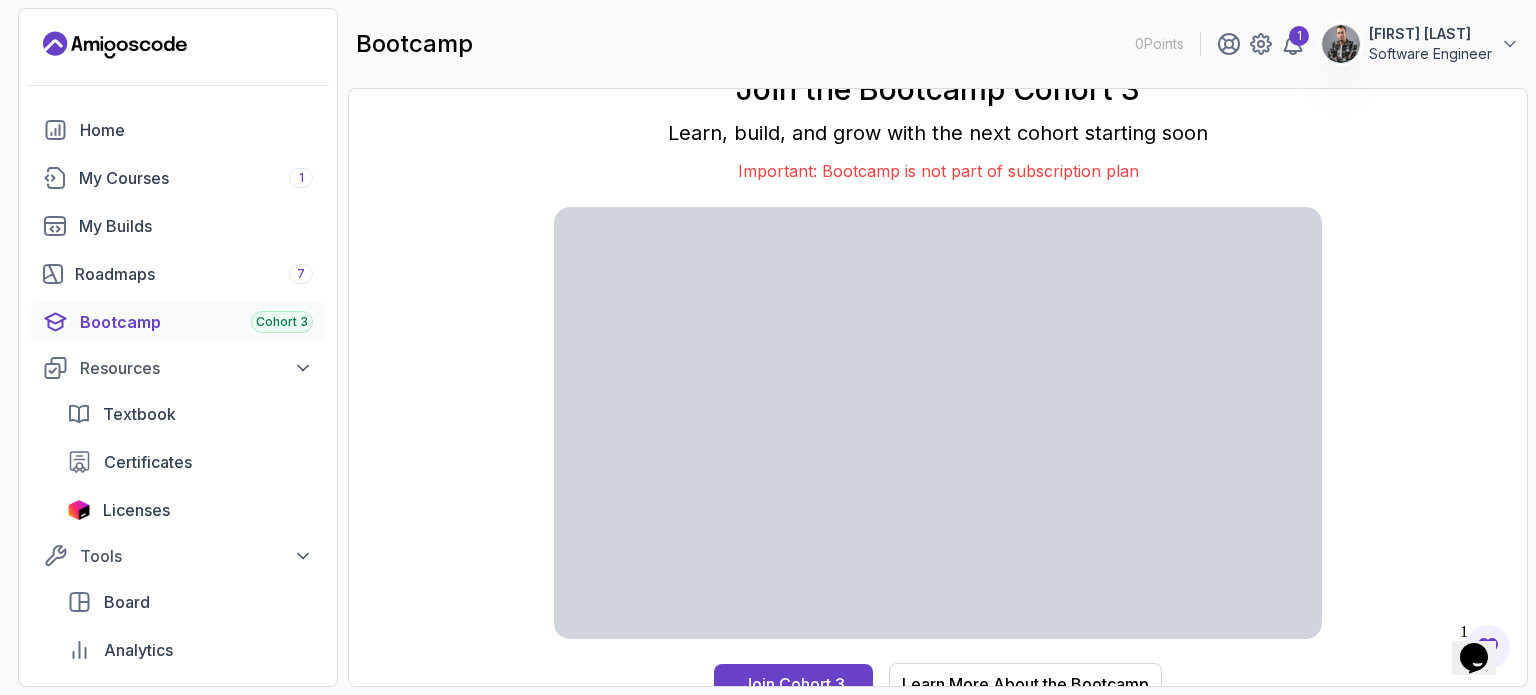 click on "Software Engineer" at bounding box center [1430, 54] 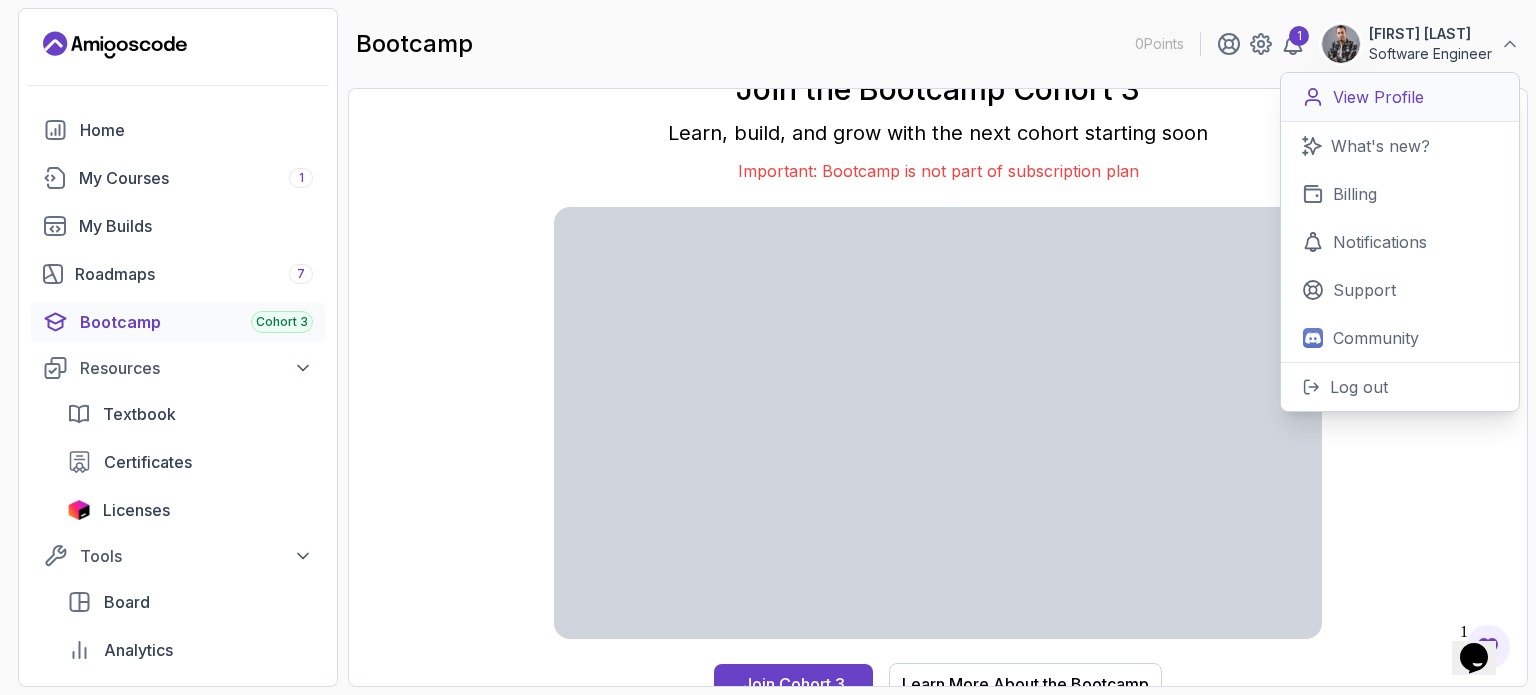 click on "View Profile" at bounding box center [1378, 97] 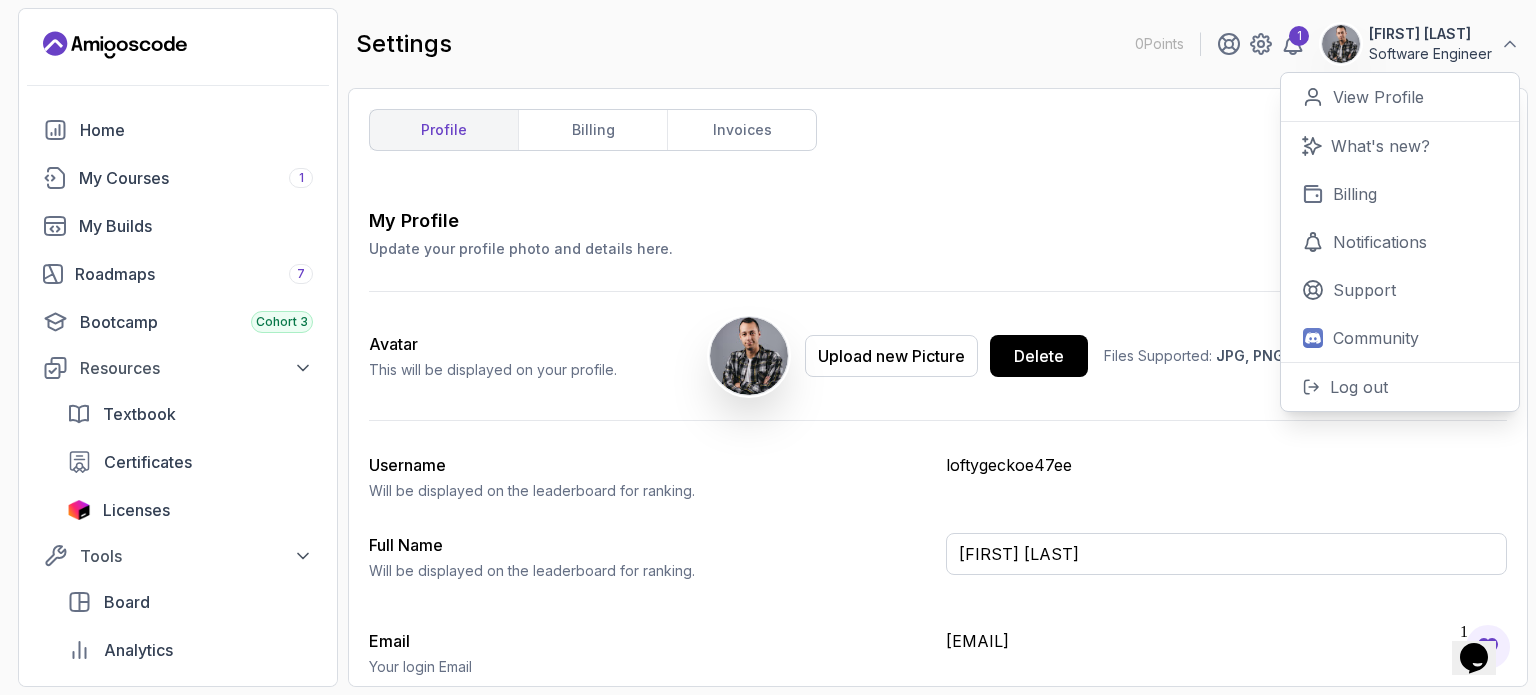 click on "My Profile Update your profile photo and details here. Save" at bounding box center [938, 233] 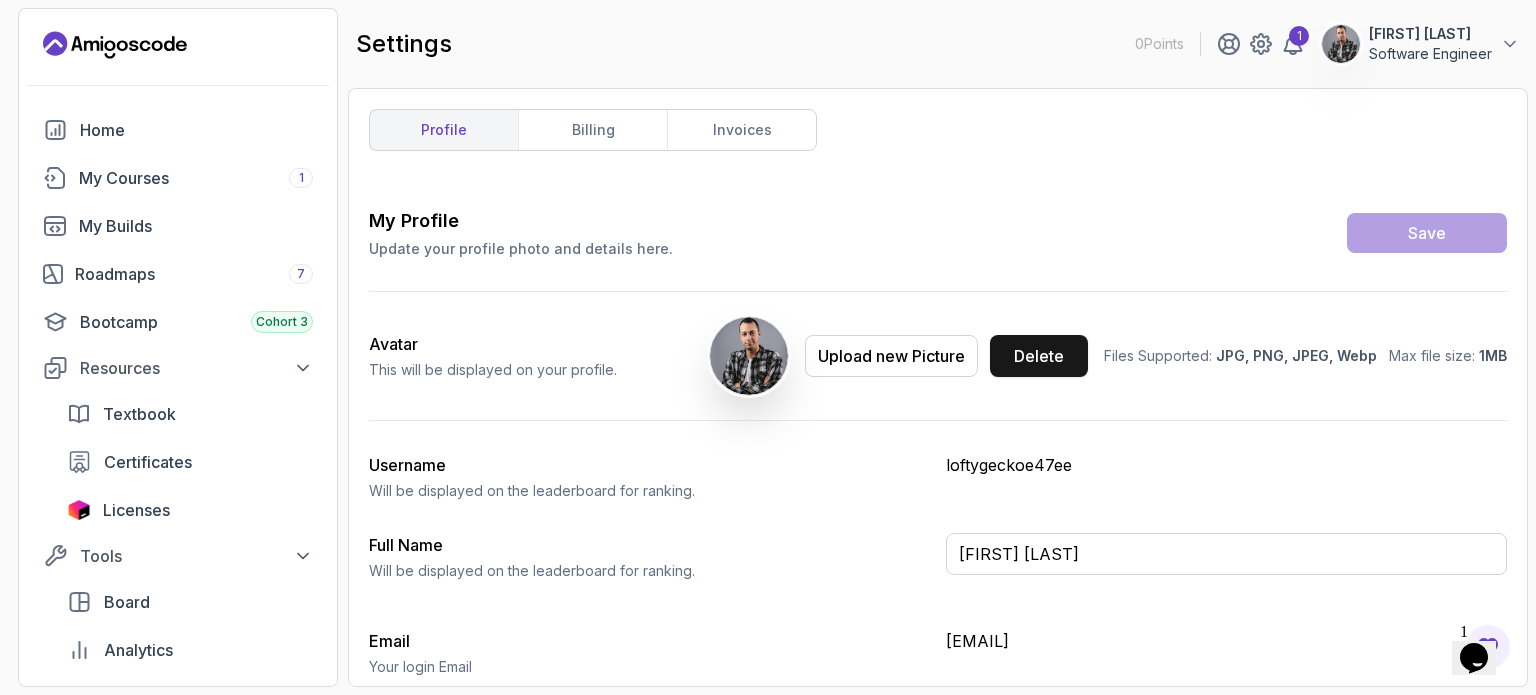 click on "Delete" at bounding box center [1039, 356] 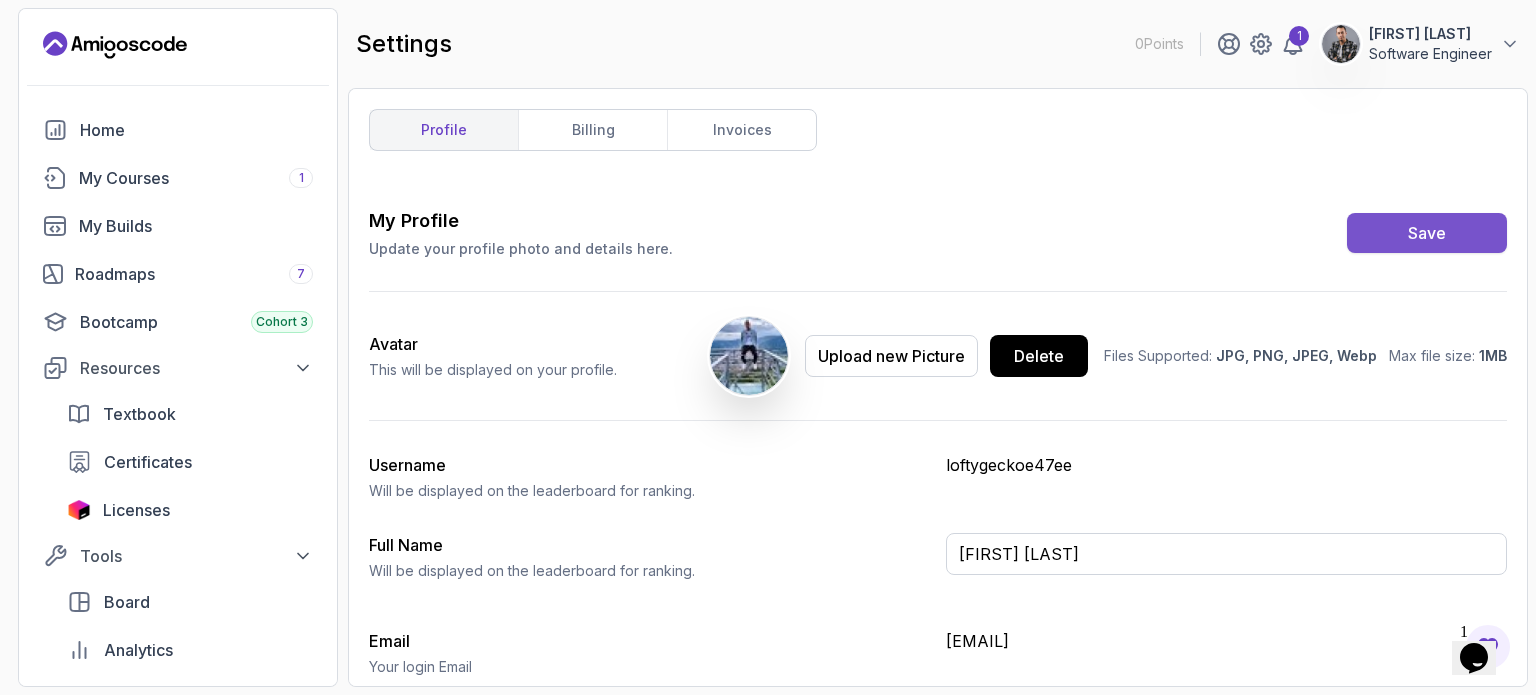 click on "Save" at bounding box center (1427, 233) 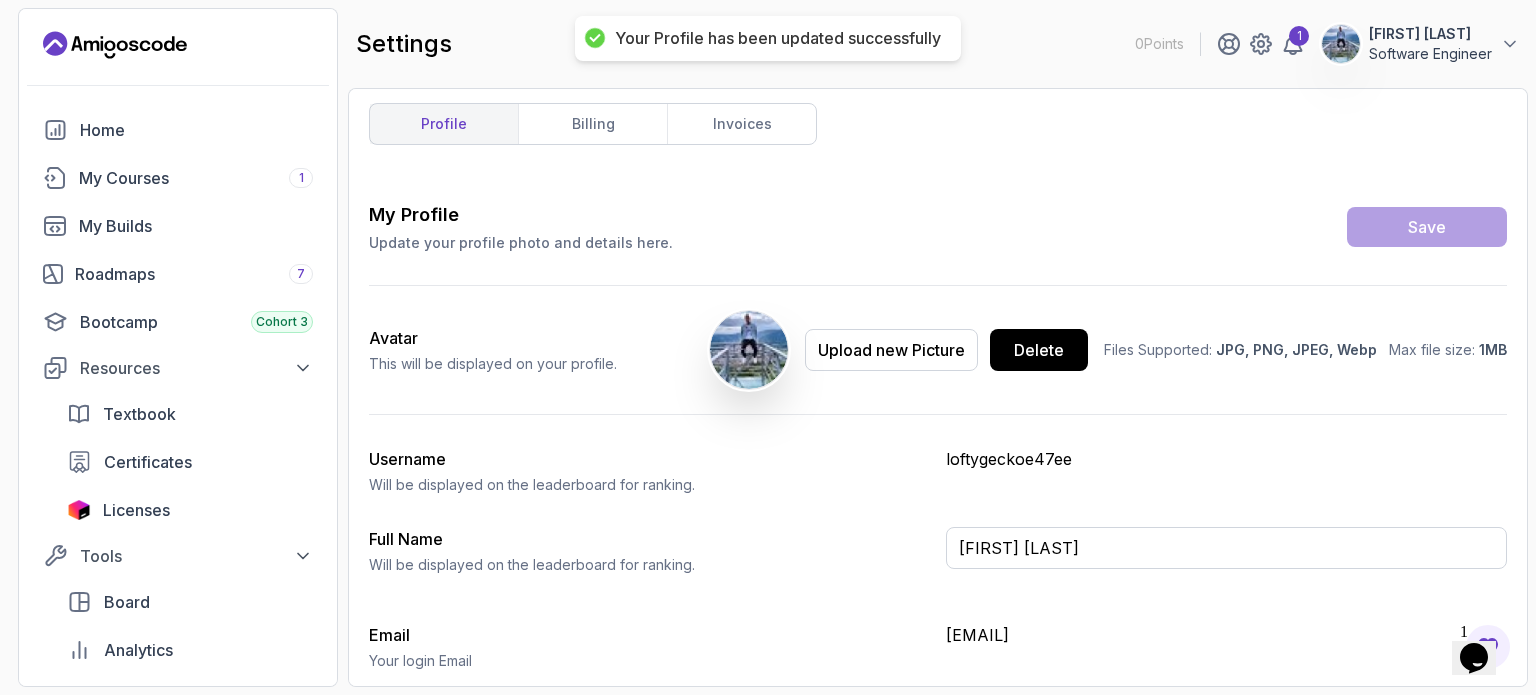 scroll, scrollTop: 0, scrollLeft: 0, axis: both 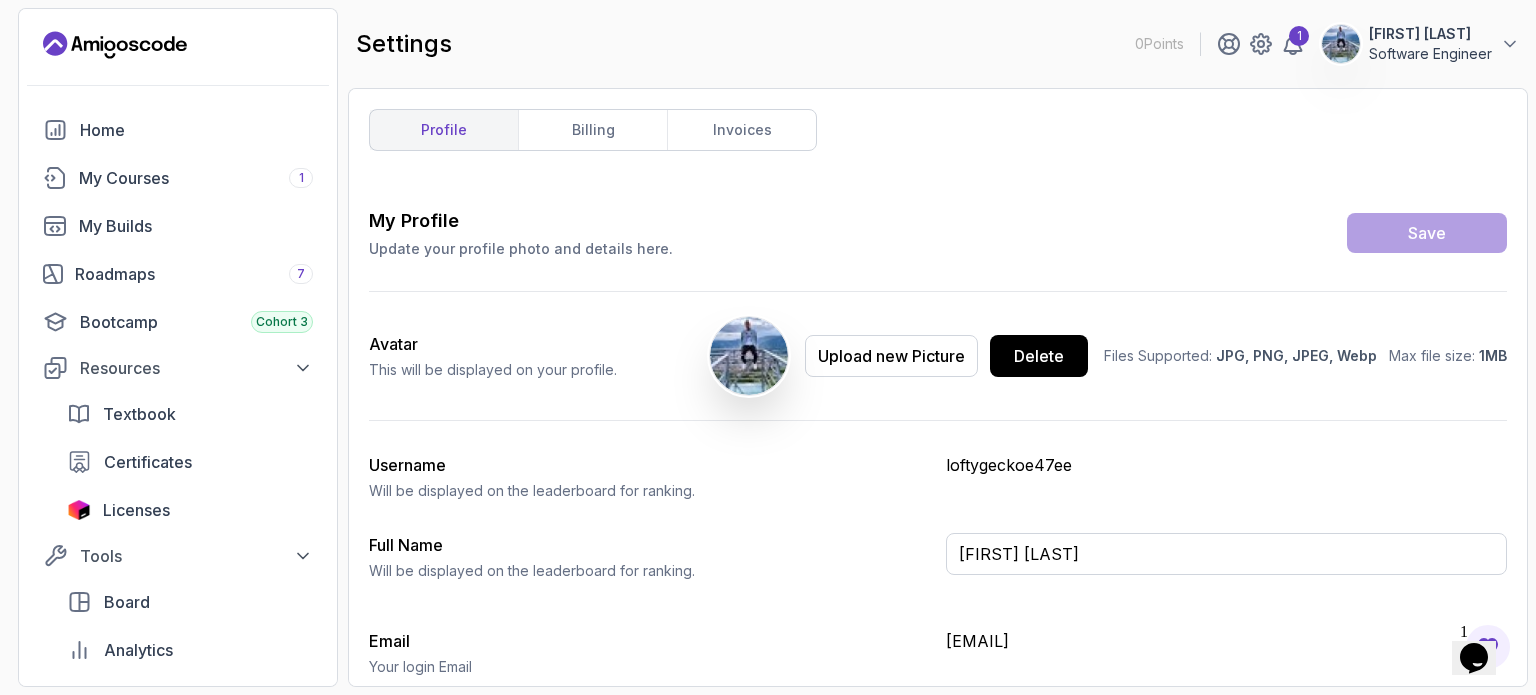 click on "[FIRST] [LAST]" at bounding box center (1430, 34) 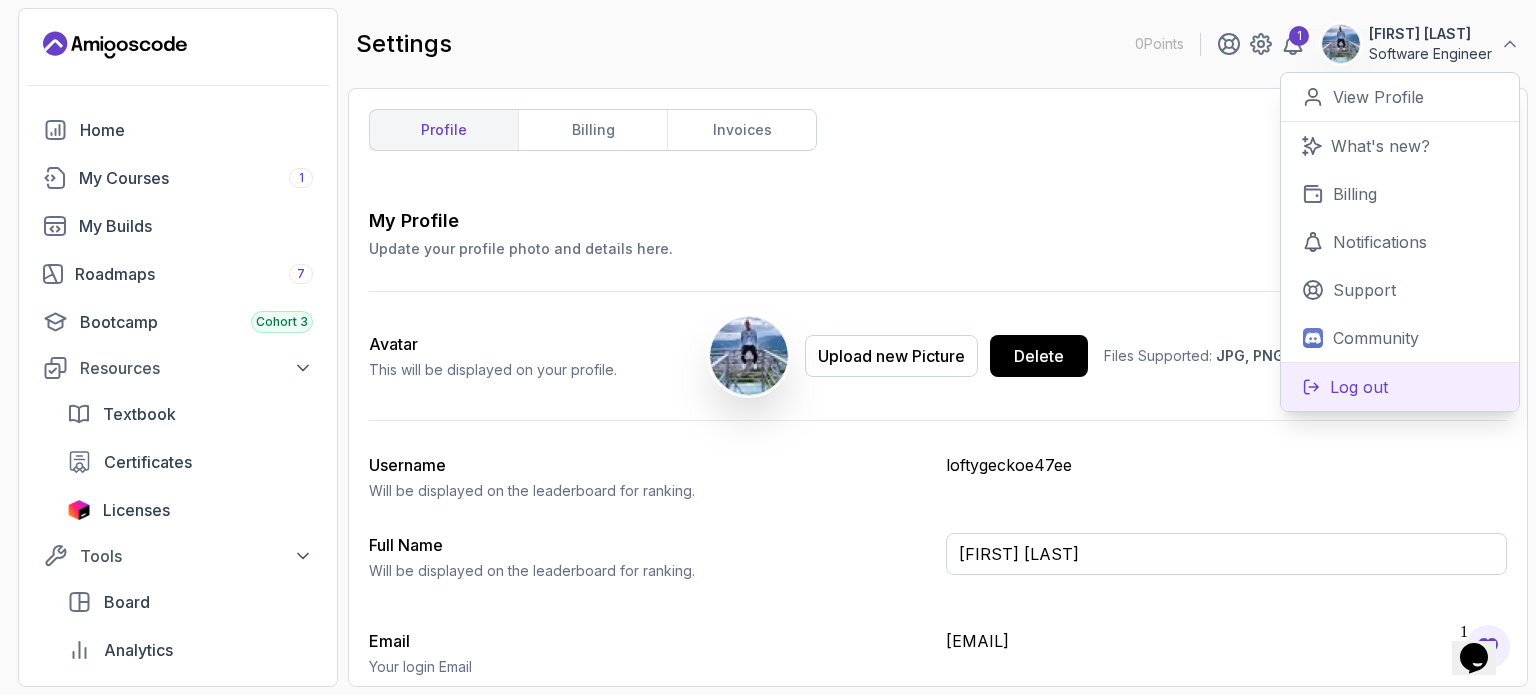 click on "Log out" at bounding box center (1359, 387) 